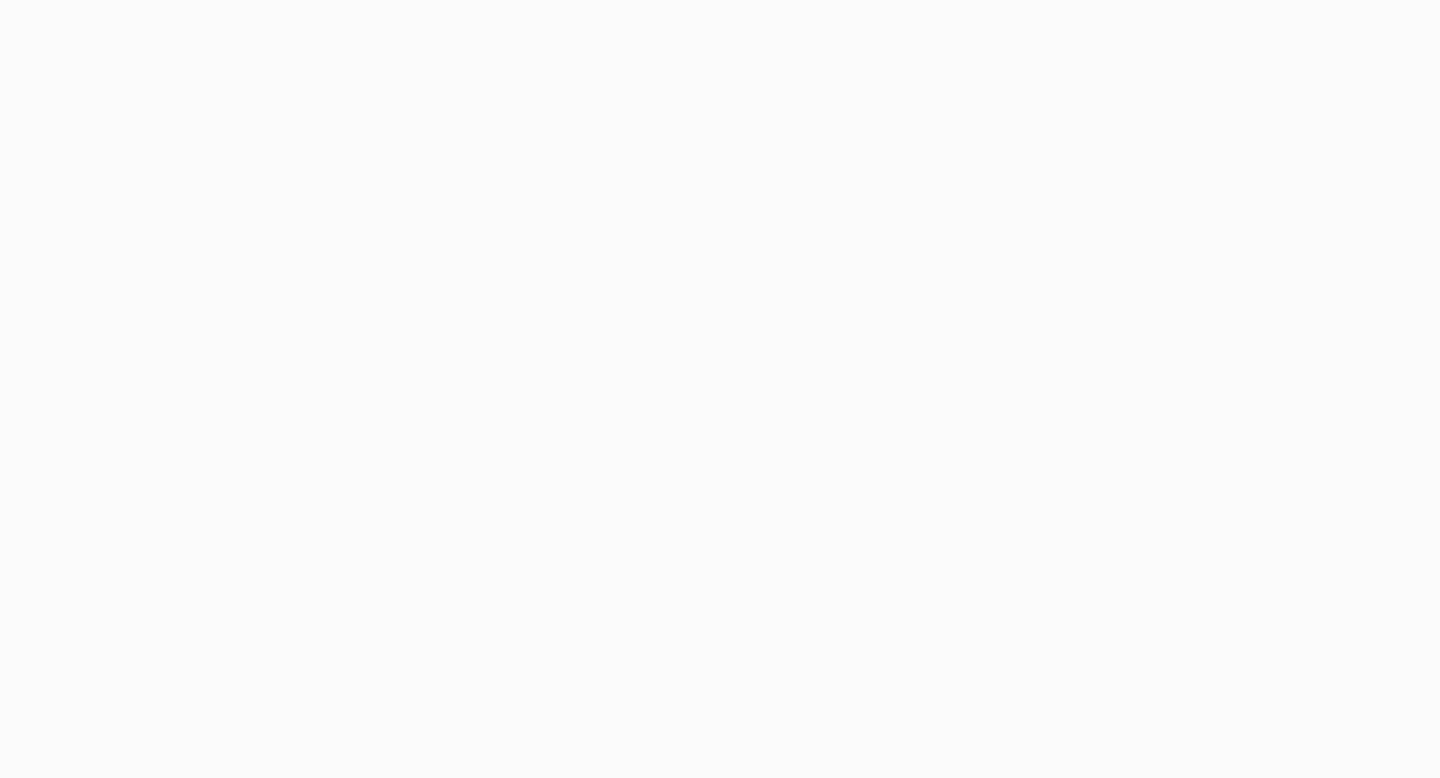 scroll, scrollTop: 0, scrollLeft: 0, axis: both 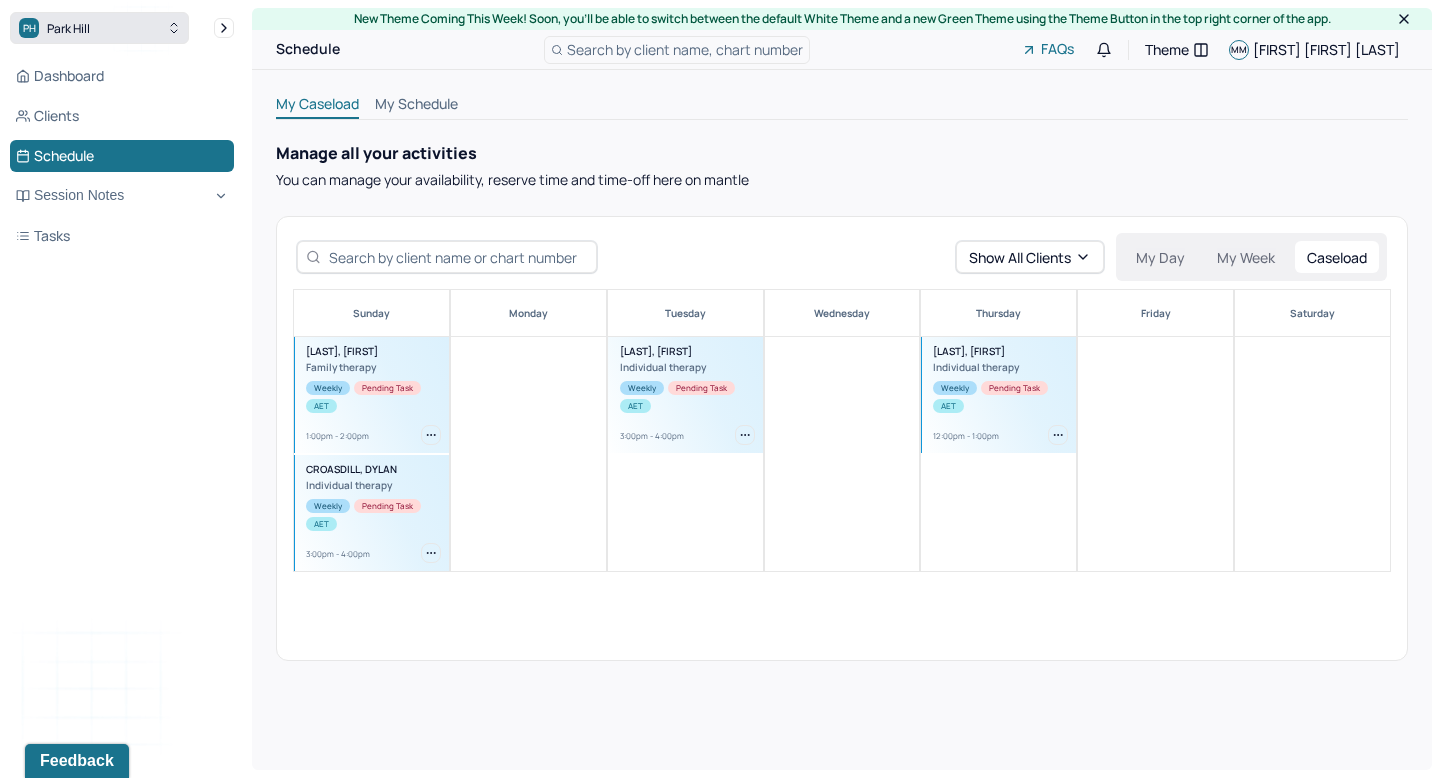 click on "PH Park Hill" at bounding box center [99, 28] 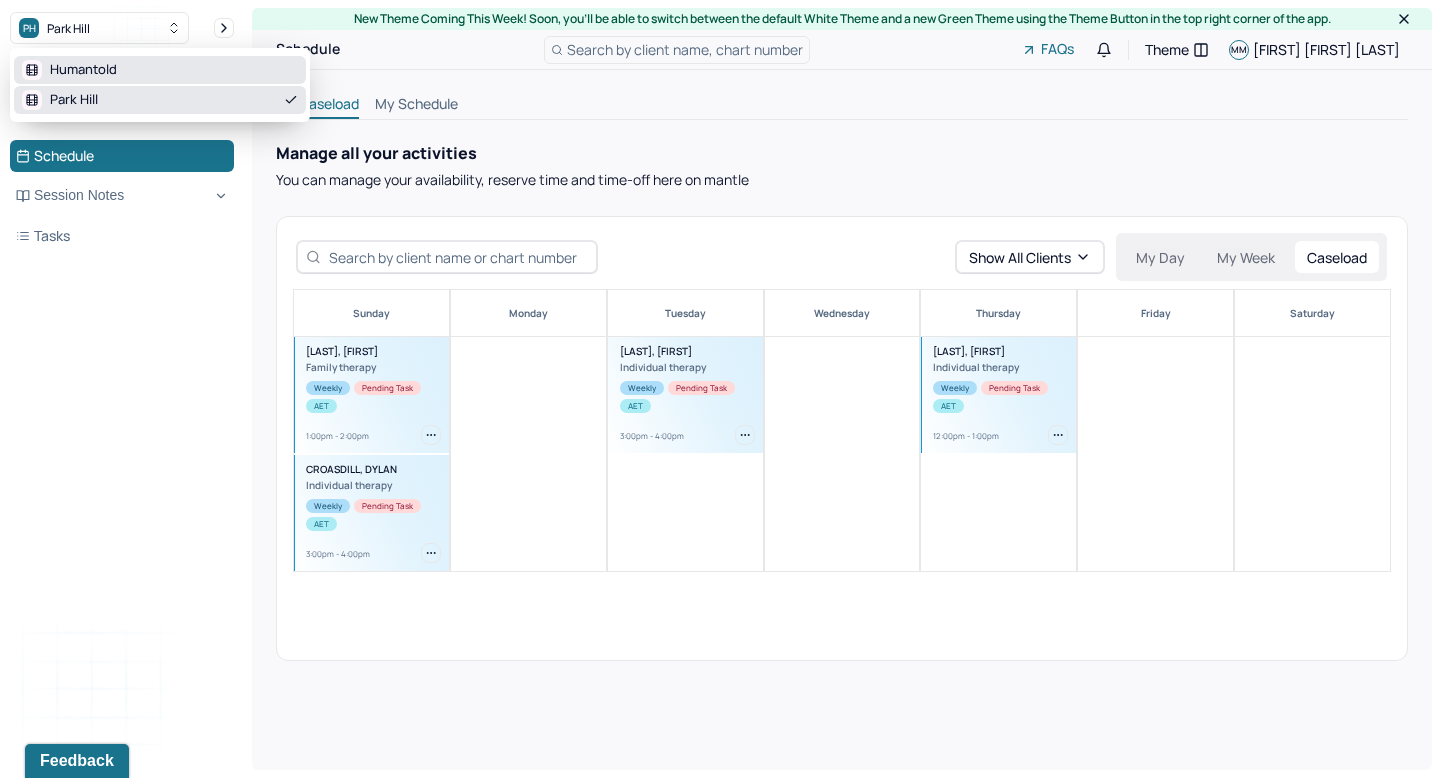 click on "Humantold" at bounding box center [160, 70] 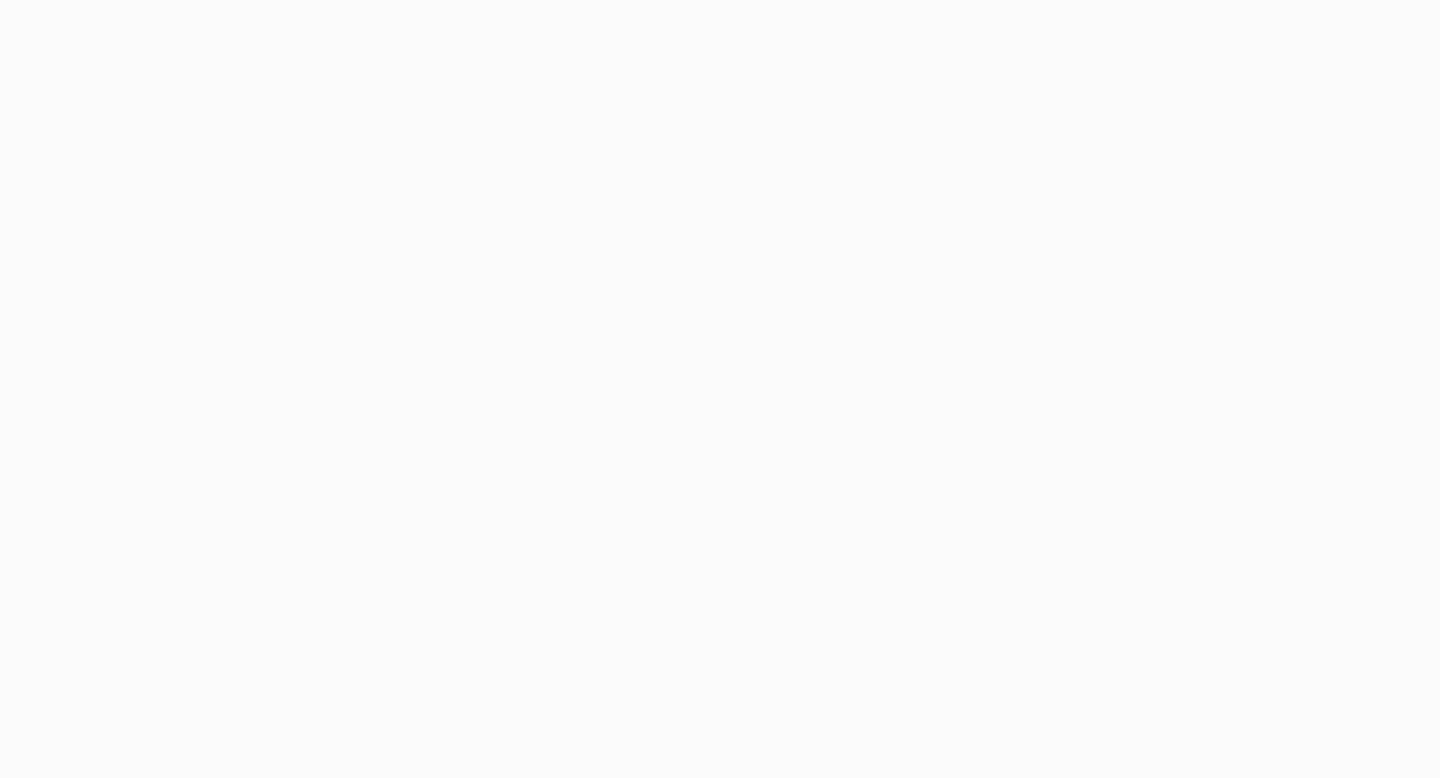 scroll, scrollTop: 0, scrollLeft: 0, axis: both 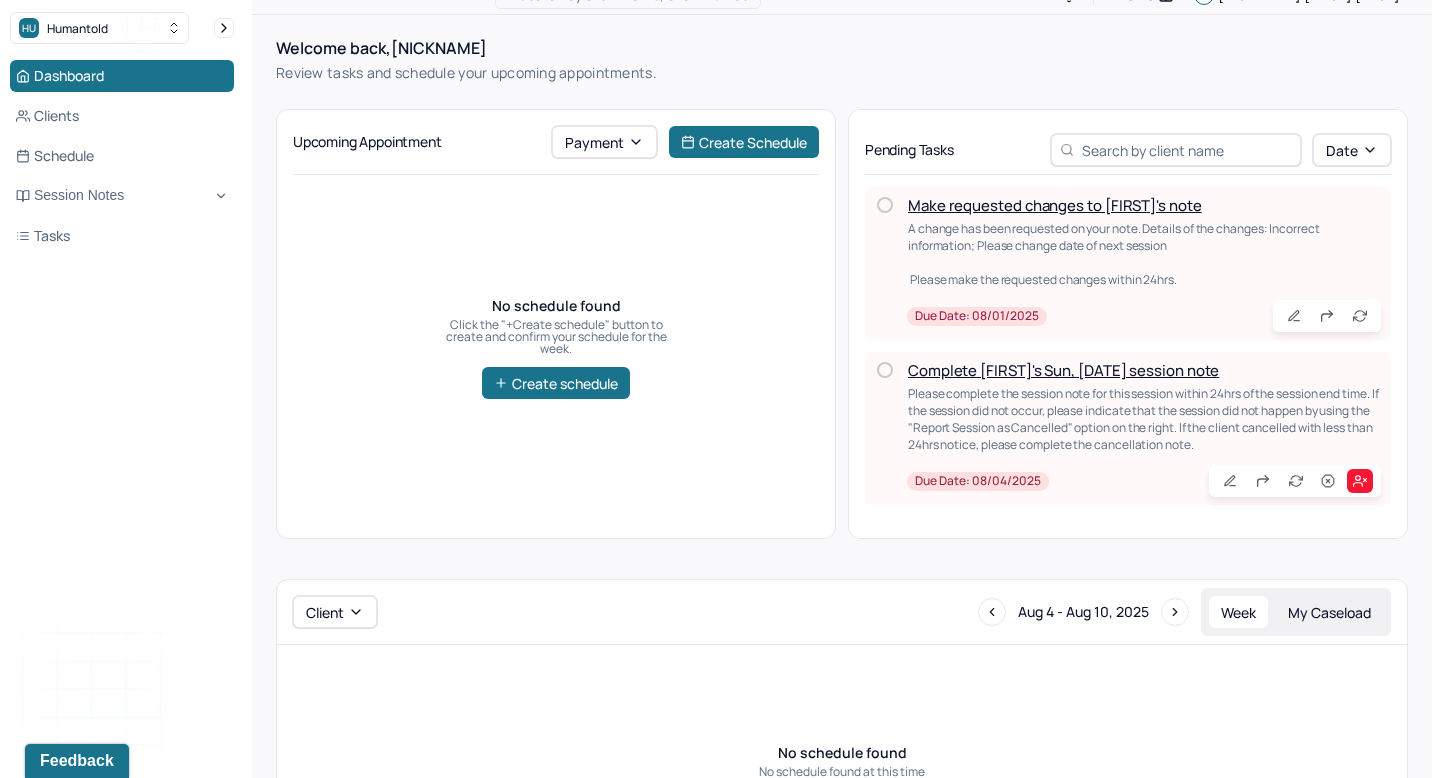 click on "Make requested changes to [FIRST]'s note" at bounding box center [1055, 205] 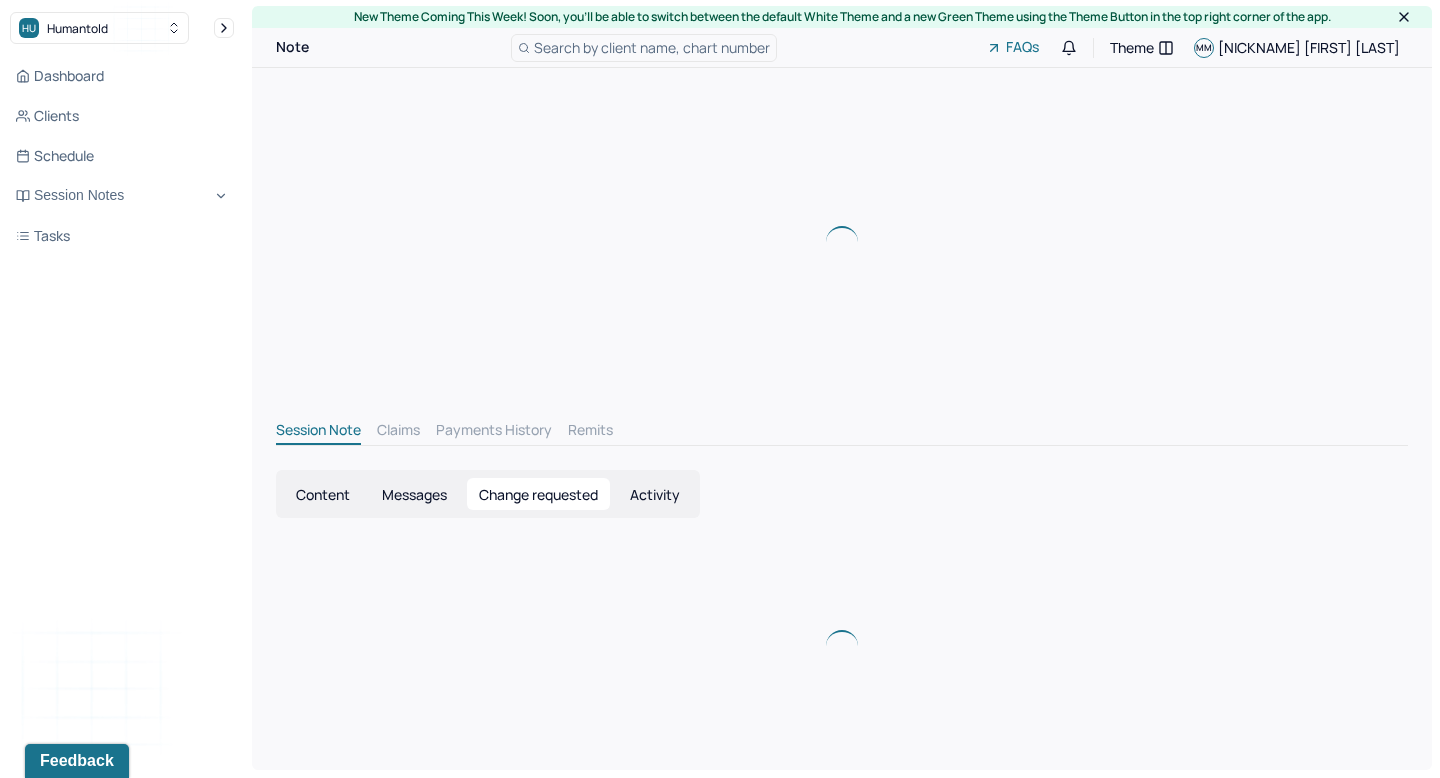 scroll, scrollTop: 0, scrollLeft: 0, axis: both 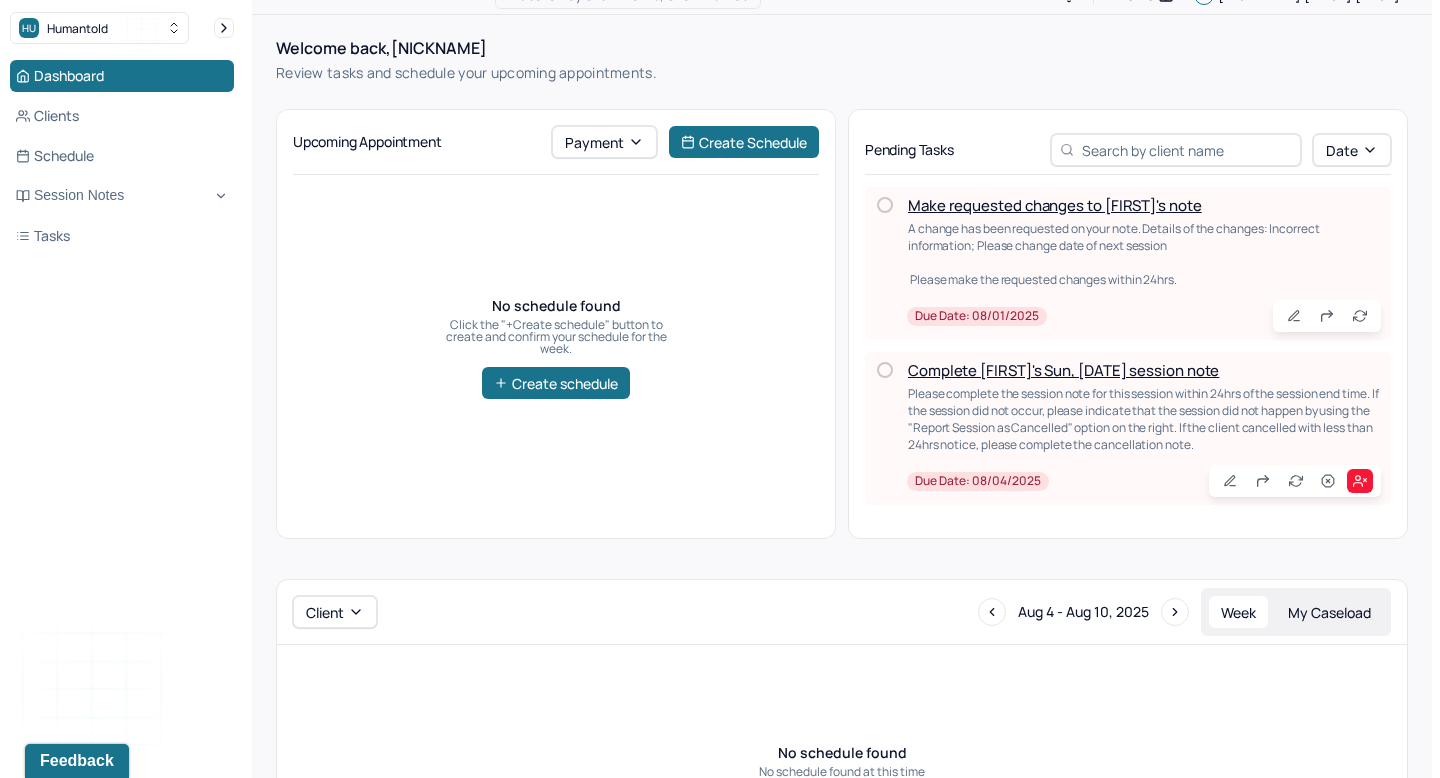 click on "Due date: 08/01/2025" at bounding box center [977, 316] 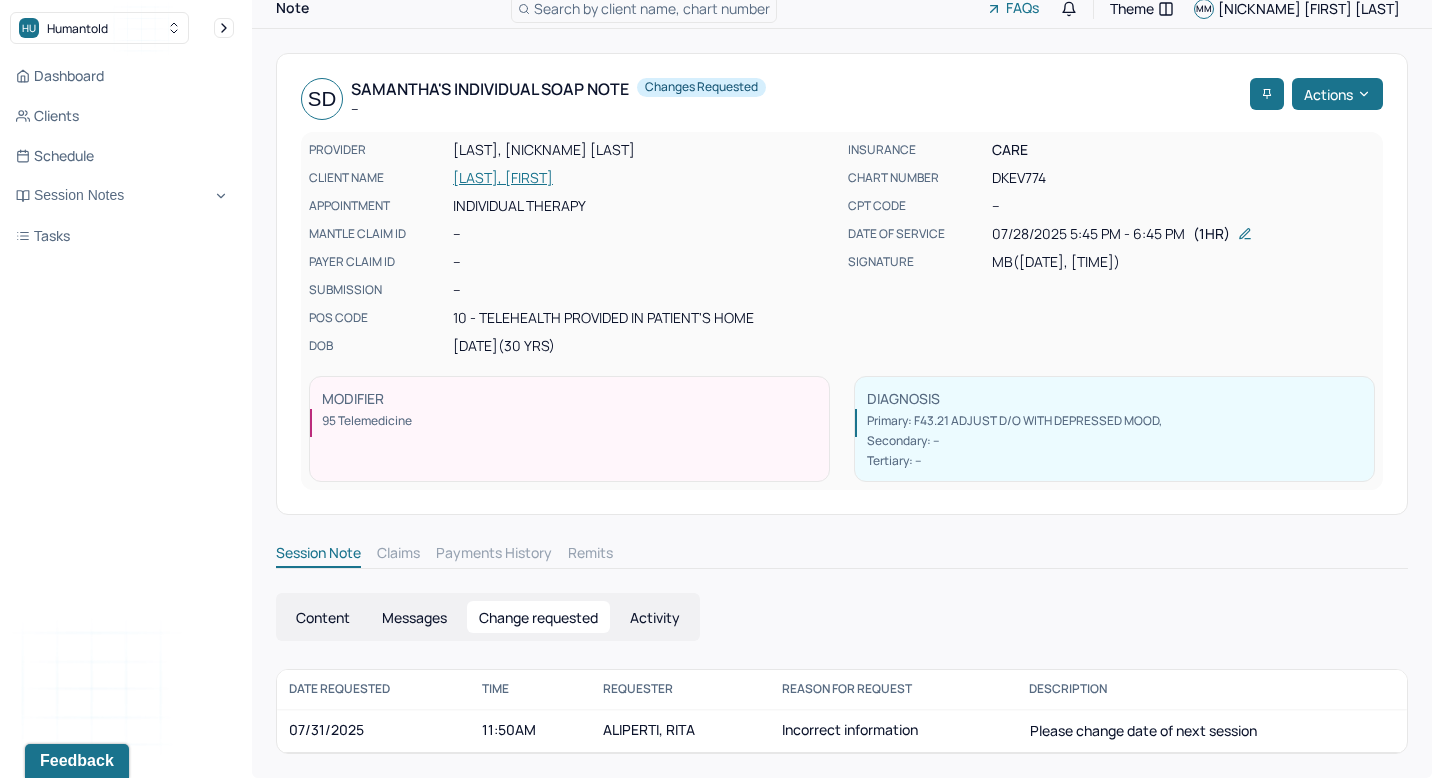 scroll, scrollTop: 46, scrollLeft: 0, axis: vertical 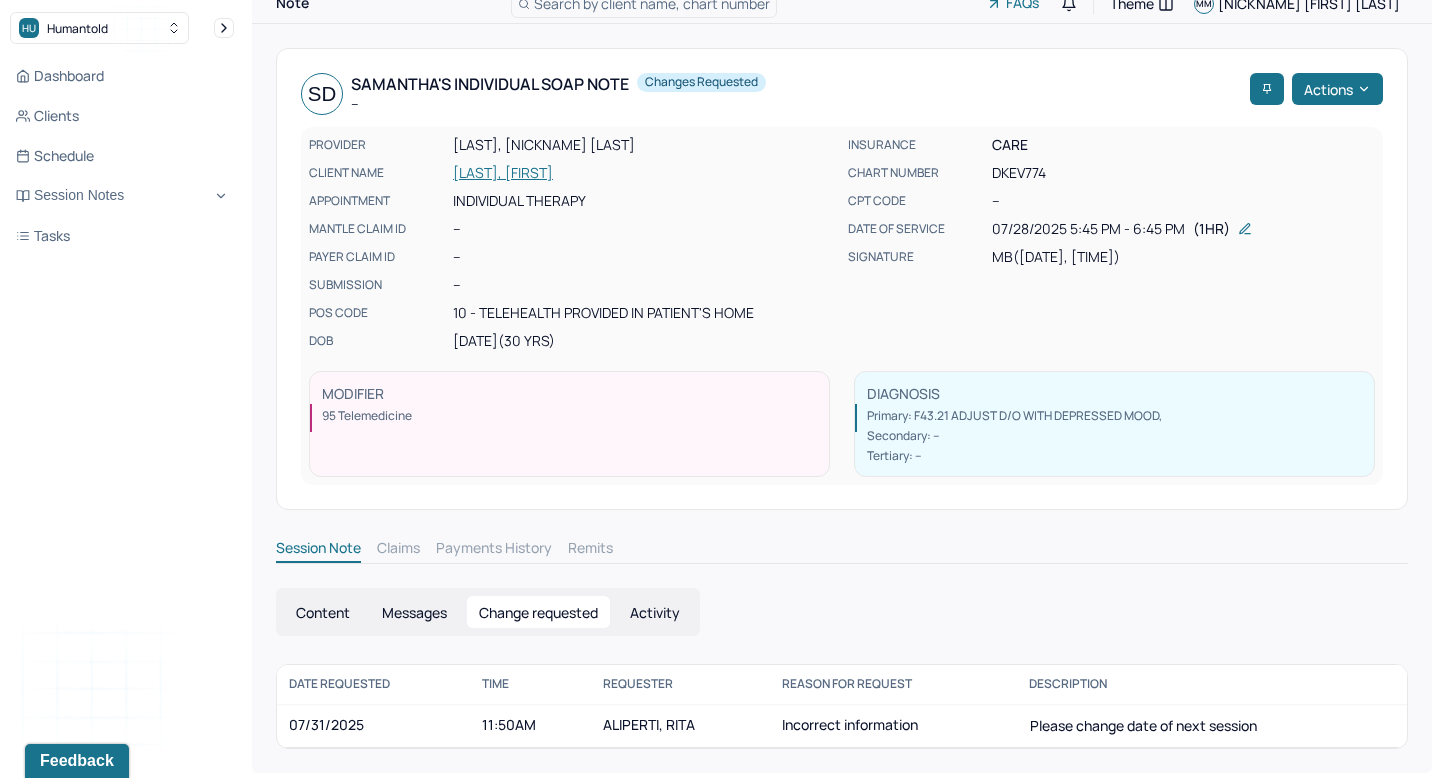 click on "Content" at bounding box center (323, 612) 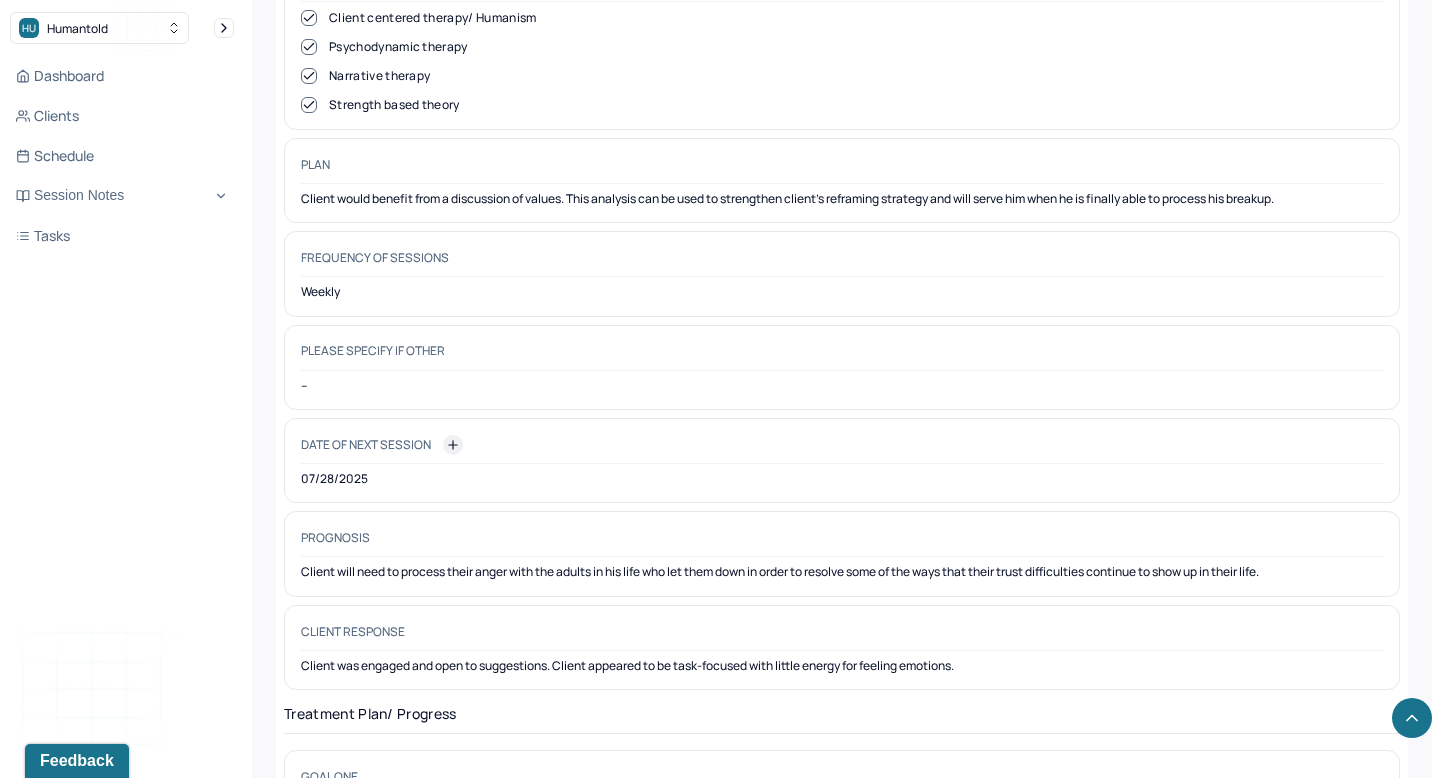 scroll, scrollTop: 2535, scrollLeft: 0, axis: vertical 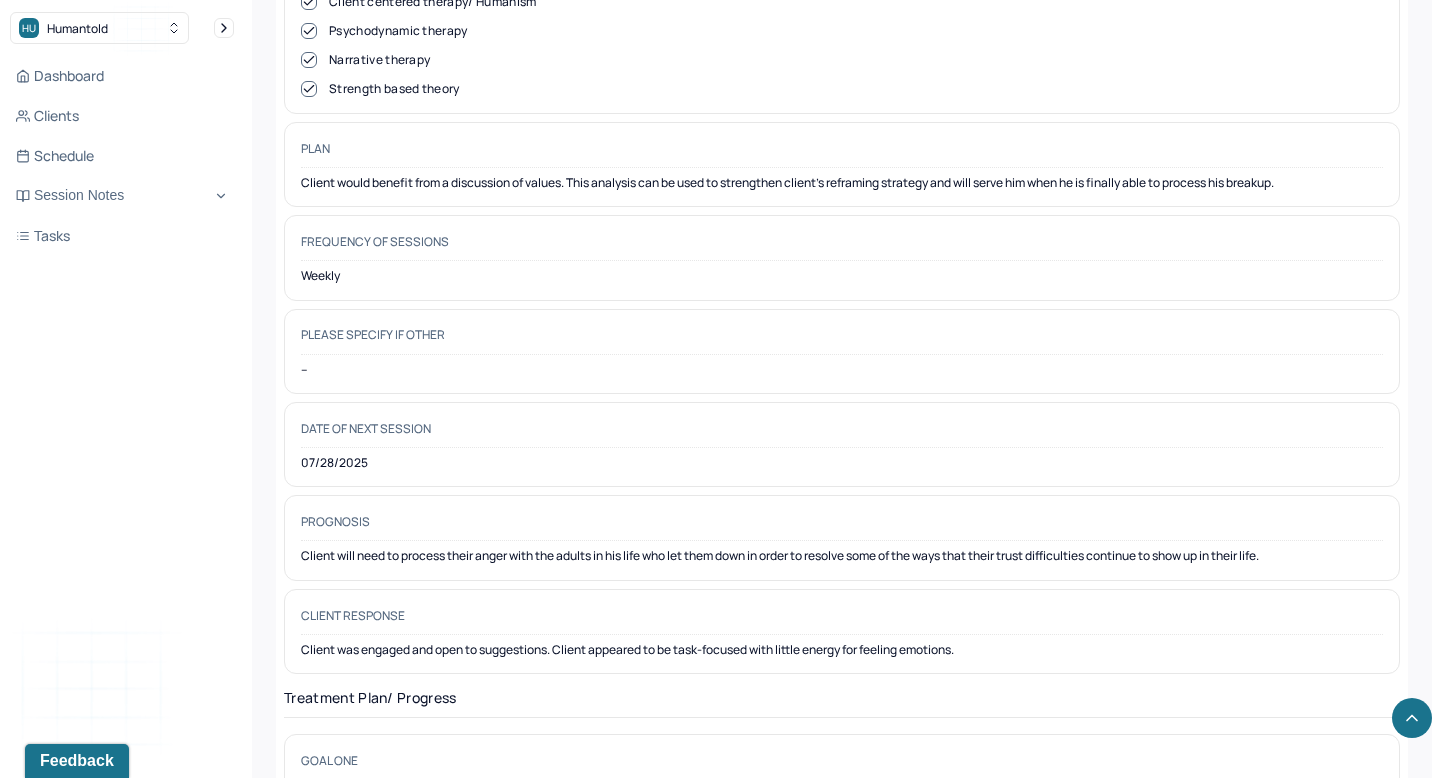 click on "07/28/2025" at bounding box center (842, 463) 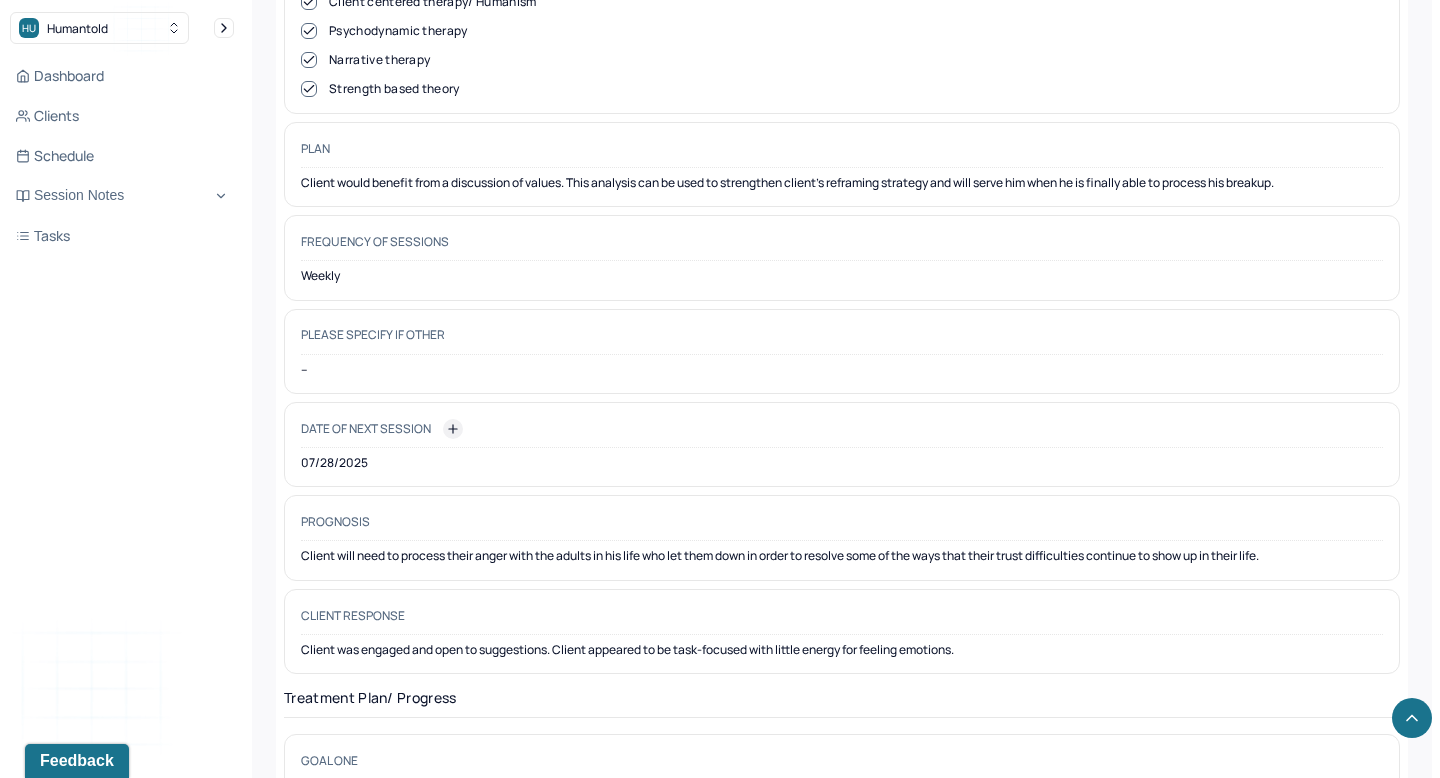 click at bounding box center [453, 429] 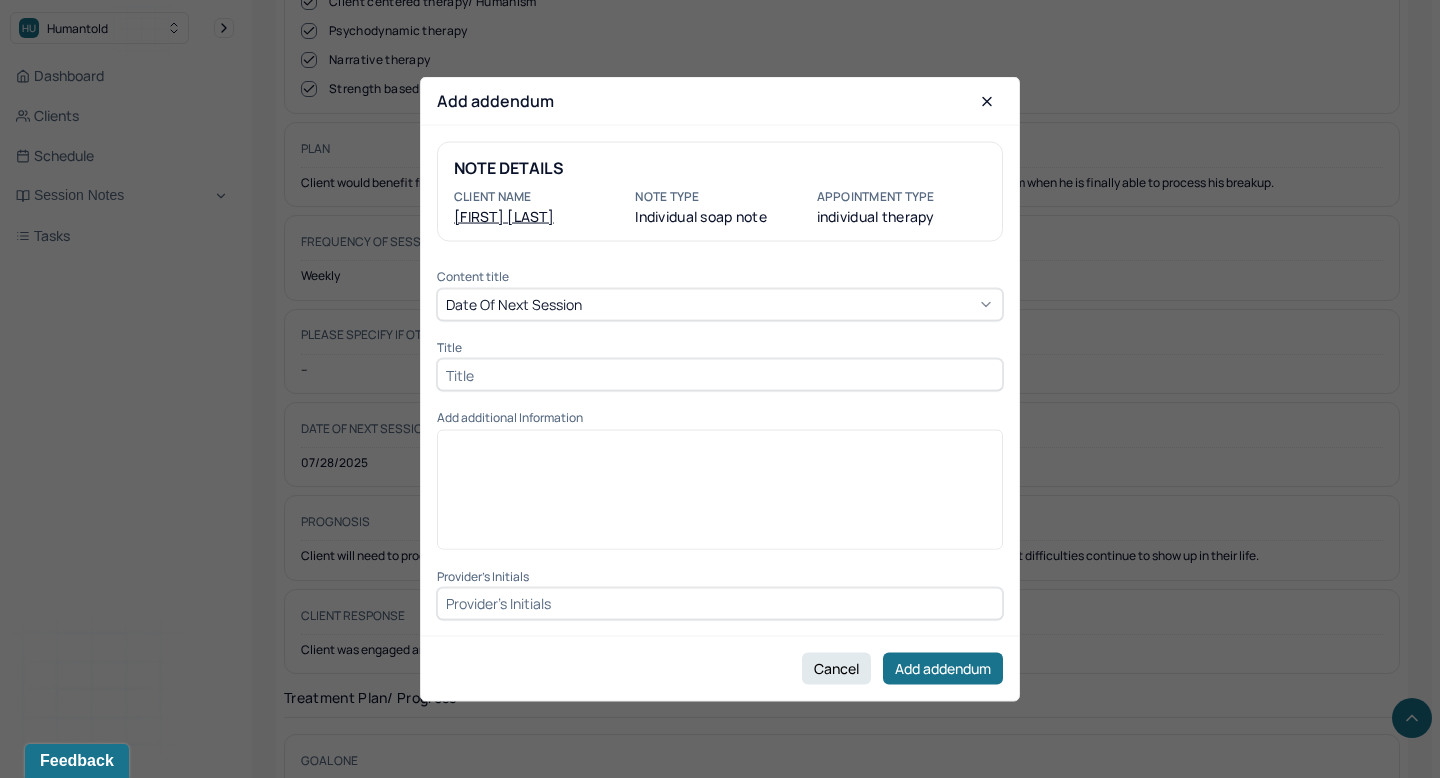click at bounding box center [720, 375] 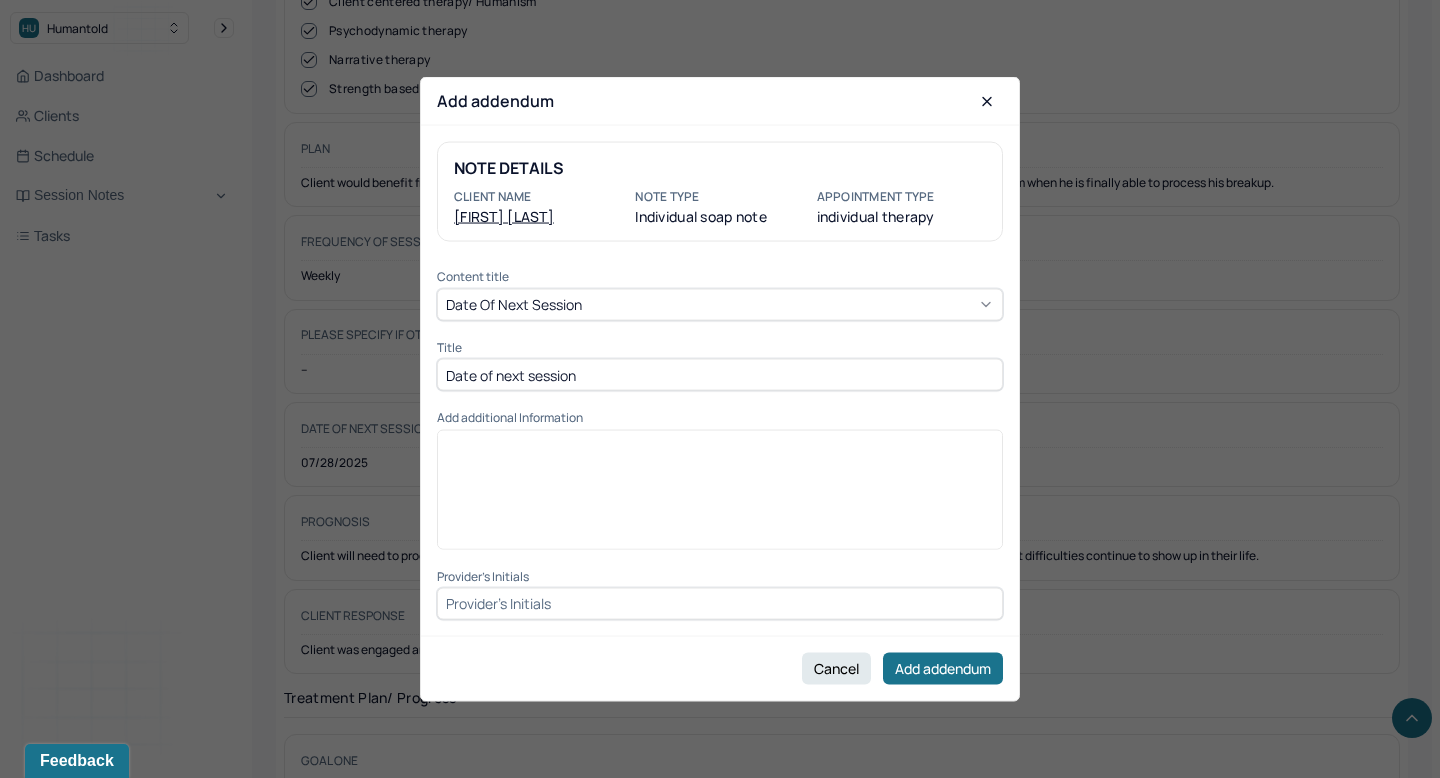 type on "Date of next session" 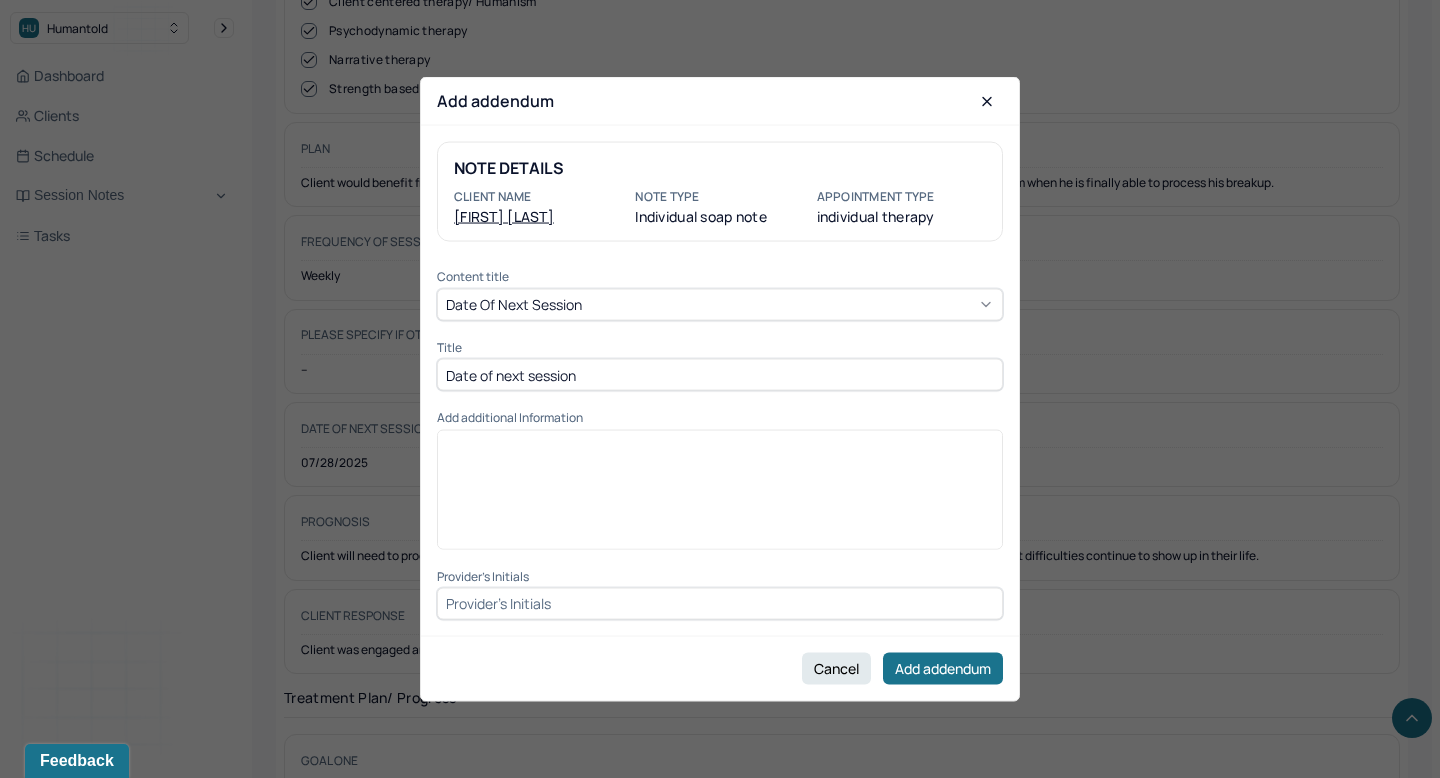 click at bounding box center [720, 496] 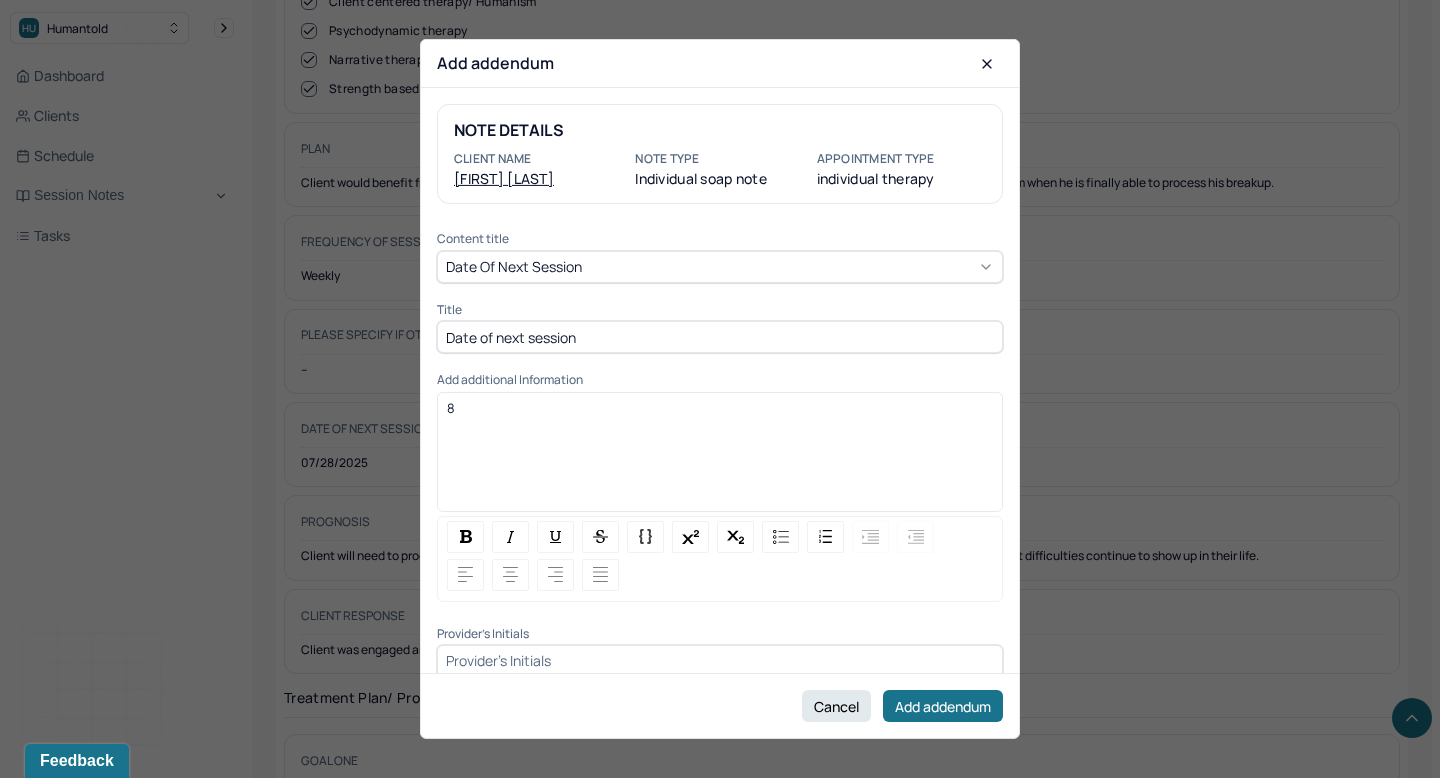 type 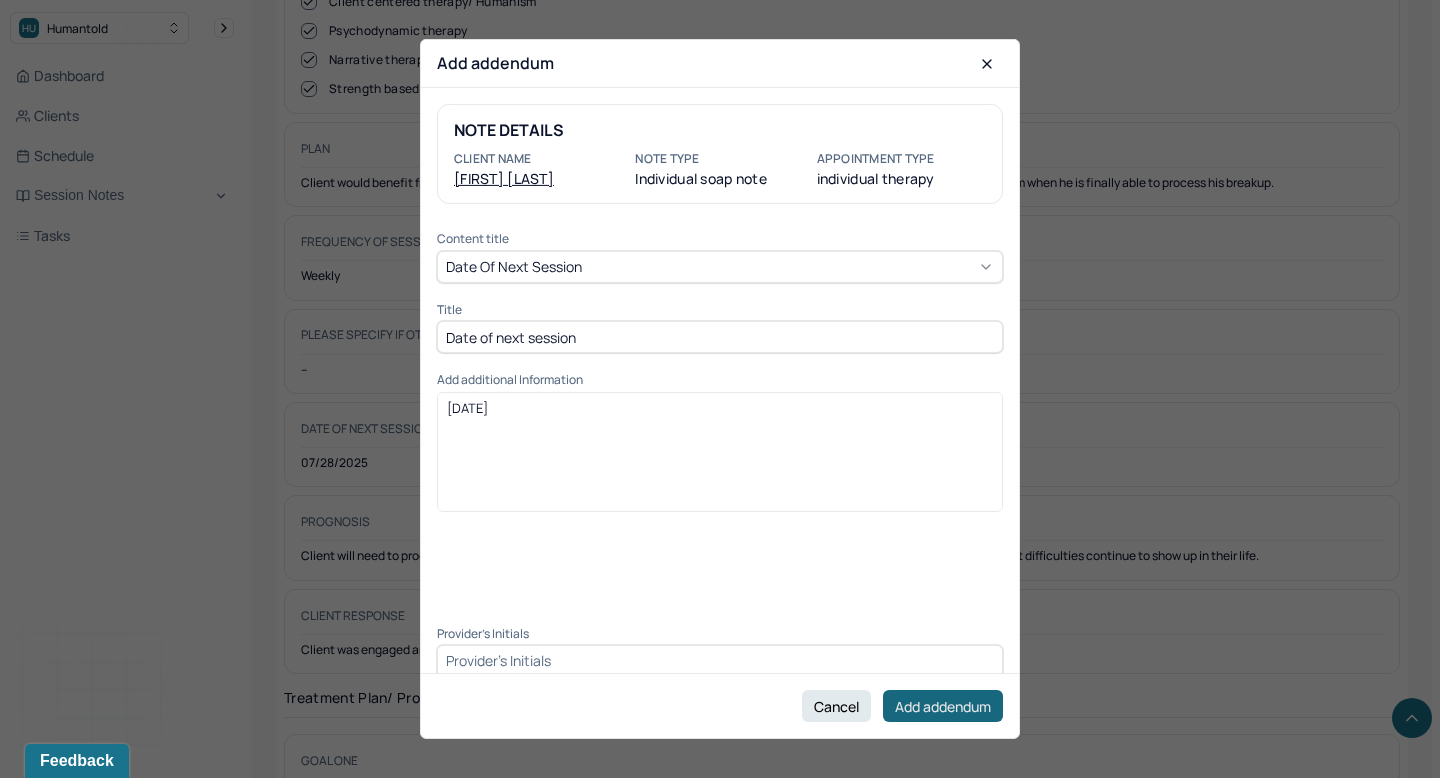 click on "Add addendum" at bounding box center [943, 706] 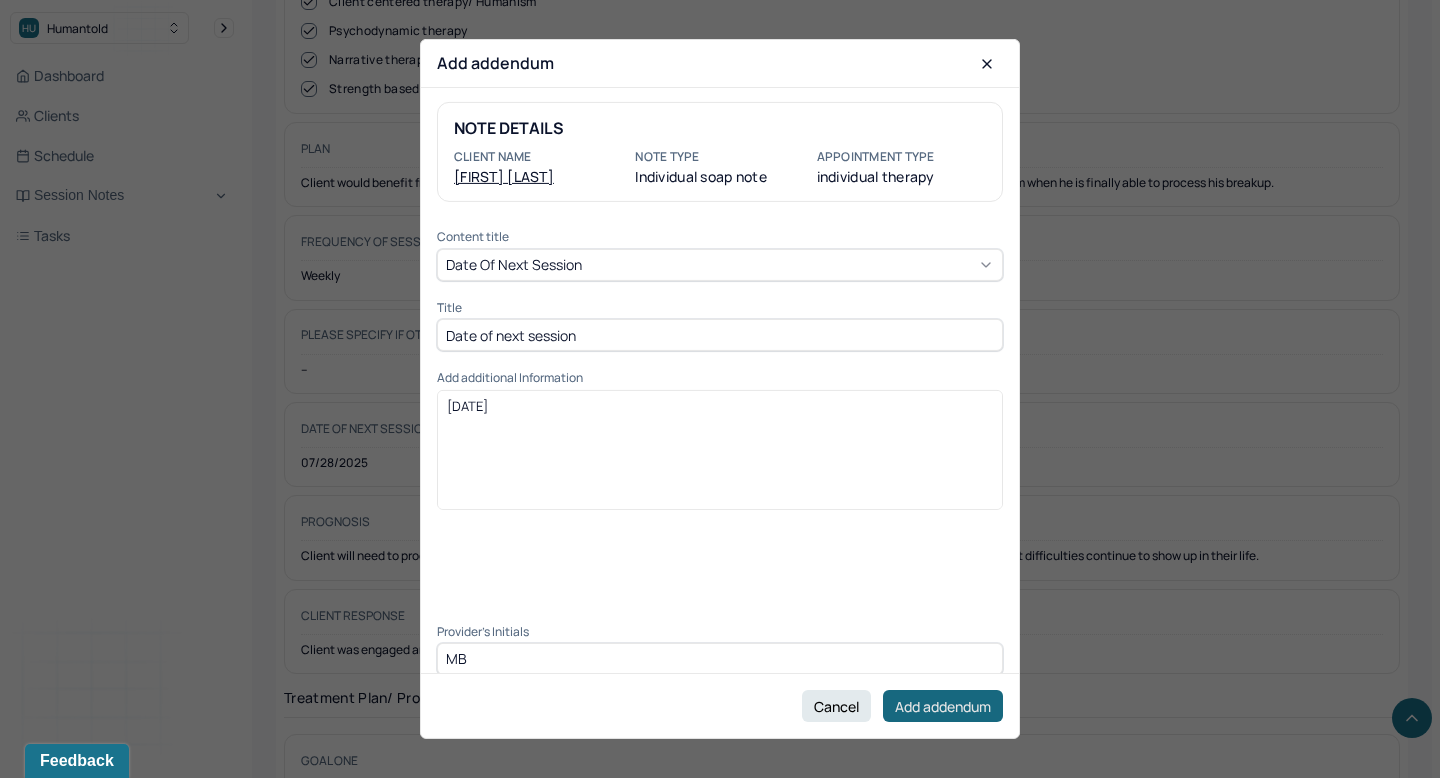 type on "MB" 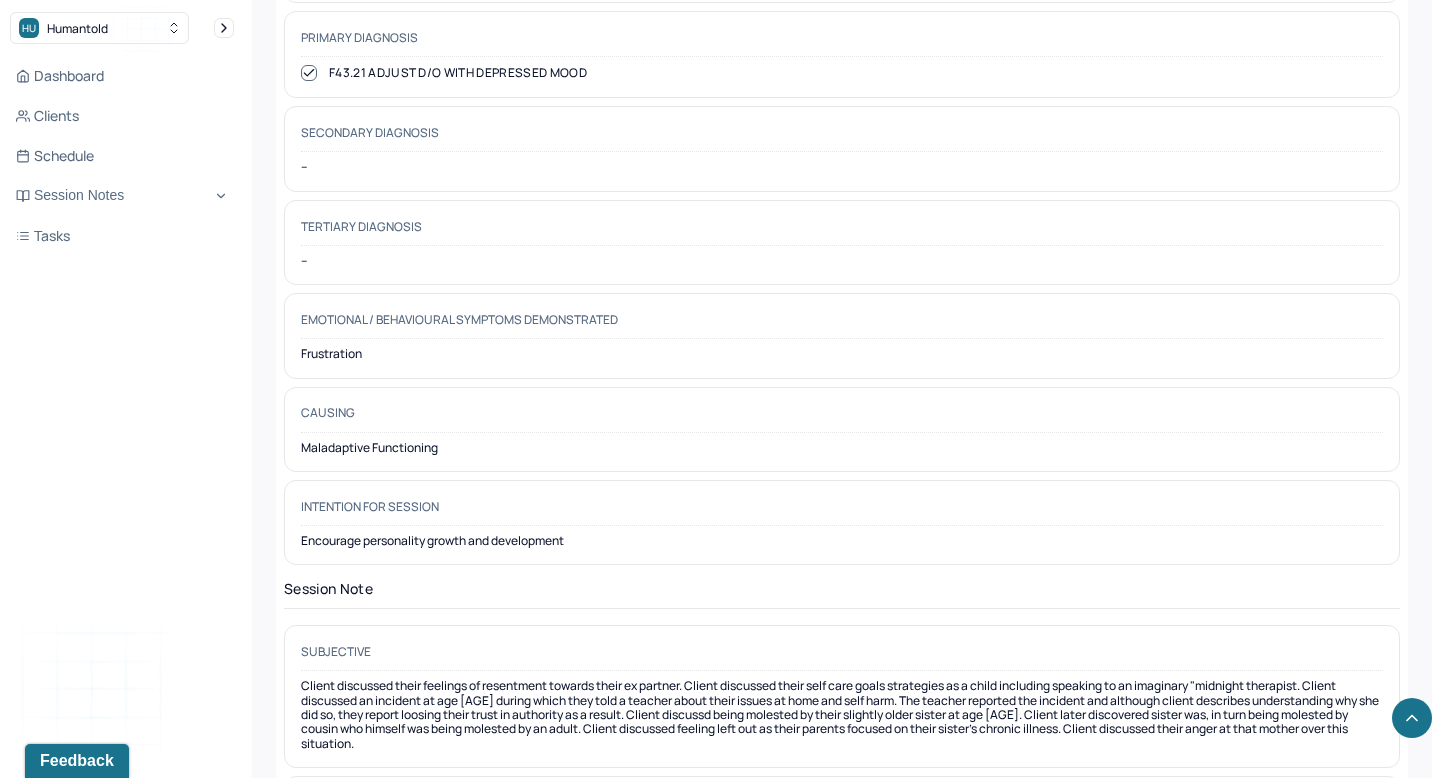 scroll, scrollTop: 716, scrollLeft: 0, axis: vertical 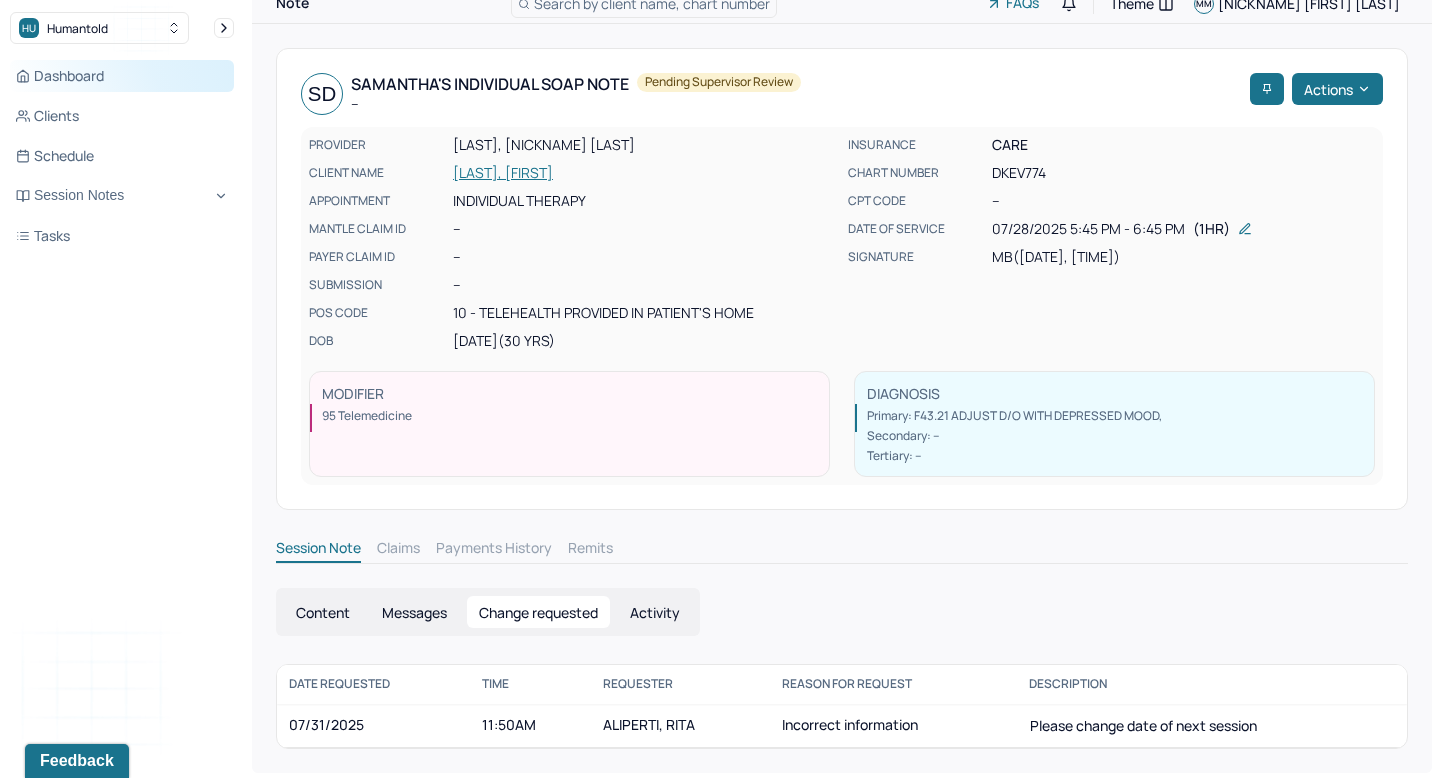 click on "Dashboard" at bounding box center [122, 76] 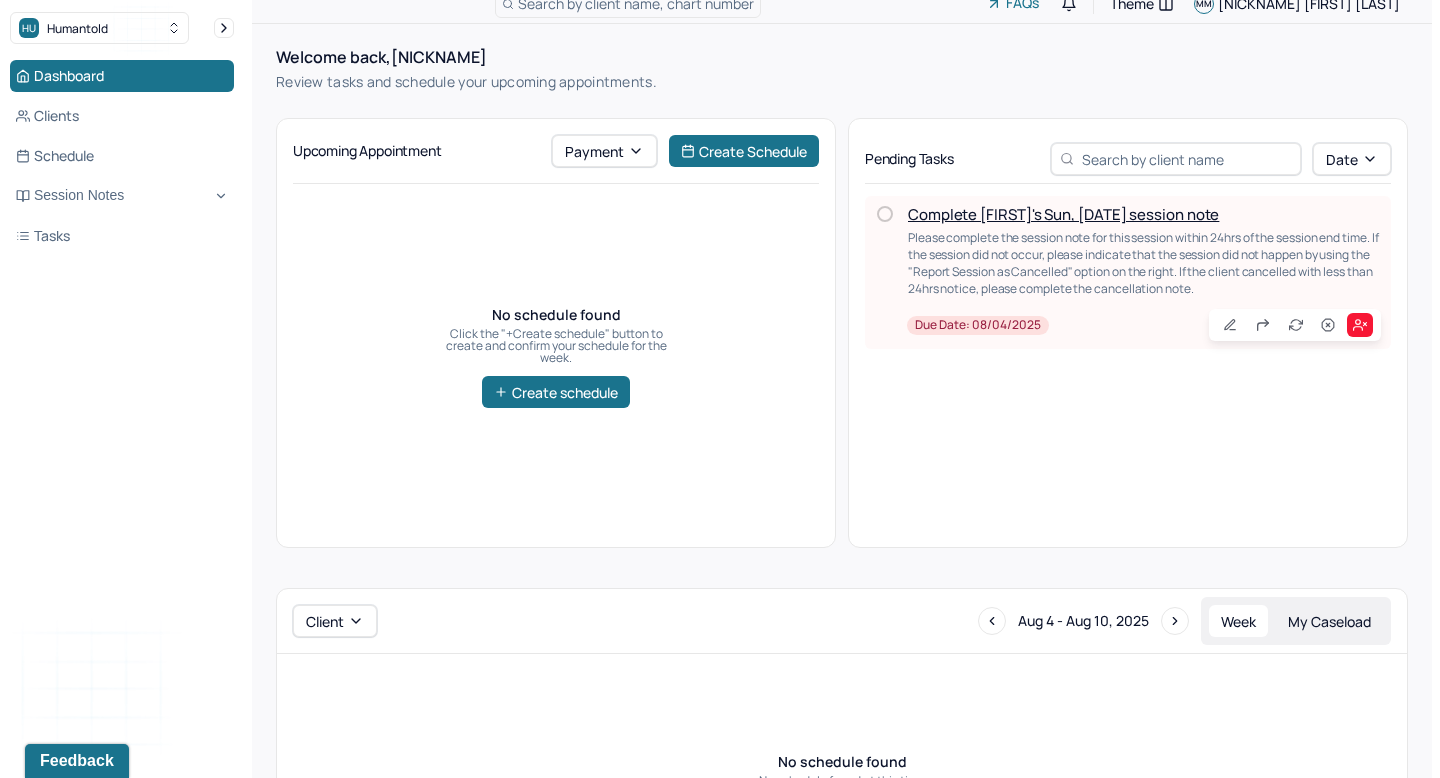 click on "Please complete the session note for this session within 24hrs of the session end time. If the session did not occur, please indicate that the session did not happen by using the "Report Session as Cancelled" option on the right. If the client cancelled with less than 24hrs notice, please complete the cancellation note." at bounding box center (1144, 263) 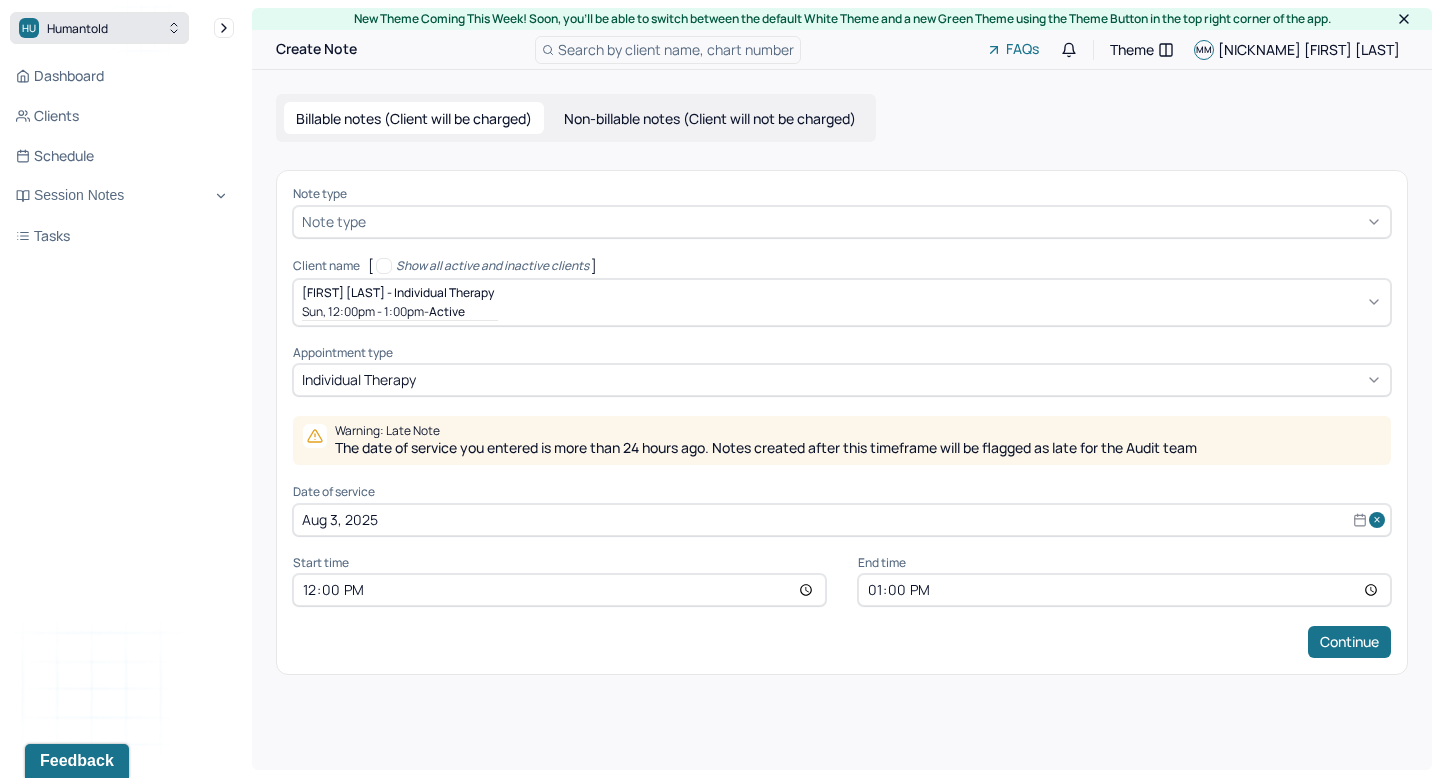 click on "HU Humantold" at bounding box center [99, 28] 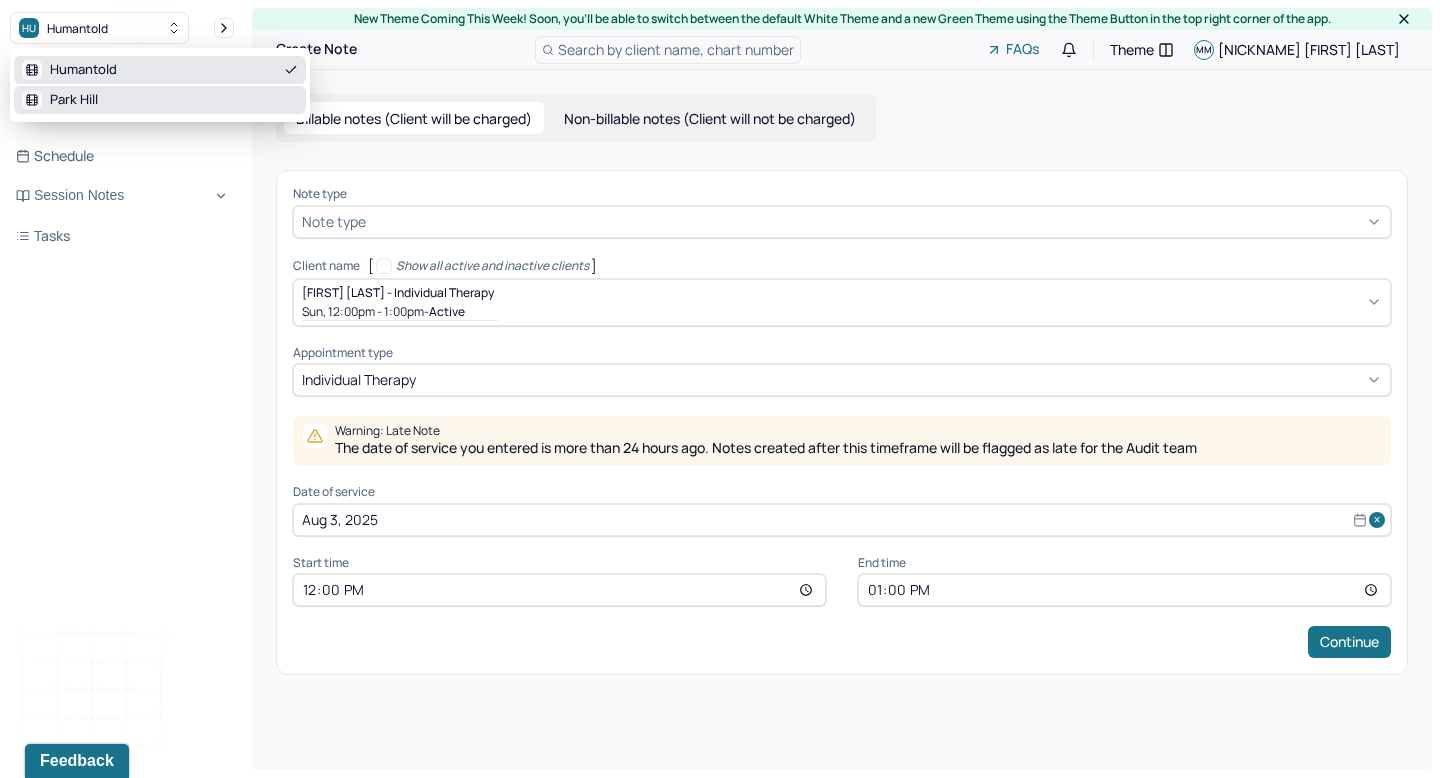 click on "Park Hill" at bounding box center (160, 100) 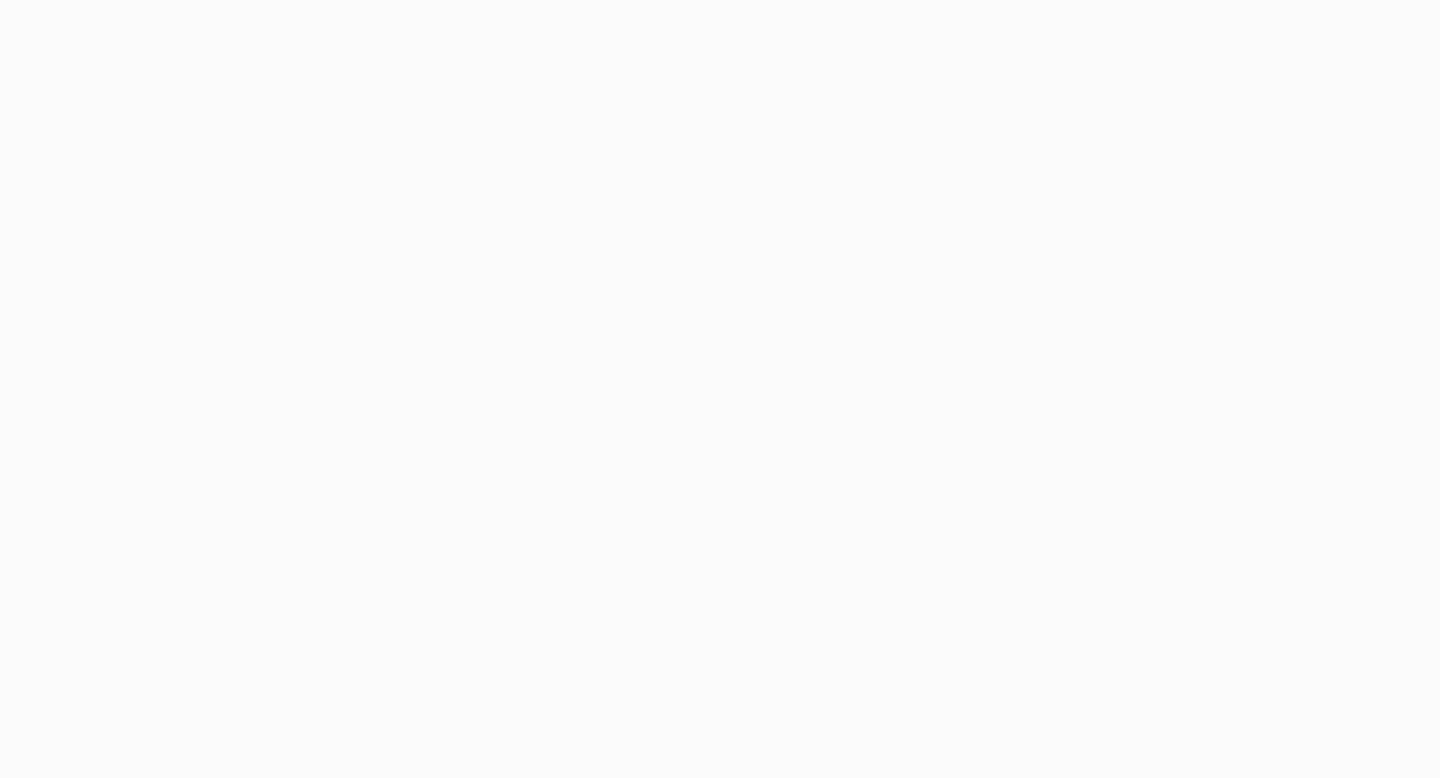 scroll, scrollTop: 0, scrollLeft: 0, axis: both 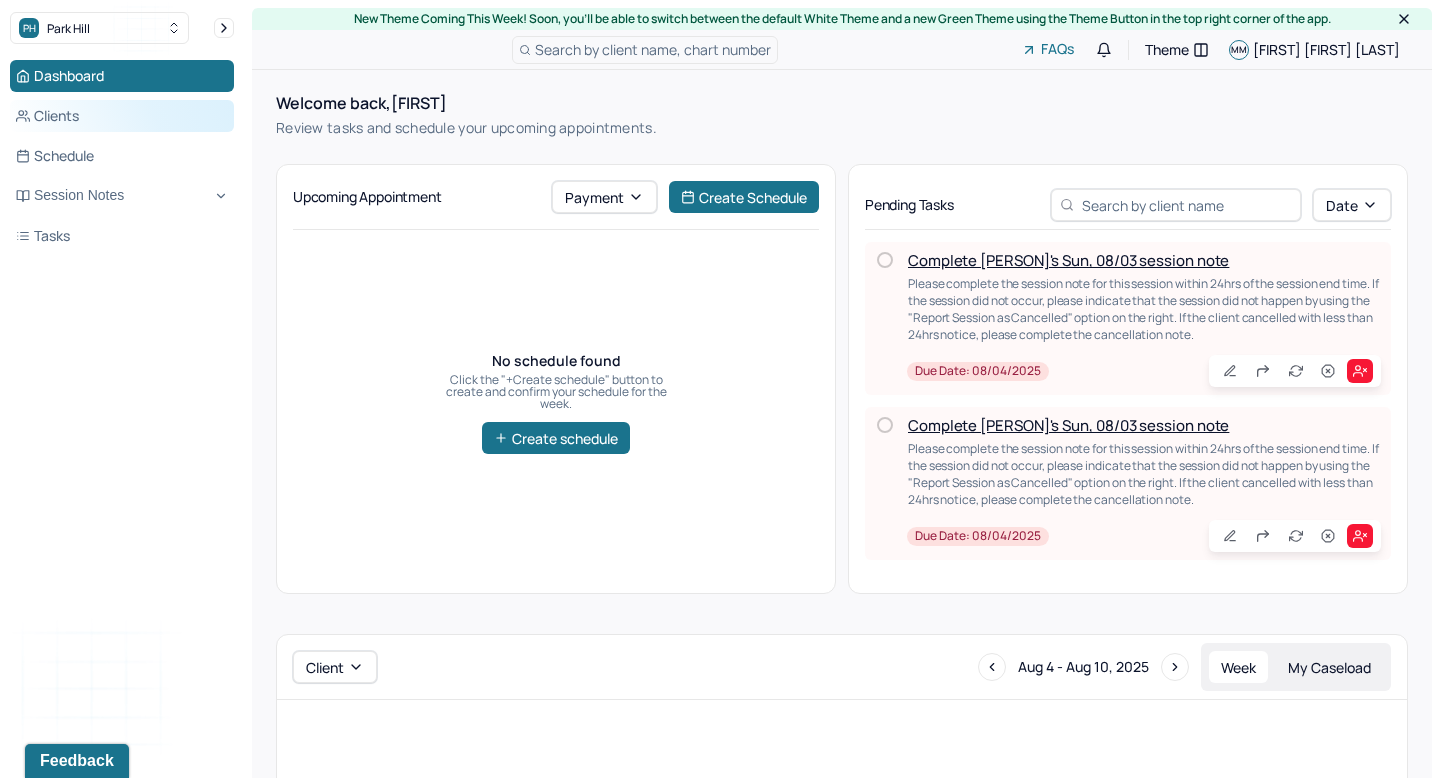 click on "Clients" at bounding box center [122, 116] 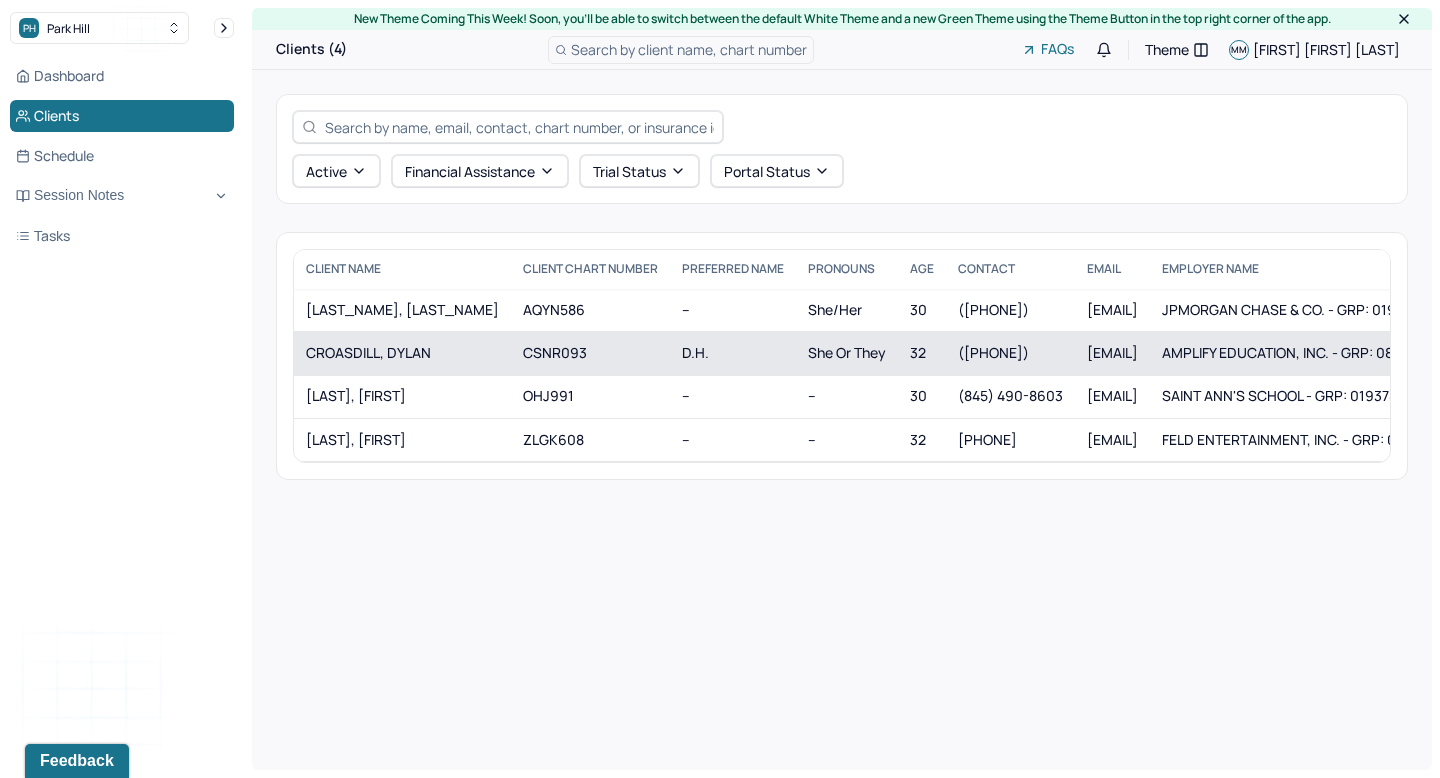click on "CROASDILL, DYLAN" at bounding box center [402, 353] 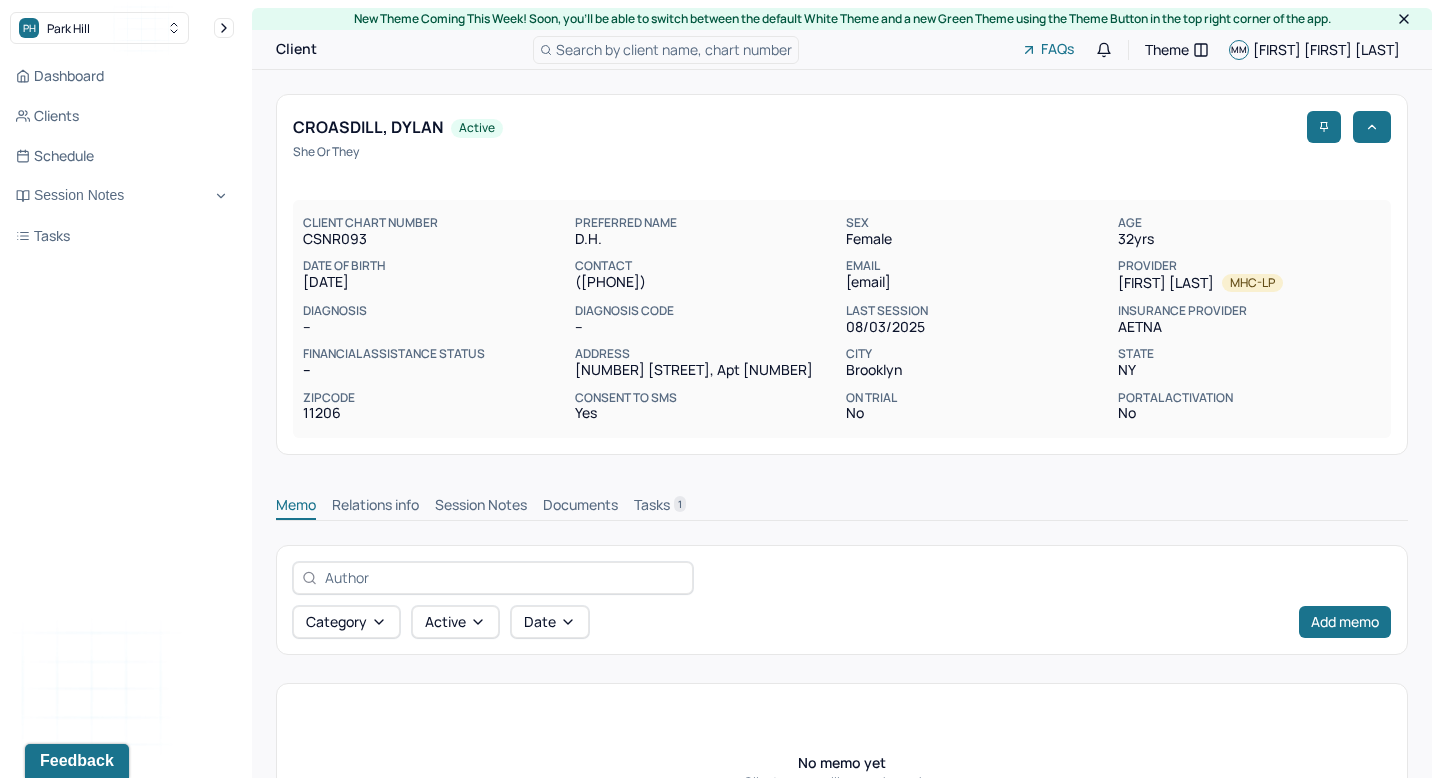 click on "Session Notes" at bounding box center [481, 507] 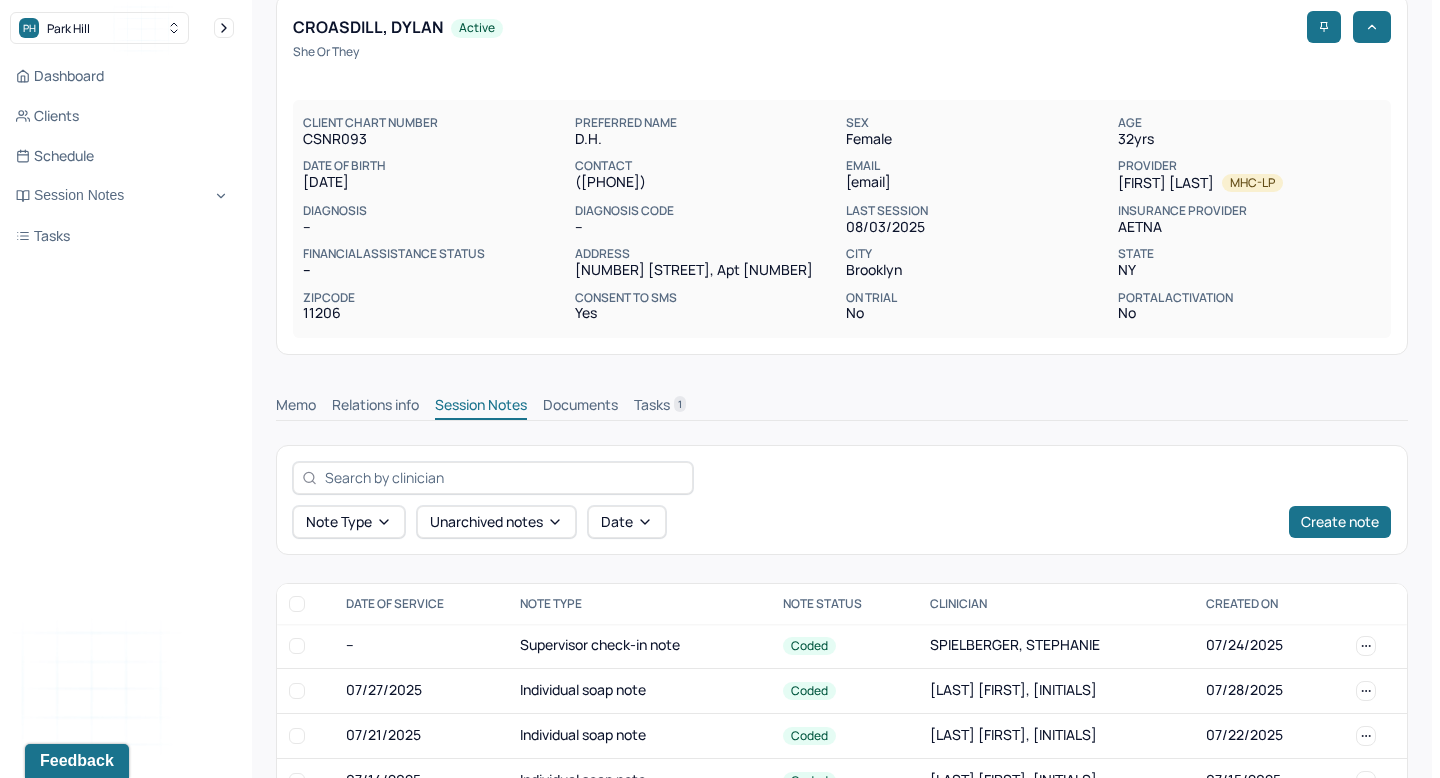 scroll, scrollTop: 164, scrollLeft: 0, axis: vertical 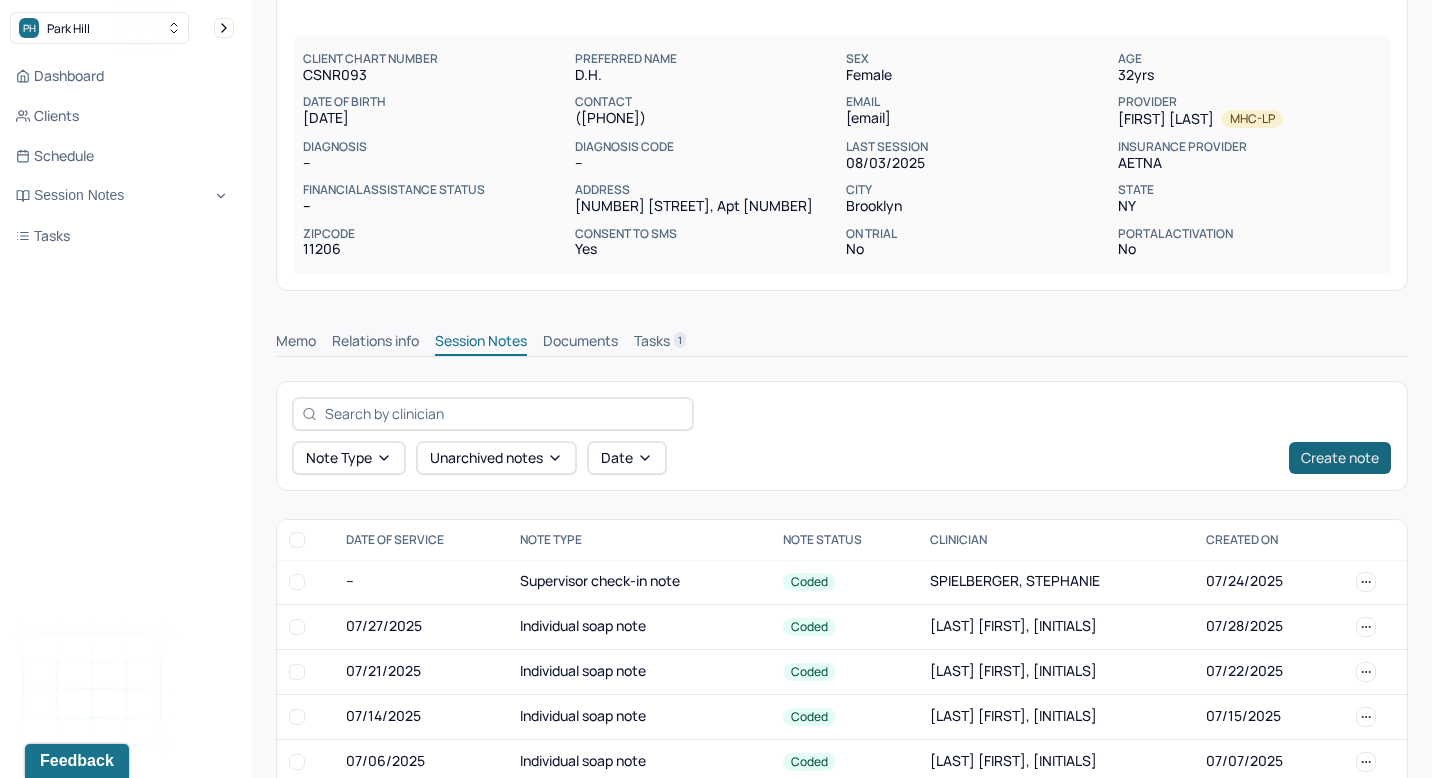 click on "Create note" at bounding box center (1340, 458) 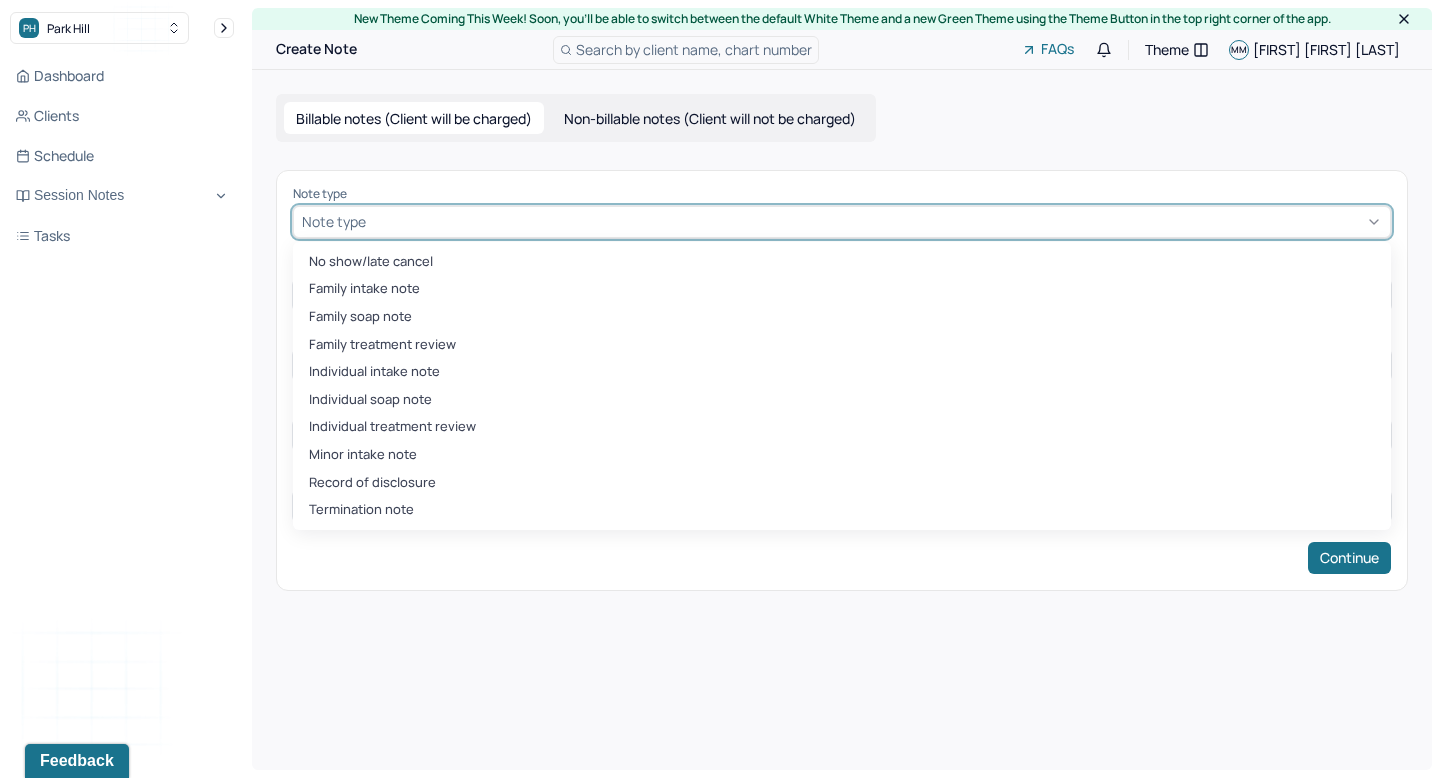 click at bounding box center [876, 221] 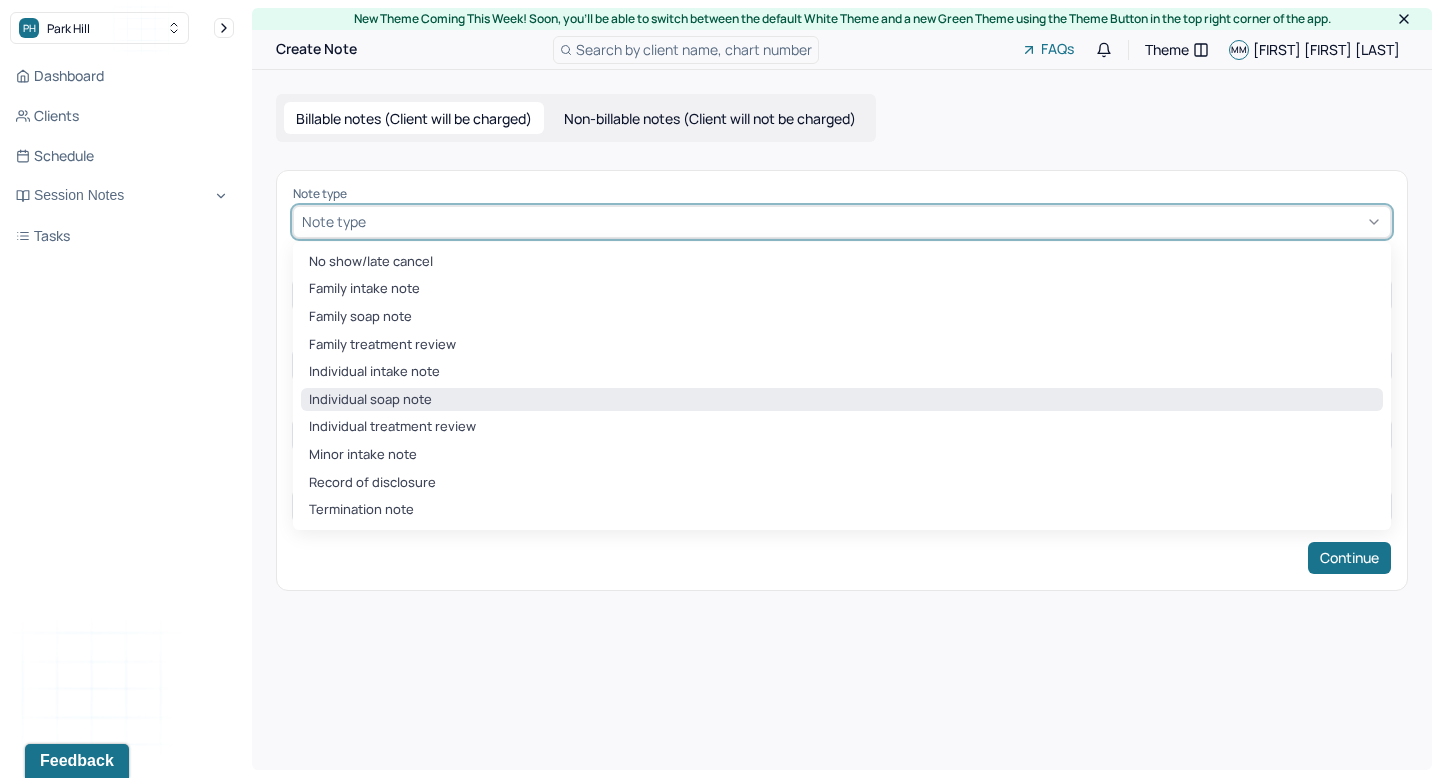 click on "Individual soap note" at bounding box center (842, 400) 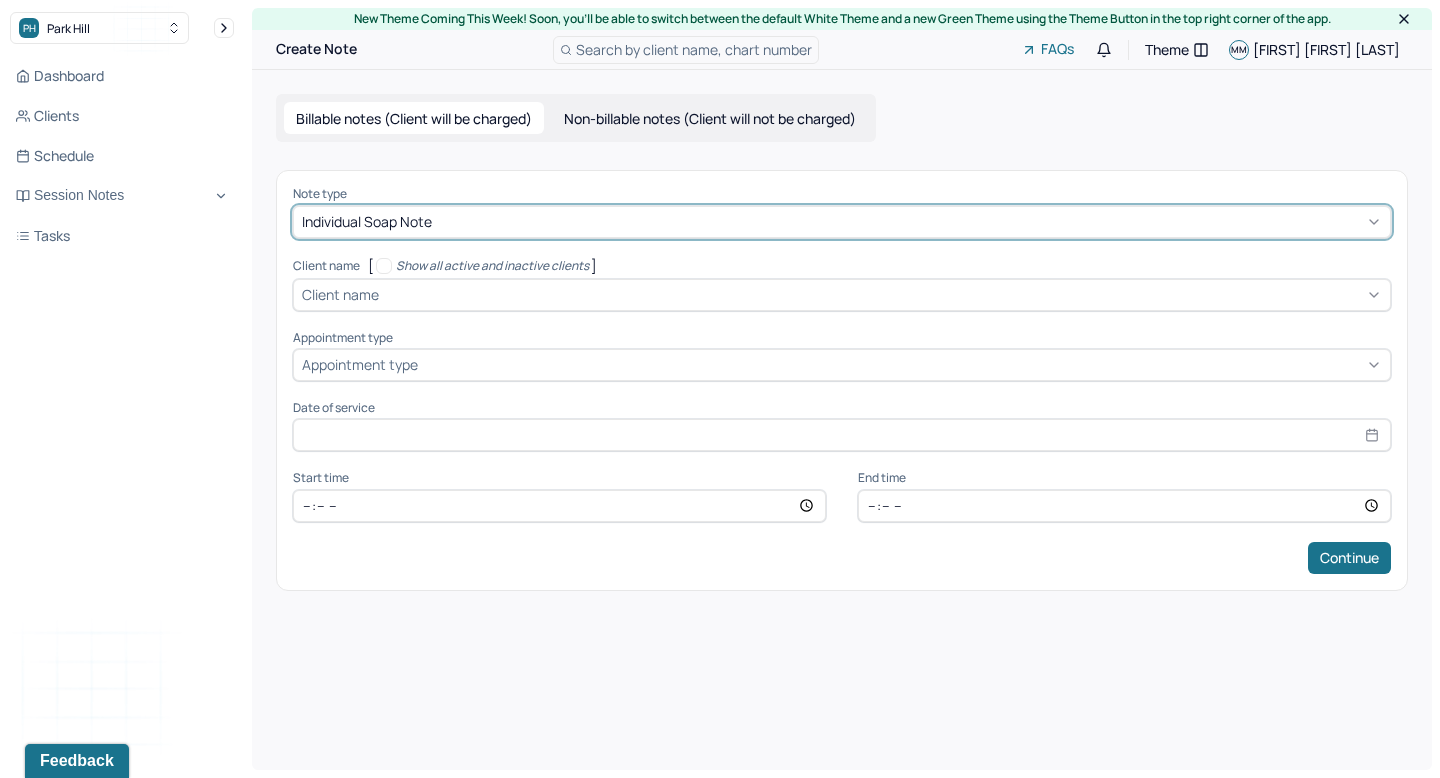 click at bounding box center [882, 294] 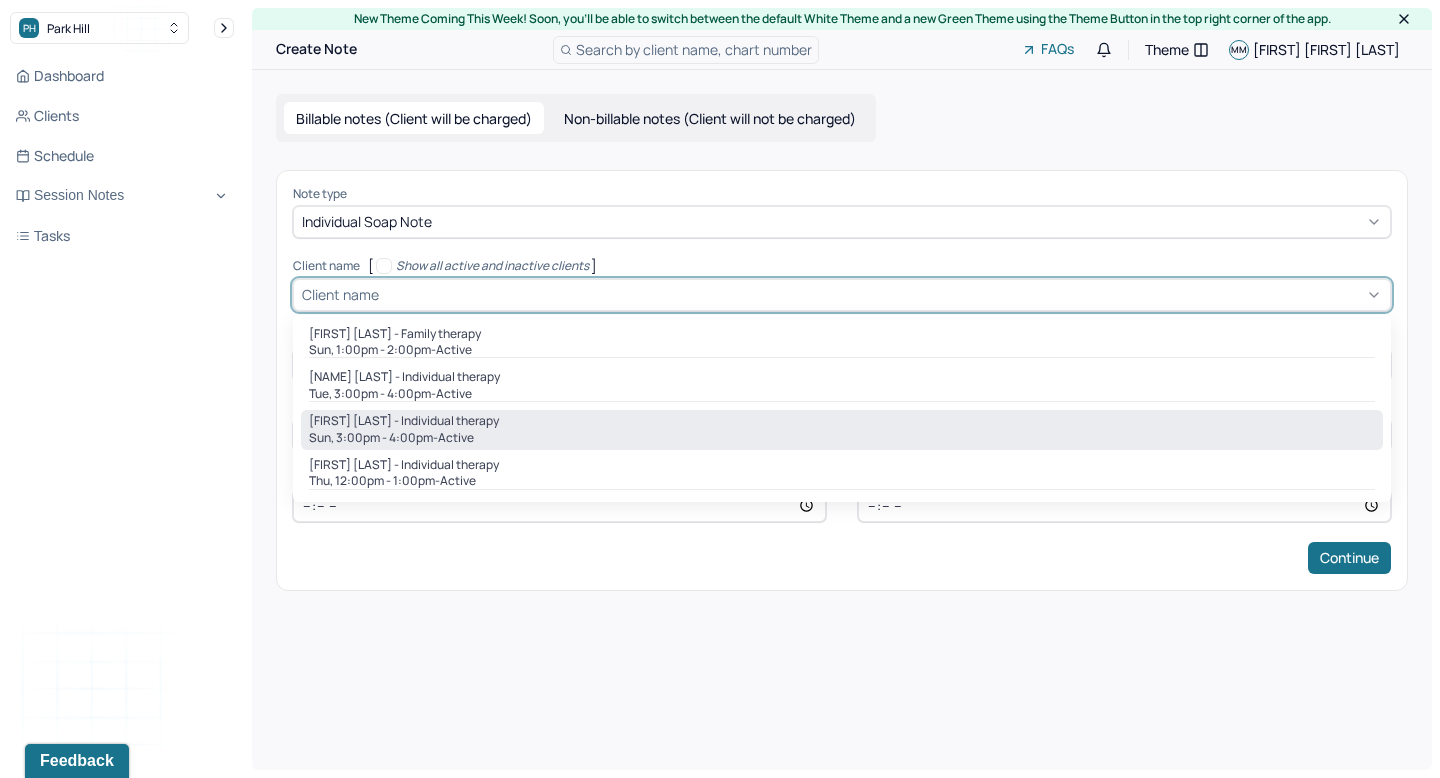 click on "[FIRST] [LAST] - Individual therapy" at bounding box center [842, 421] 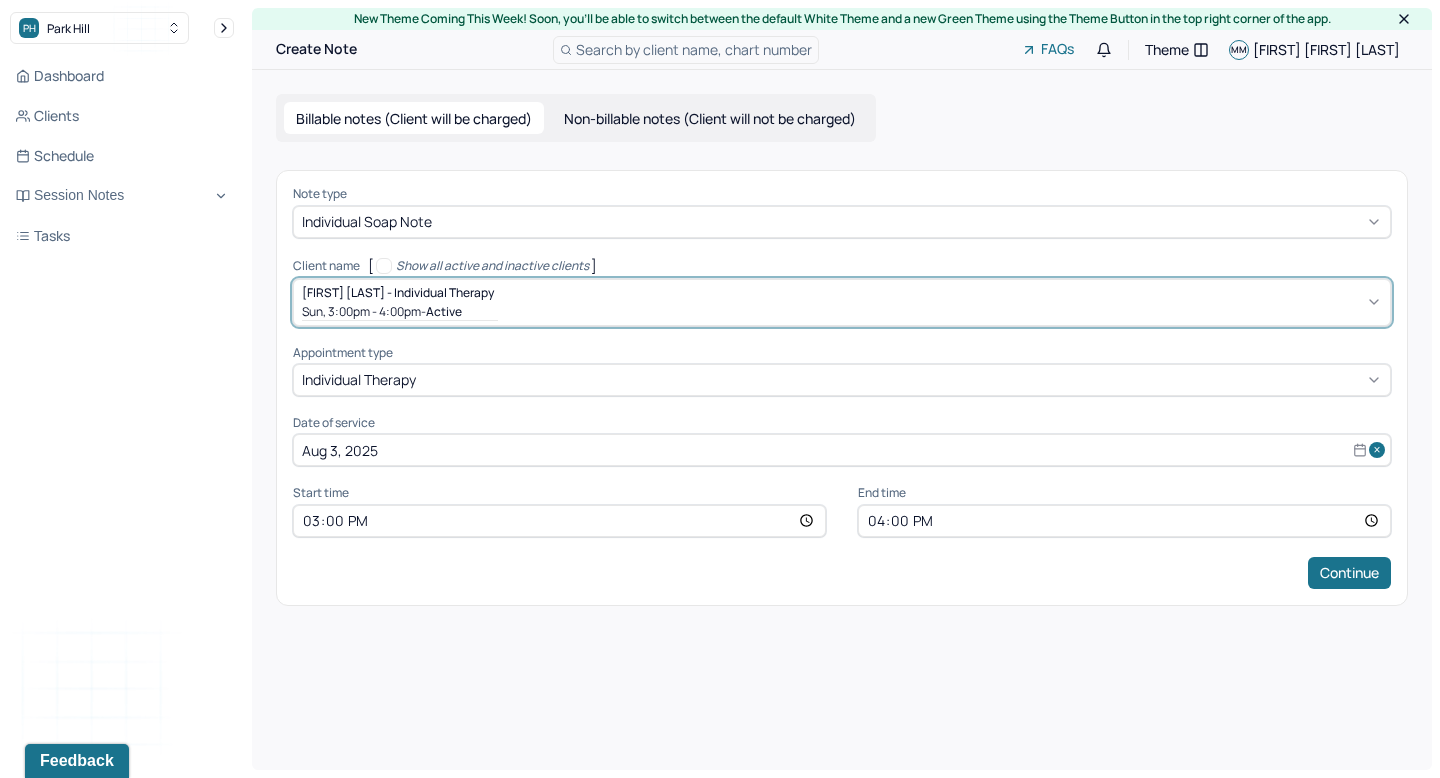 click at bounding box center (901, 379) 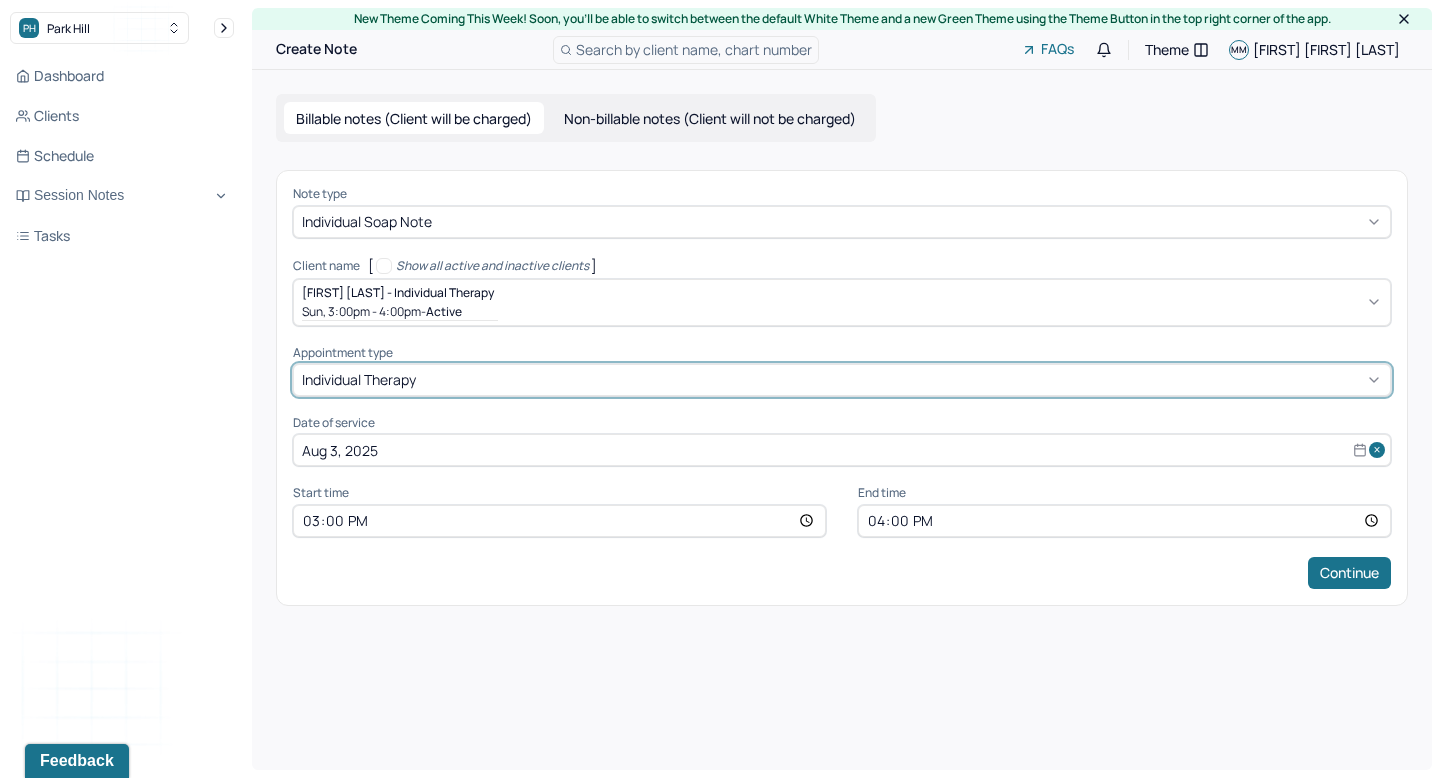 click at bounding box center [901, 379] 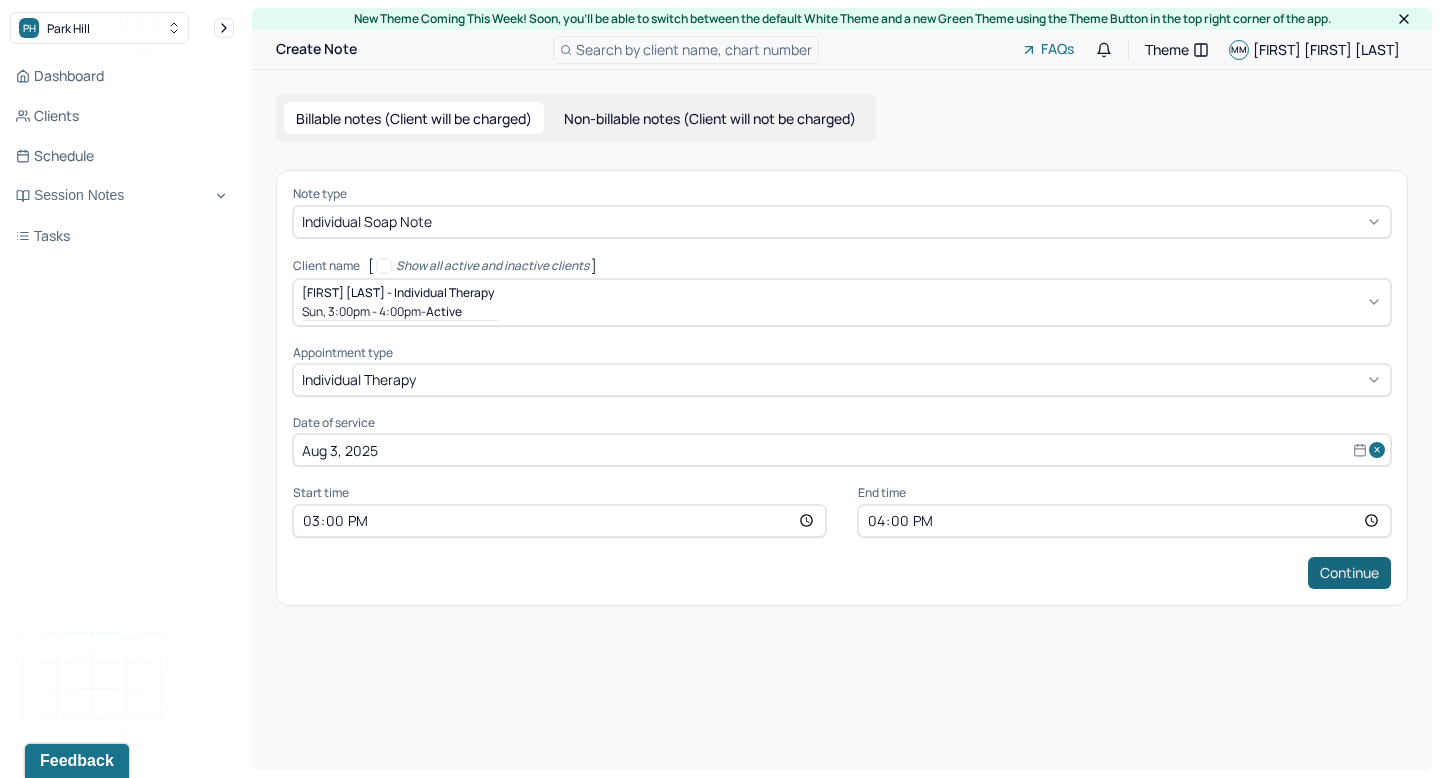 click on "Continue" at bounding box center (1349, 573) 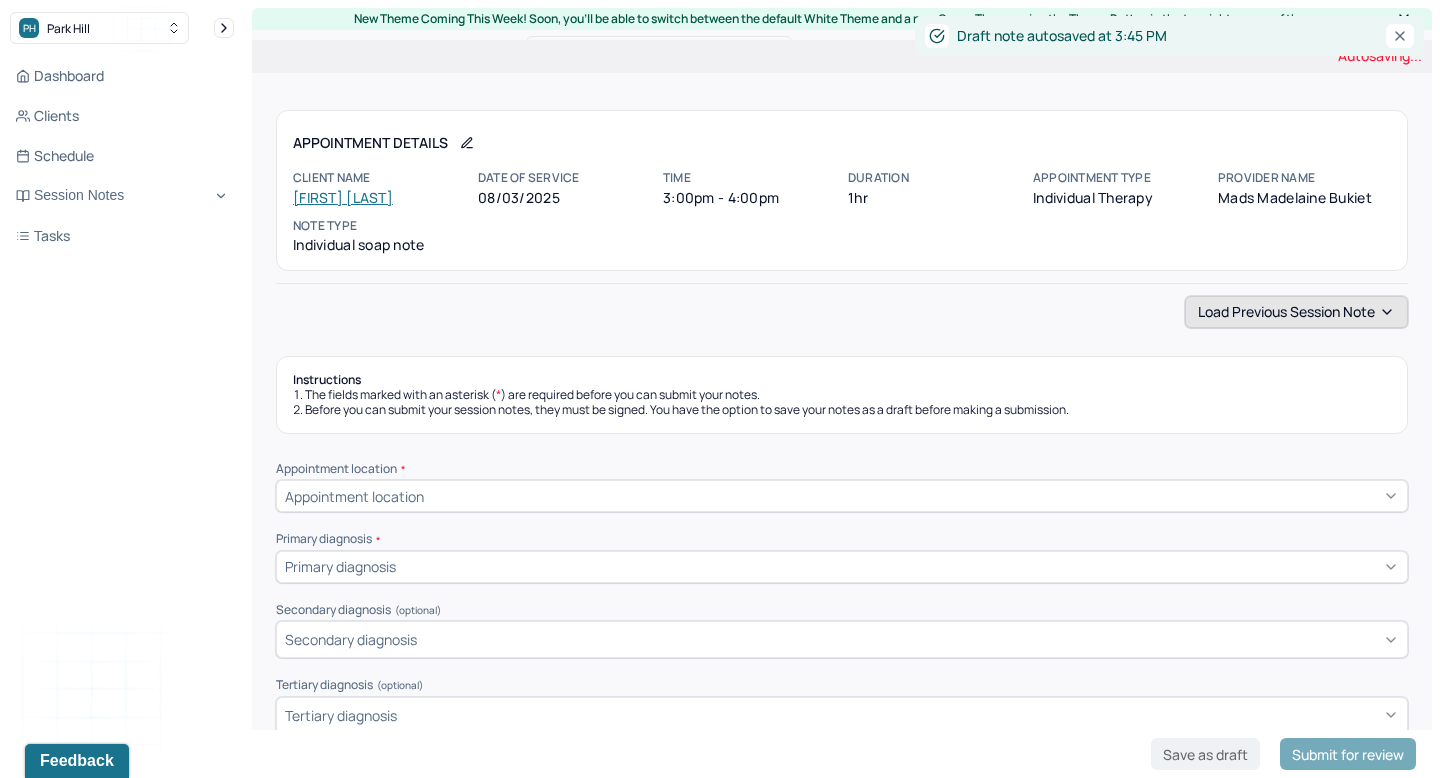 click on "Load previous session note" at bounding box center [1296, 312] 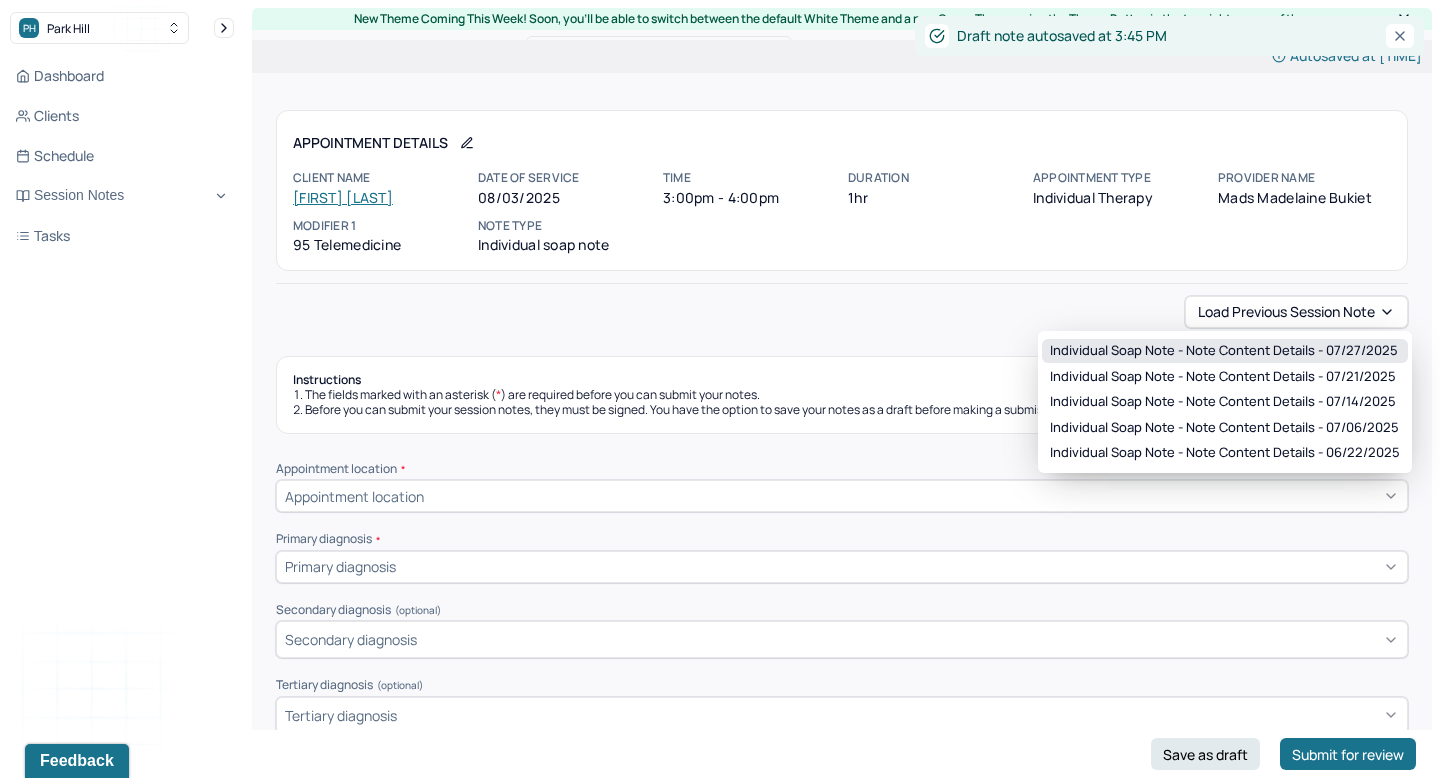 click on "Individual soap note   - Note content Details -   07/27/2025" at bounding box center [1224, 351] 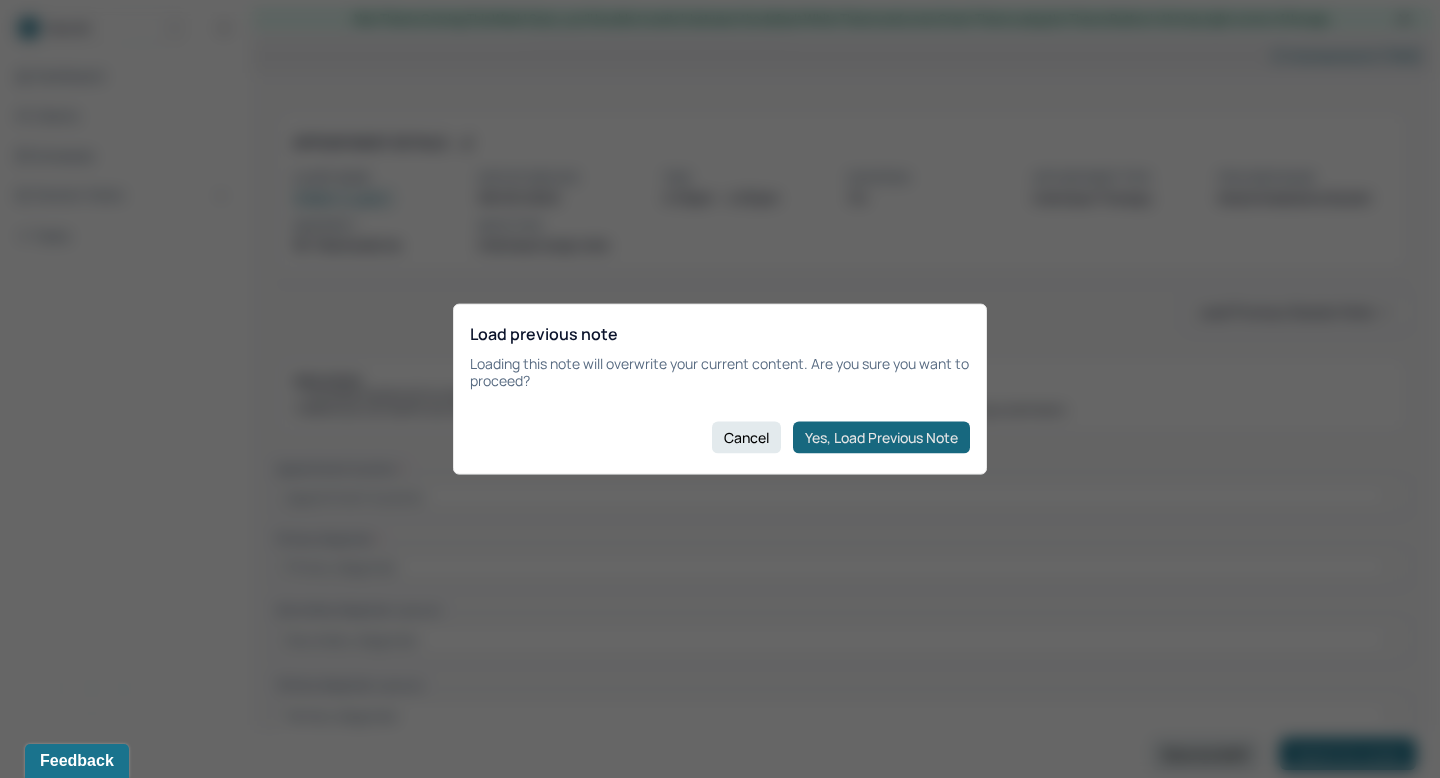 click on "Yes, Load Previous Note" at bounding box center [881, 437] 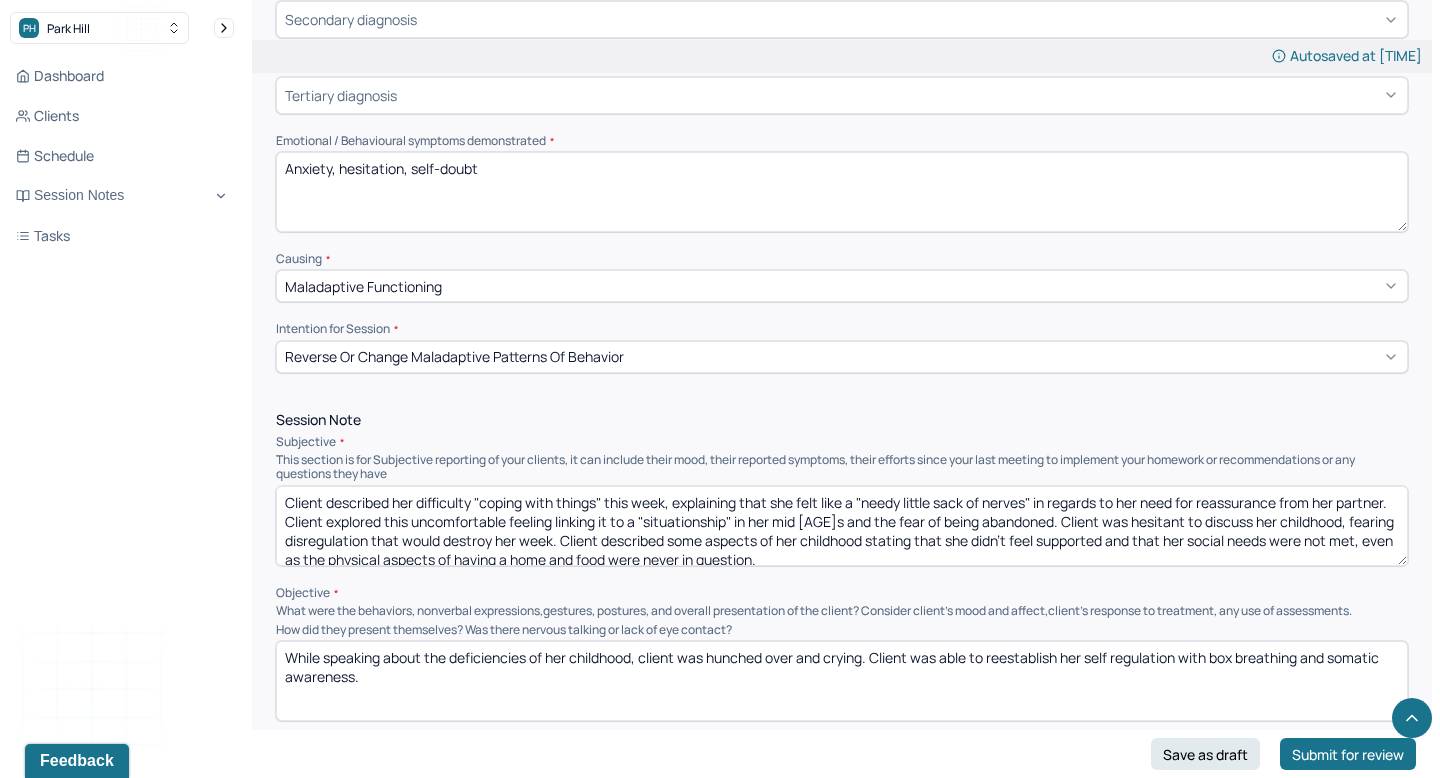 scroll, scrollTop: 629, scrollLeft: 0, axis: vertical 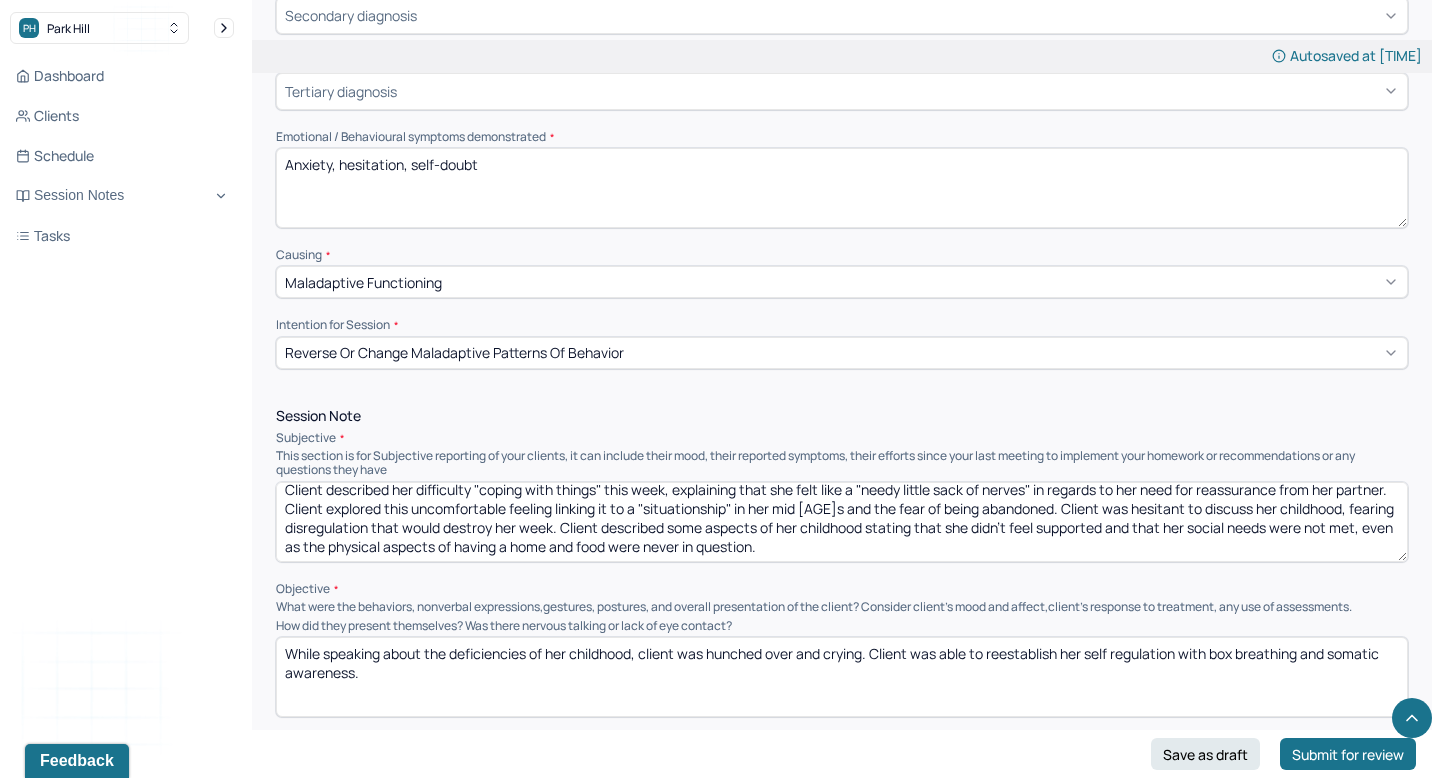 click on "Client described her difficulty "coping with things" this week, explaining that she felt like a "needy little sack of nerves" in regards to her need for reassurance from her partner. Client explored this uncomfortable feeling linking it to a "situationship" in her mid [AGE]s and the fear of being abandoned. Client was hesitant to discuss her childhood, fearing disregulation that would destroy her week. Client described some aspects of her childhood stating that she didn't feel supported and that her social needs were not met, even as the physical aspects of having a home and food were never in question." at bounding box center (842, 522) 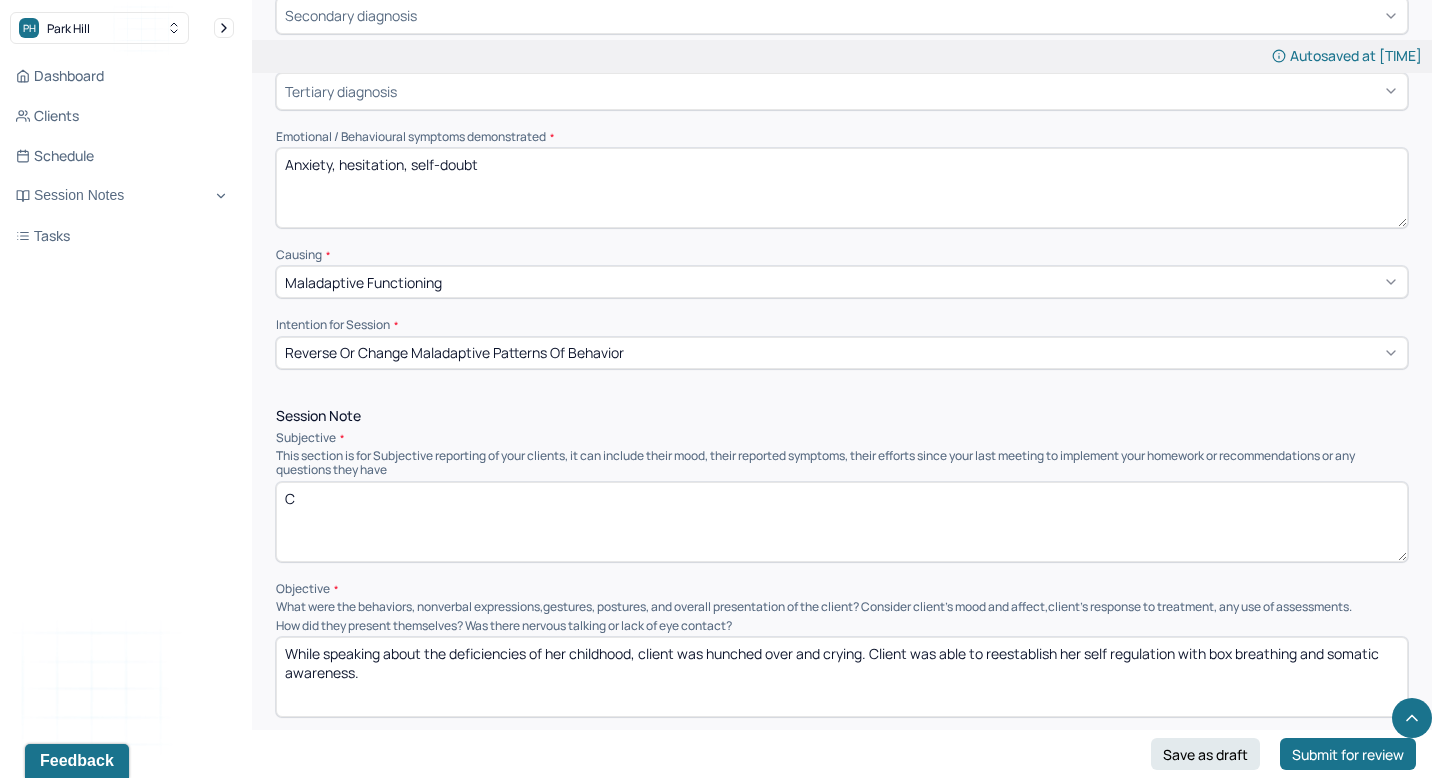 scroll, scrollTop: 0, scrollLeft: 0, axis: both 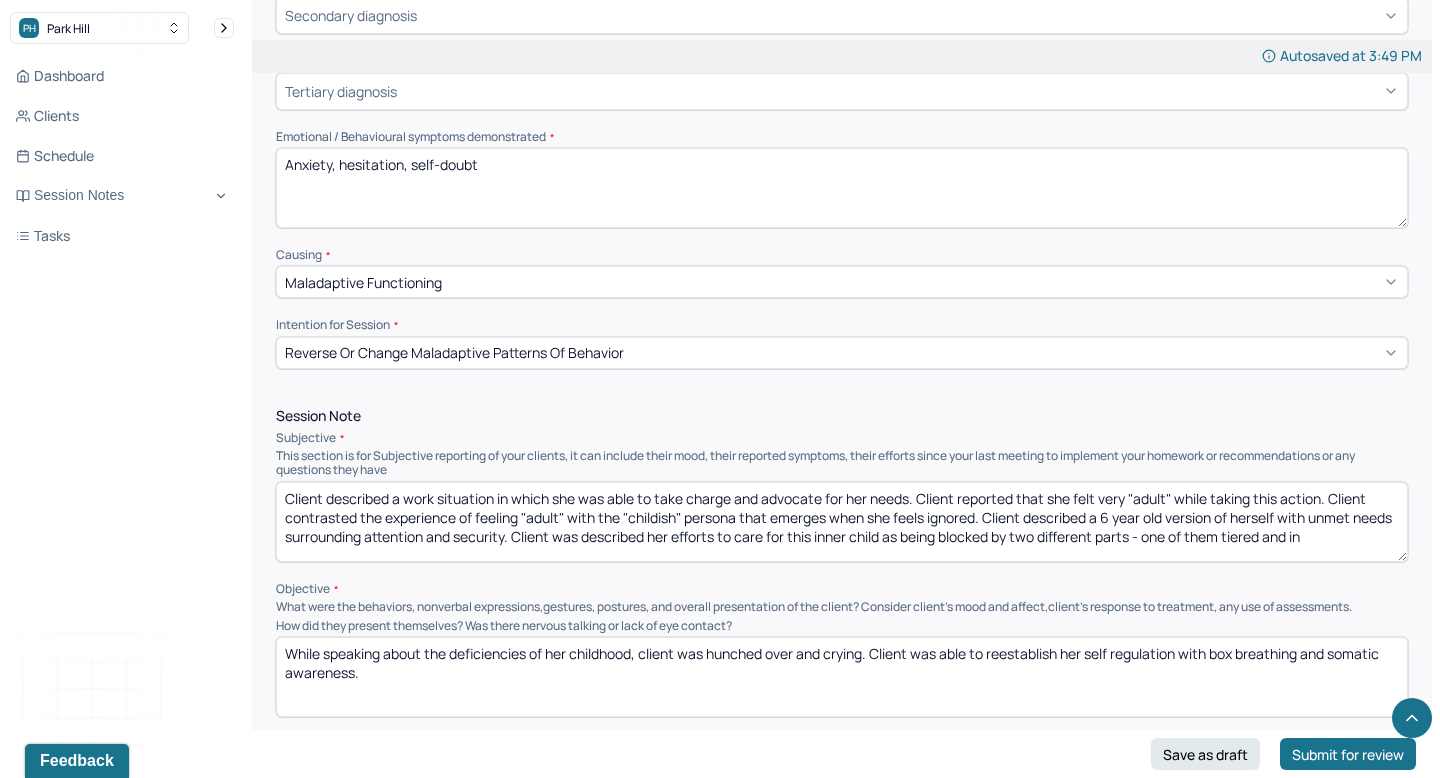 click on "Client described a work situation in which she was able to take charge and advocate for her needs. Client reported that she felt very "adult" while taking this action. Client contrasted the experience of feeling "adult" with the "childish" persona that emerges when she feels ignored. Client described a 6 year old version of herself with unmet needs surrounding attention and security. Client was described her efforts to care for this inner child as being blocked by two different parts - one of them tiered and in" at bounding box center (842, 522) 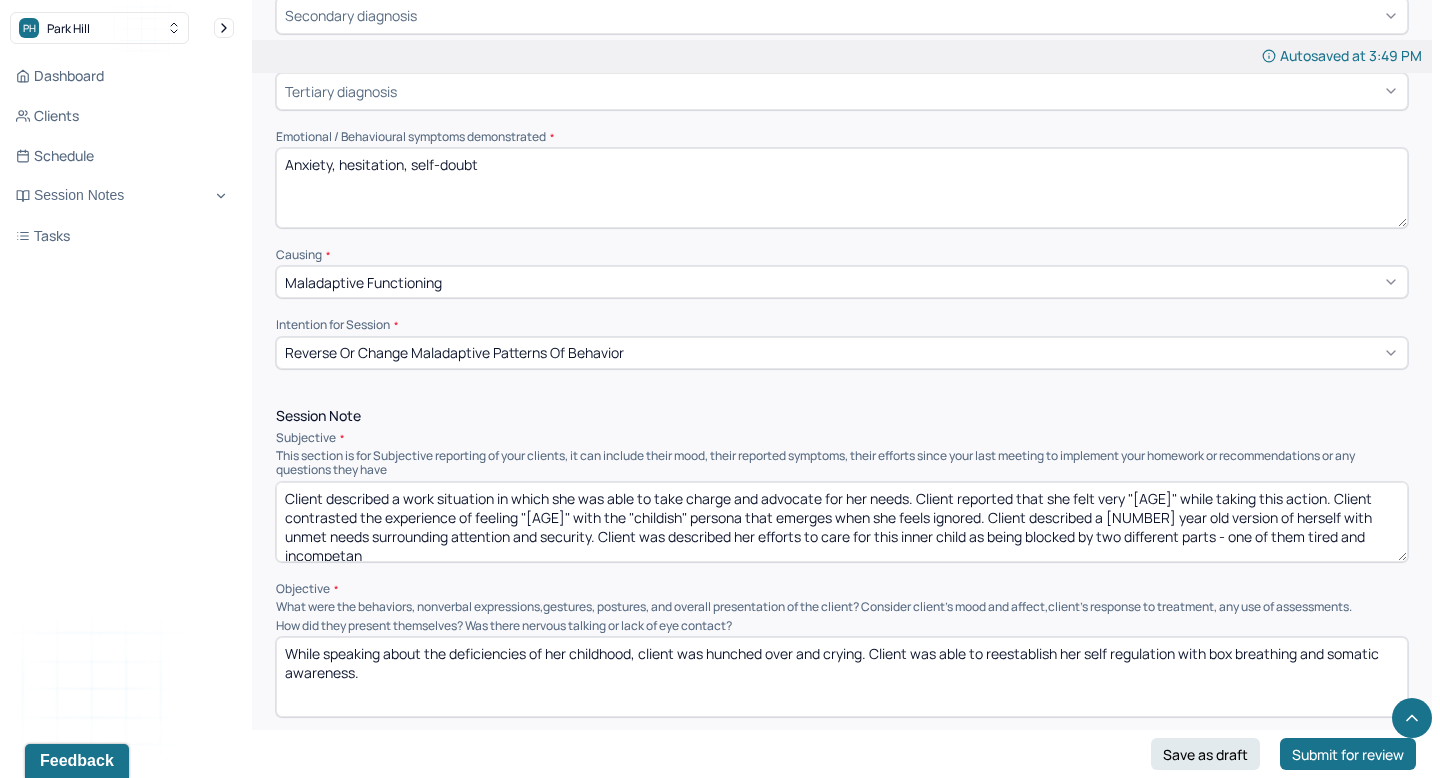 scroll, scrollTop: 3, scrollLeft: 0, axis: vertical 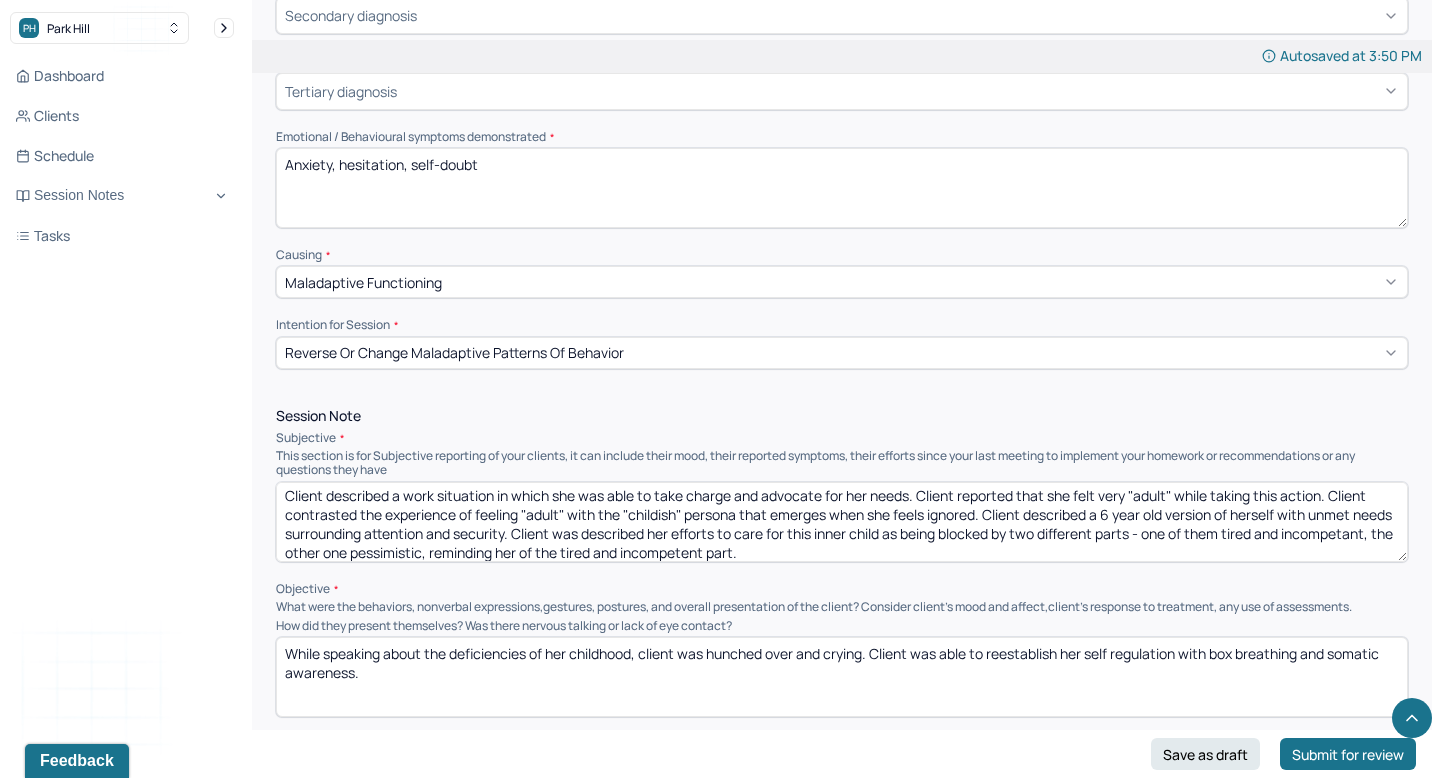 click on "Client described a work situation in which she was able to take charge and advocate for her needs. Client reported that she felt very "adult" while taking this action. Client contrasted the experience of feeling "adult" with the "childish" persona that emerges when she feels ignored. Client described a 6 year old version of herself with unmet needs surrounding attention and security. Client was described her efforts to care for this inner child as being blocked by two different parts - one of them tired and incompetant, the other one pessimistic, reminding her of the tired and incompetent part." at bounding box center [842, 522] 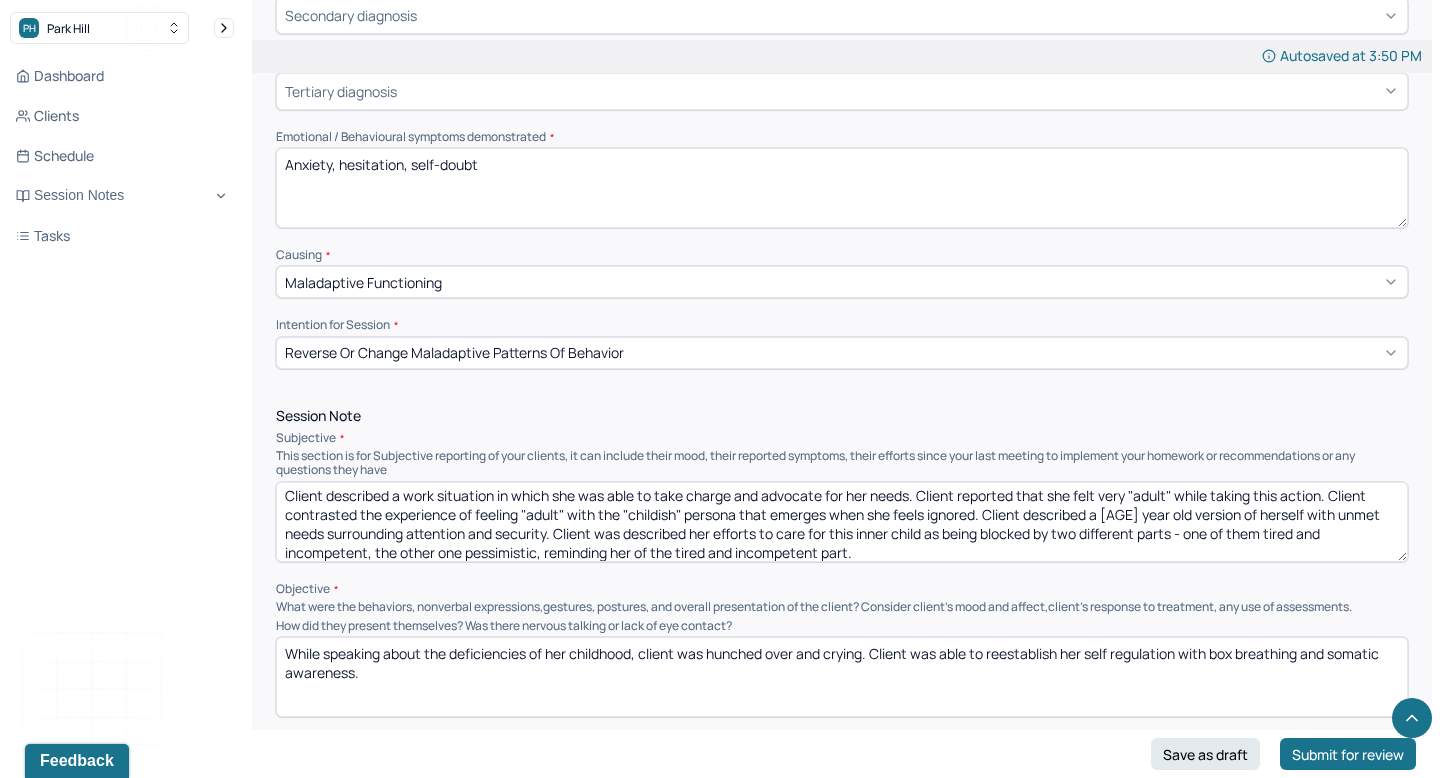 type on "Client described a work situation in which she was able to take charge and advocate for her needs. Client reported that she felt very "adult" while taking this action. Client contrasted the experience of feeling "adult" with the "childish" persona that emerges when she feels ignored. Client described a [AGE] year old version of herself with unmet needs surrounding attention and security. Client was described her efforts to care for this inner child as being blocked by two different parts - one of them tired and incompetent, the other one pessimistic, reminding her of the tired and incompetent part." 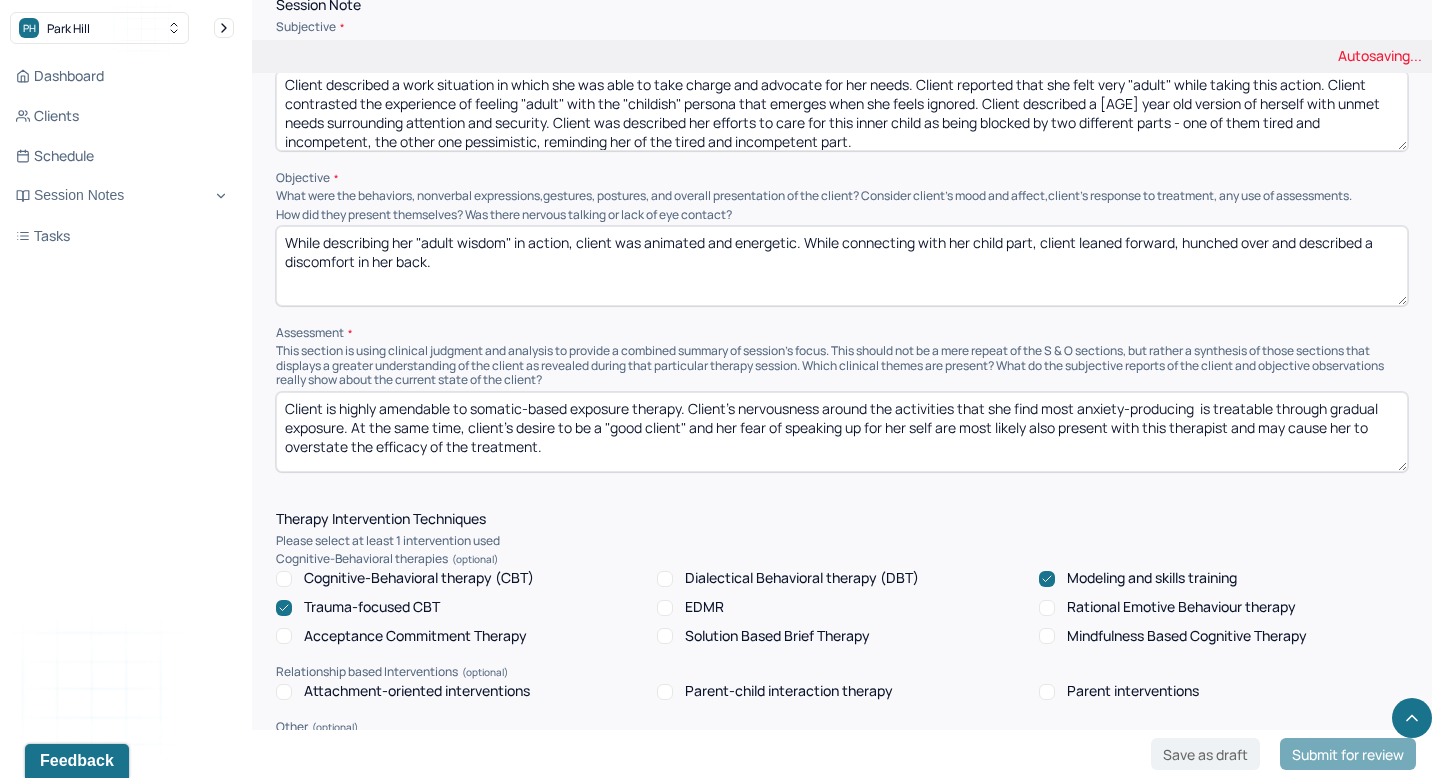 scroll, scrollTop: 1048, scrollLeft: 0, axis: vertical 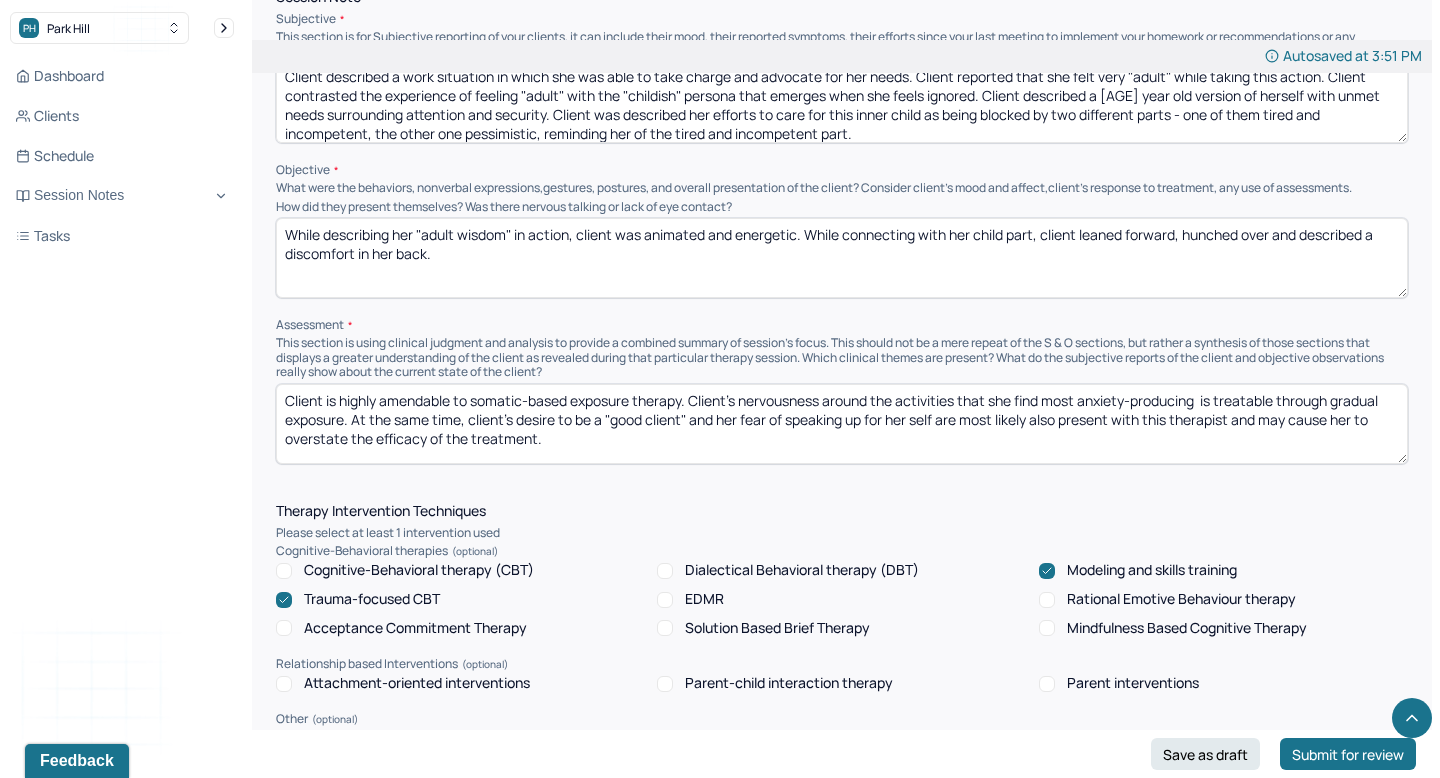 type on "While describing her "adult wisdom" in action, client was animated and energetic. While connecting with her child part, client leaned forward, hunched over and described a discomfort in her back." 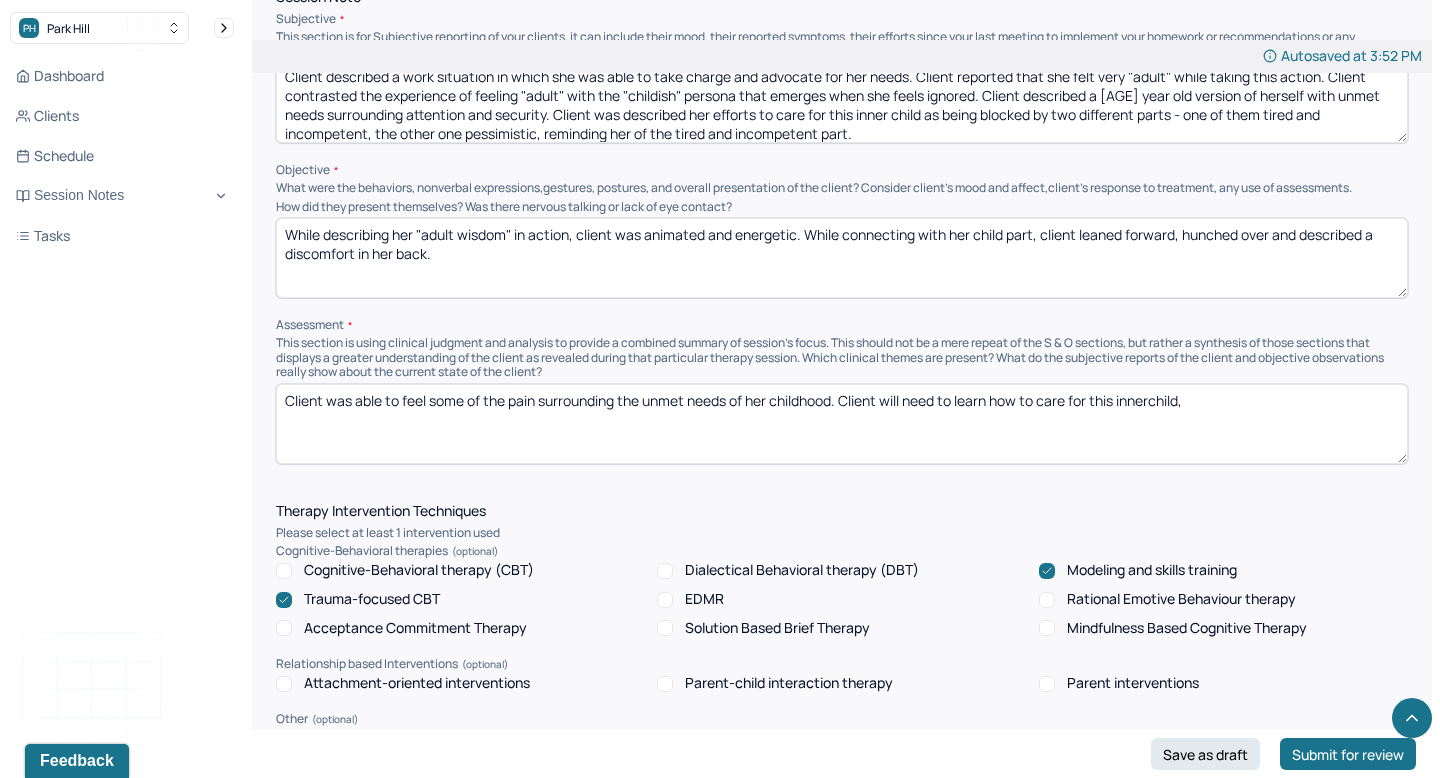 click on "Client was able to feel some of the pain surrounding the unmet needs of her childhood. Client will need to learn how to care for this innerchild," at bounding box center (842, 424) 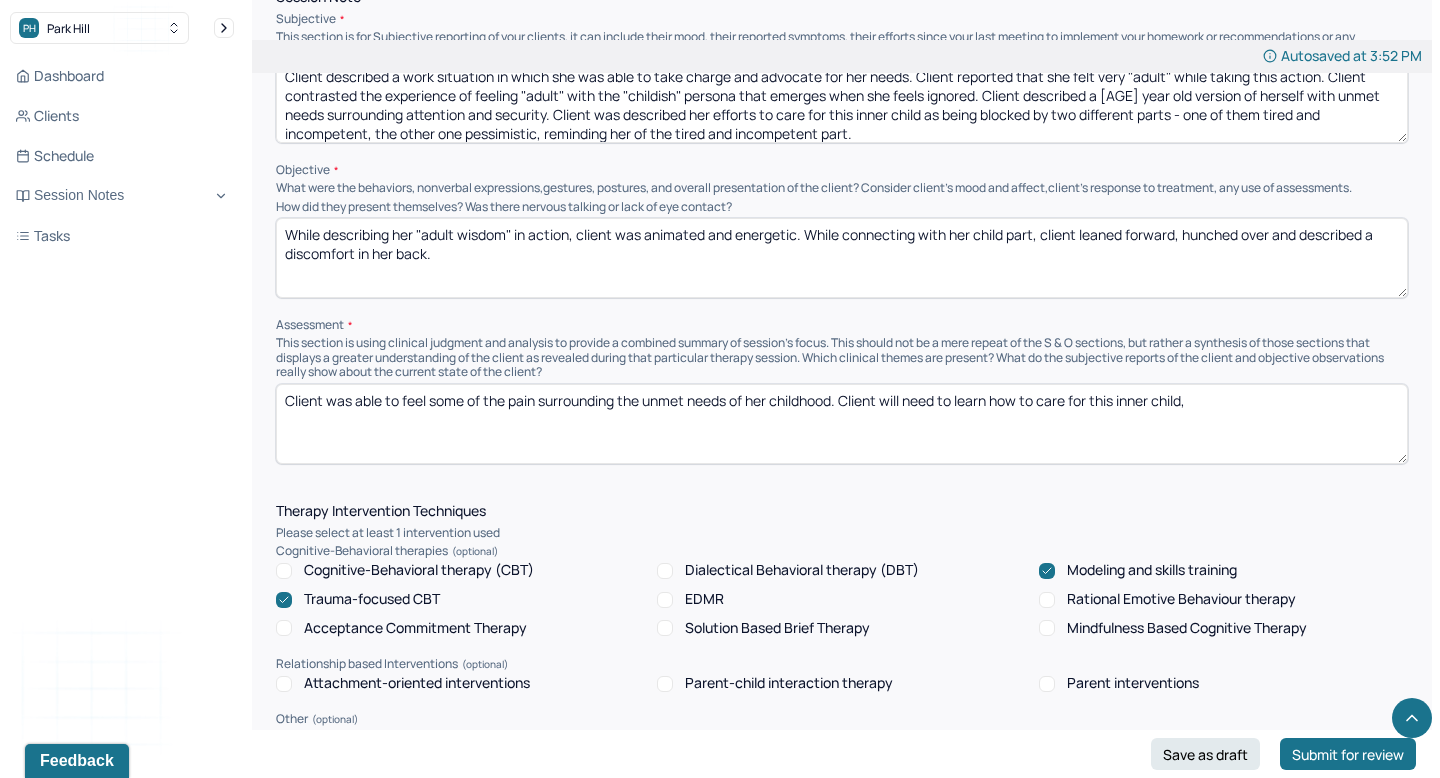 click on "Client was able to feel some of the pain surrounding the unmet needs of her childhood. Client will need to learn how to care for this innerchild," at bounding box center [842, 424] 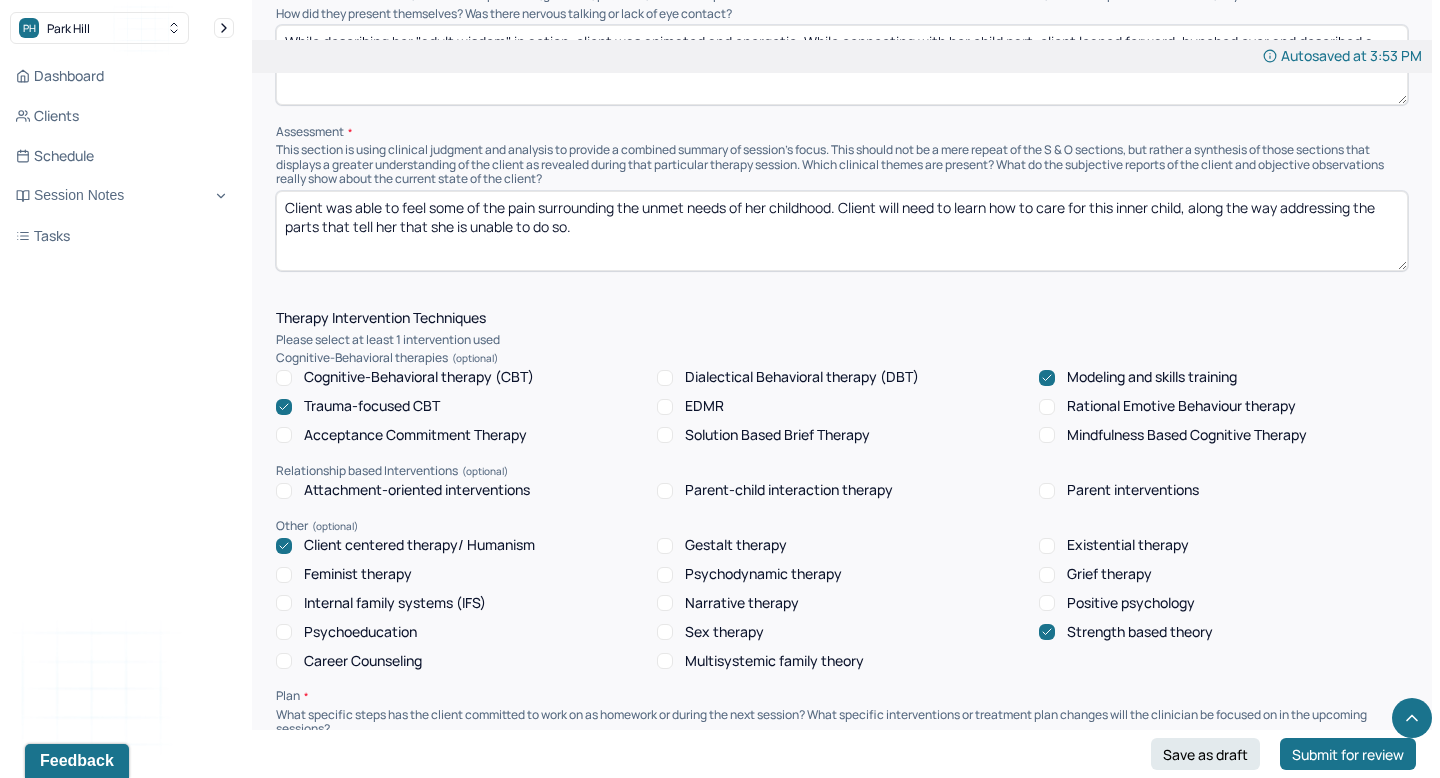 scroll, scrollTop: 1247, scrollLeft: 0, axis: vertical 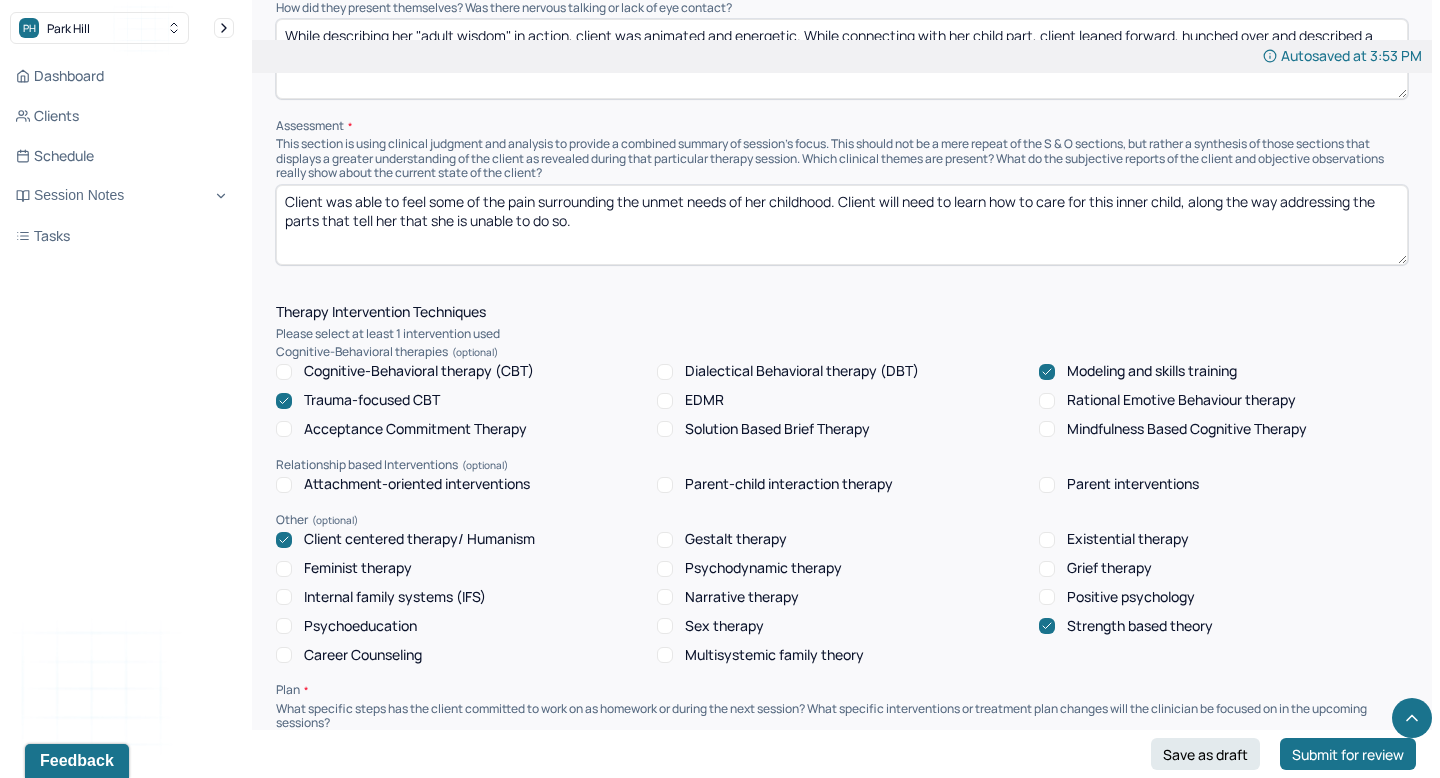 type on "Client was able to feel some of the pain surrounding the unmet needs of her childhood. Client will need to learn how to care for this inner child, along the way addressing the parts that tell her that she is unable to do so." 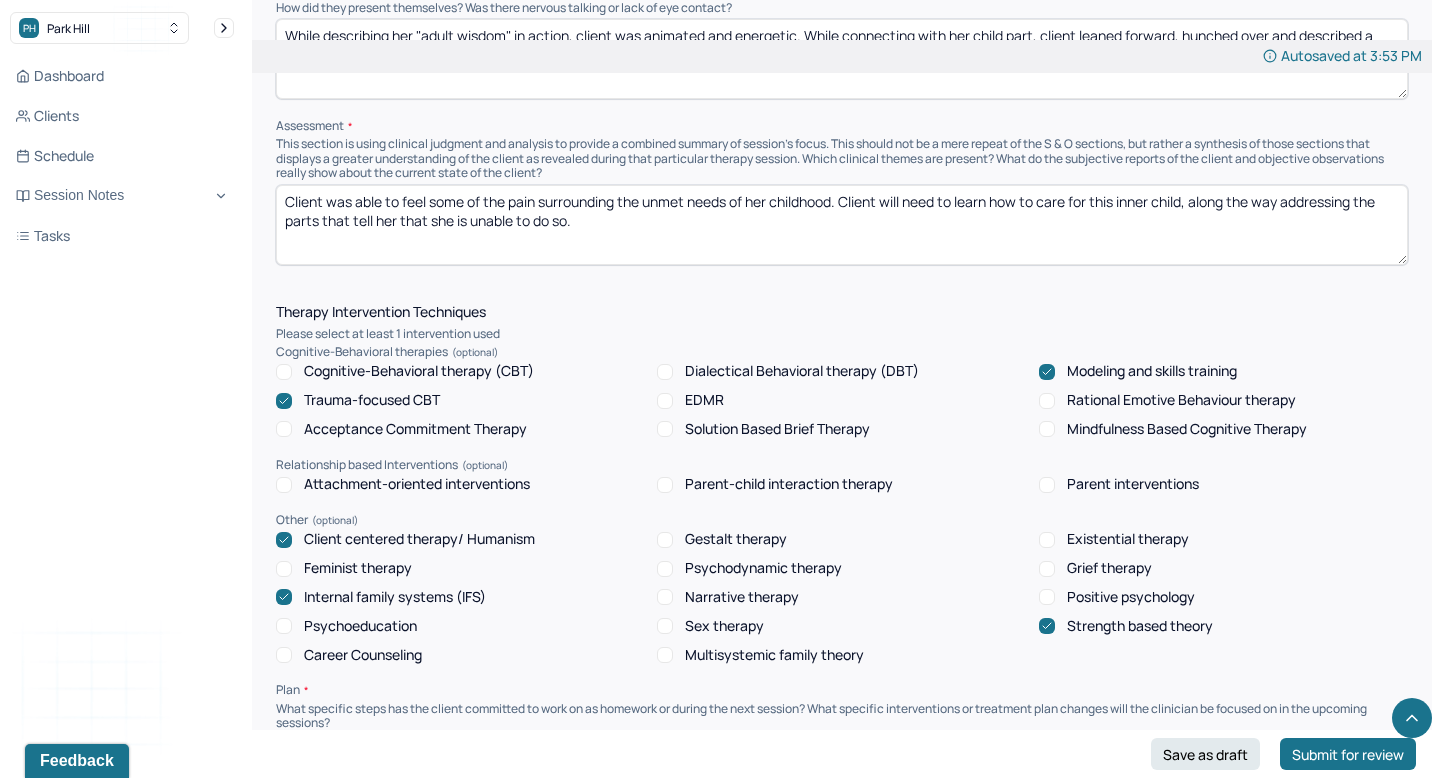 click 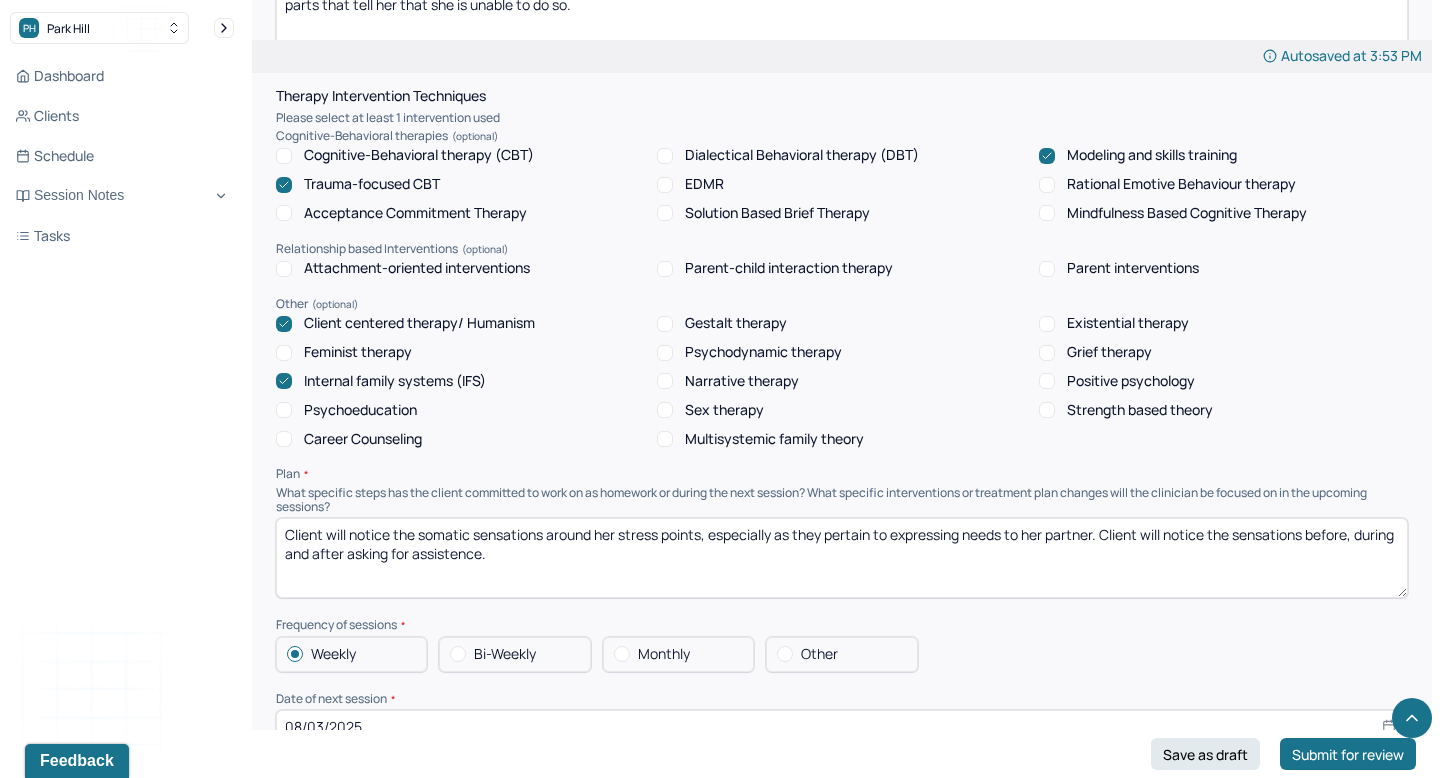 scroll, scrollTop: 1467, scrollLeft: 0, axis: vertical 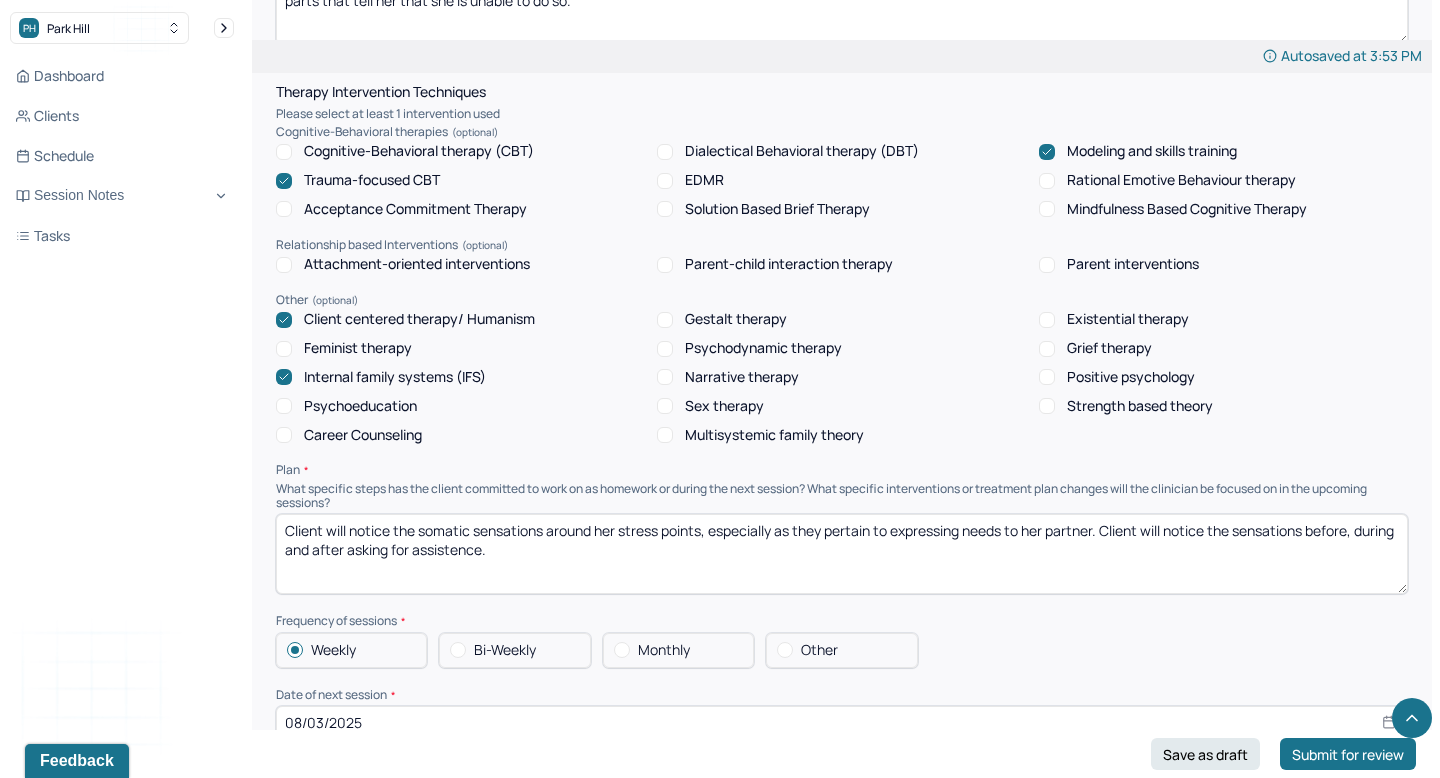click on "Client will notice the somatic sensations around her stress points, especially as they pertain to expressing needs to her partner. Client will notice the sensations before, during and after asking for assistence." at bounding box center (842, 554) 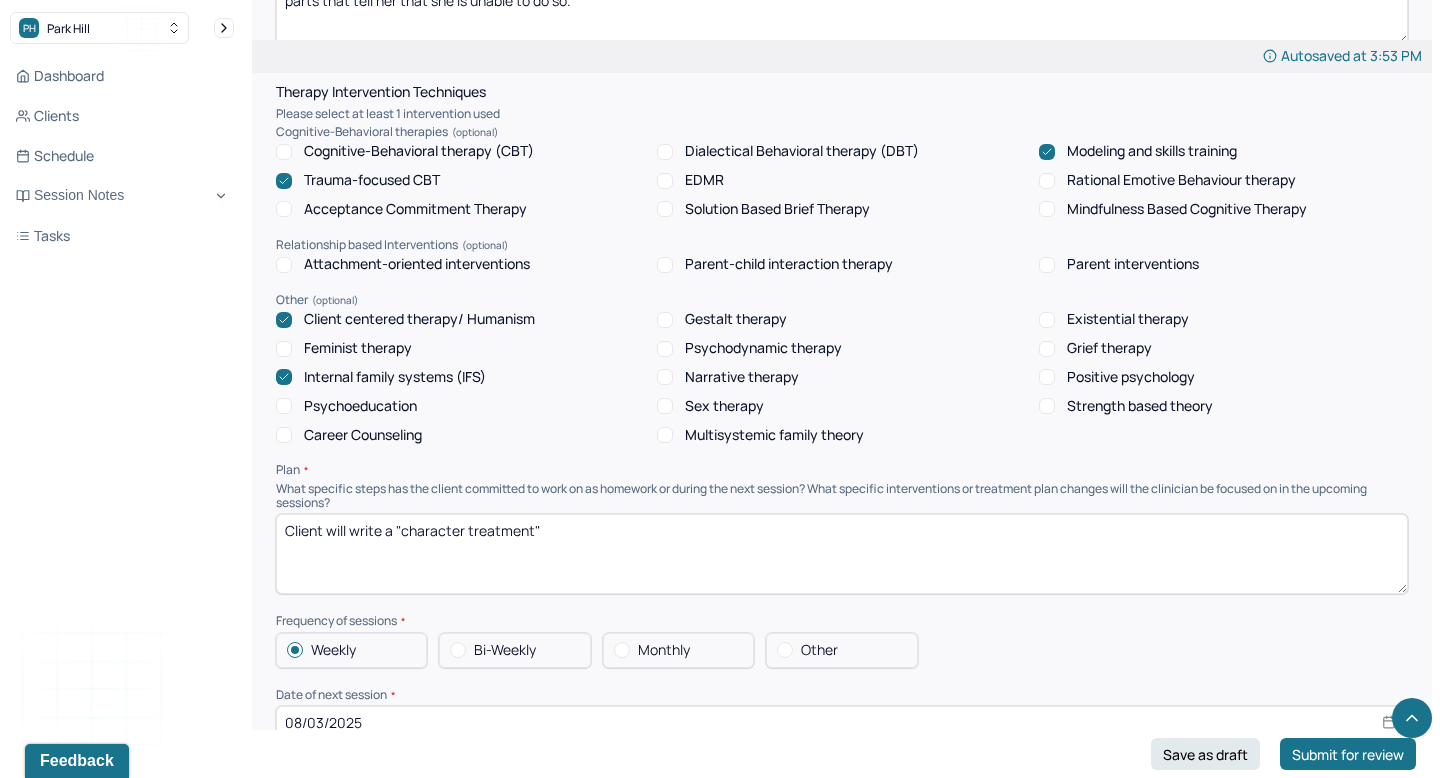 click on "Client will write a "charater treatment"" at bounding box center [842, 554] 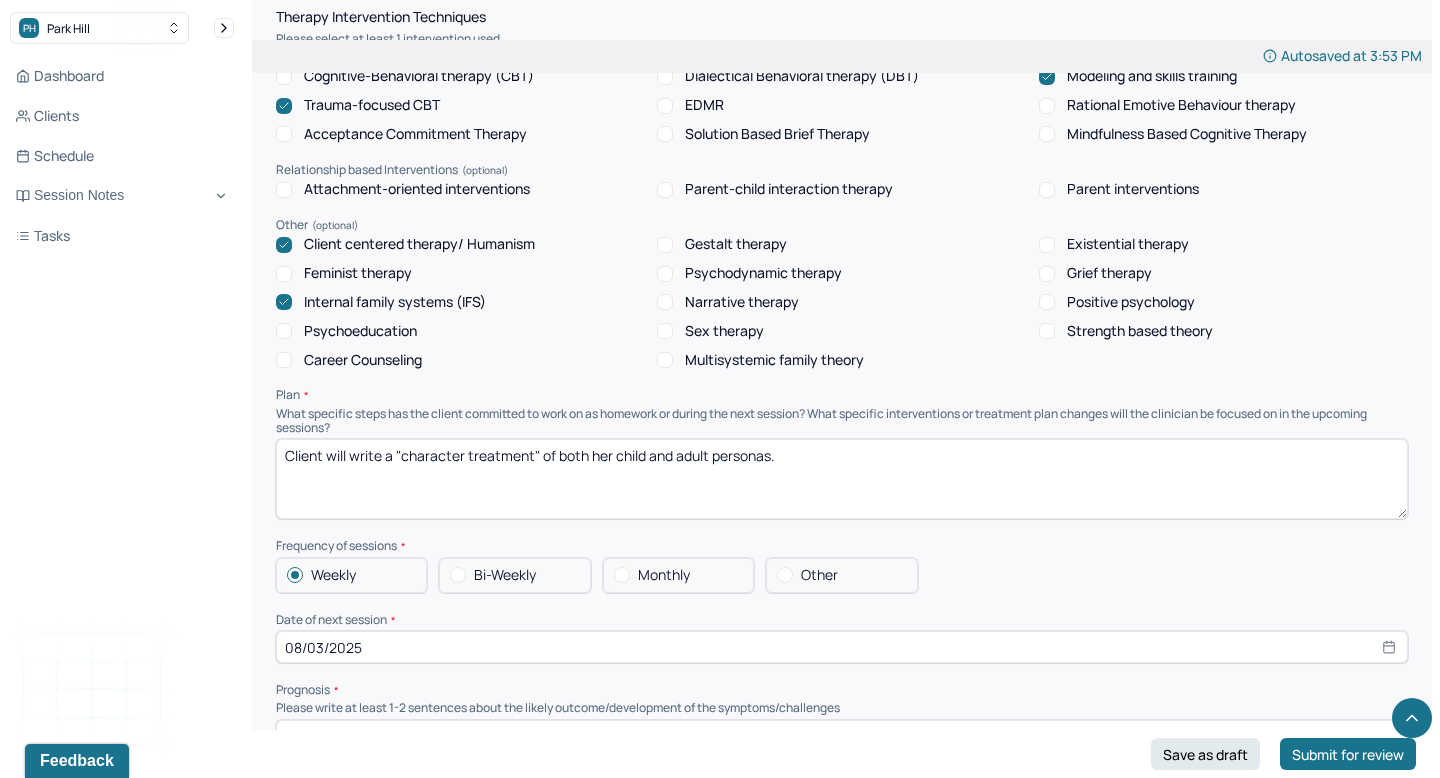 scroll, scrollTop: 1555, scrollLeft: 0, axis: vertical 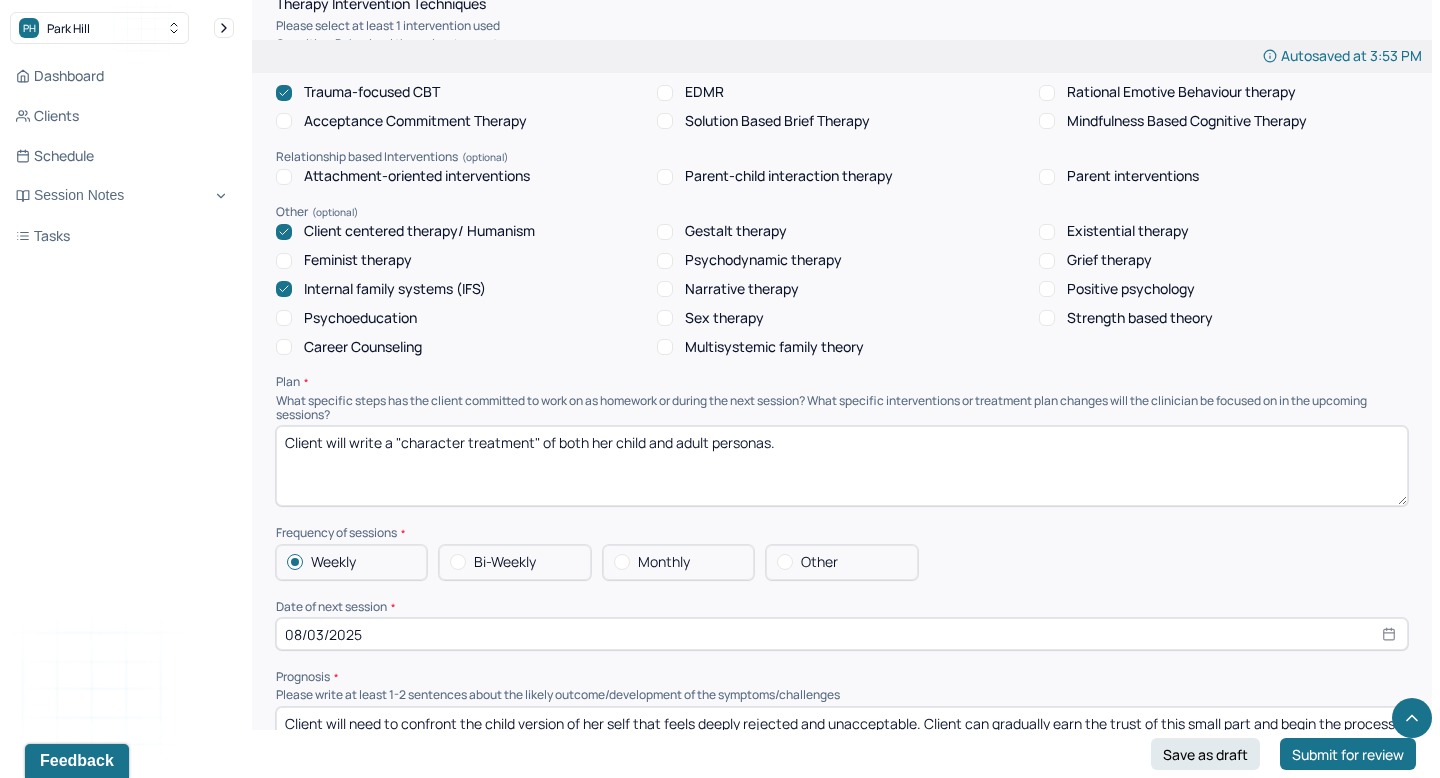 type on "Client will write a "character treatment" of both her child and adult personas." 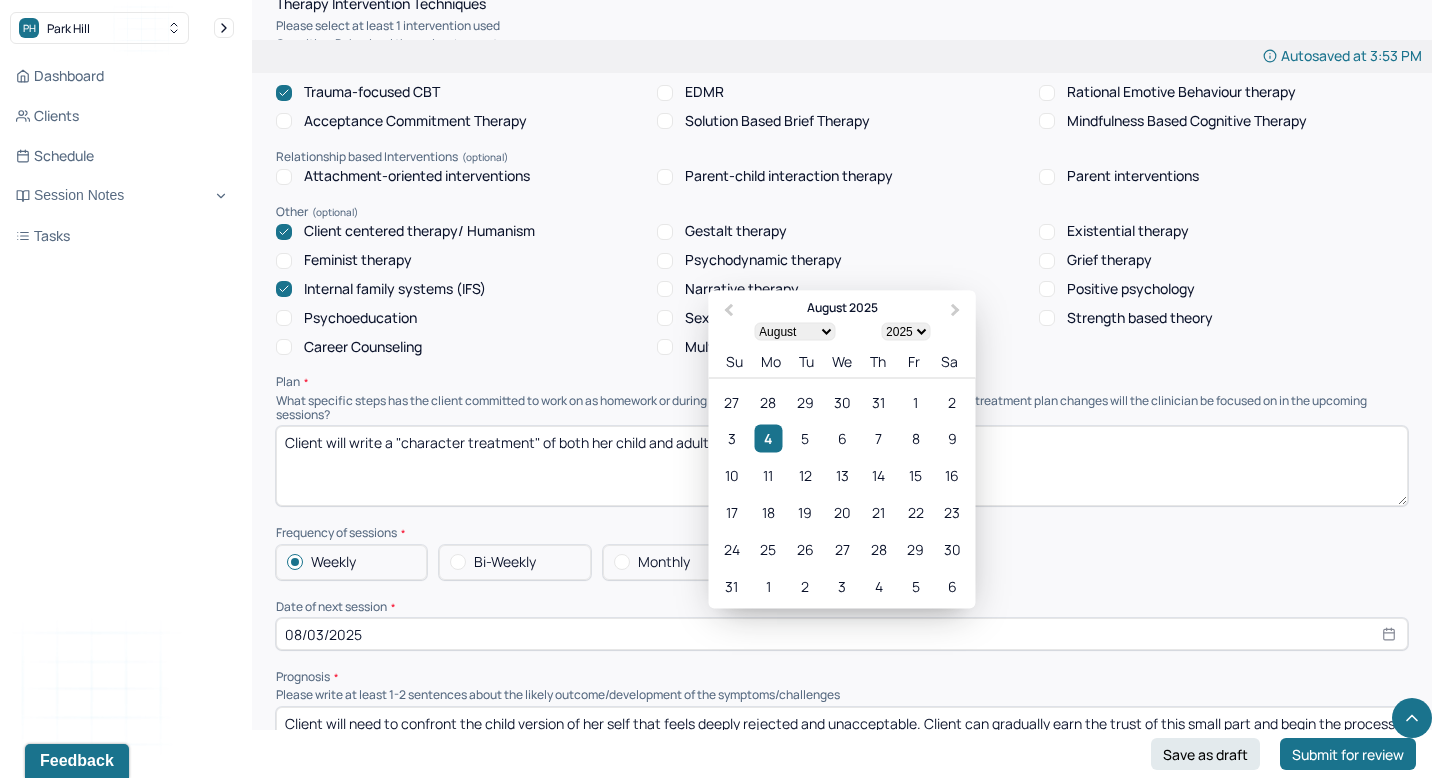 click on "08/03/2025" at bounding box center (842, 634) 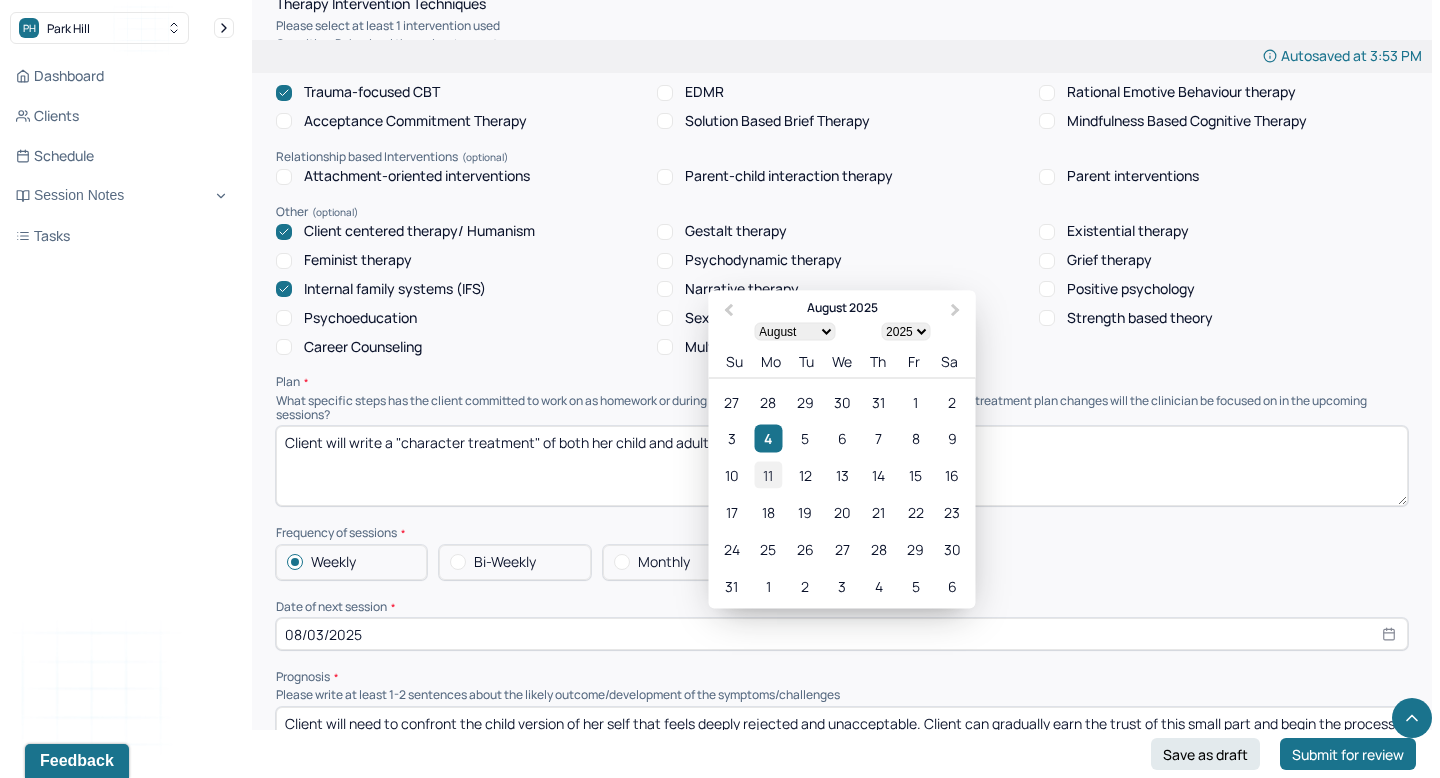 click on "11" at bounding box center (768, 475) 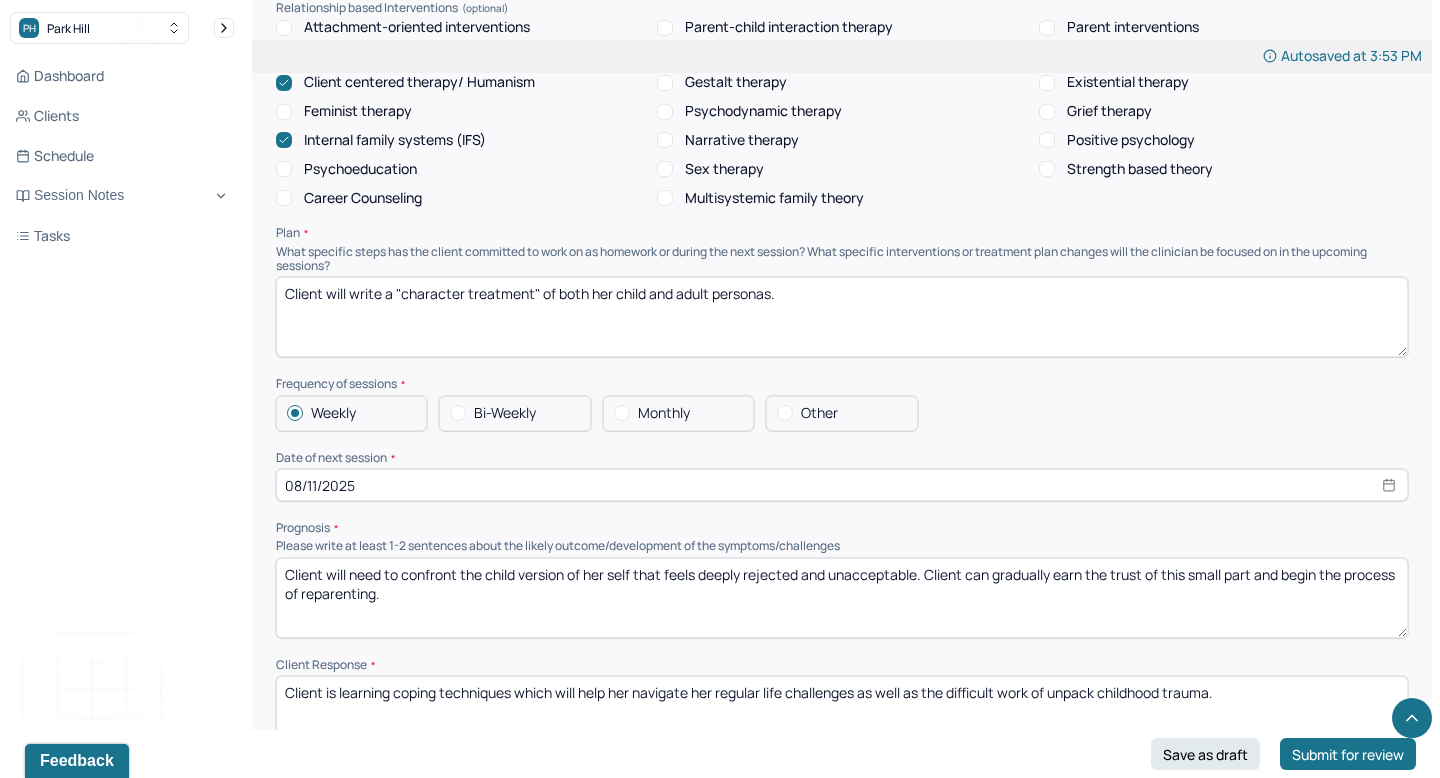 scroll, scrollTop: 1717, scrollLeft: 0, axis: vertical 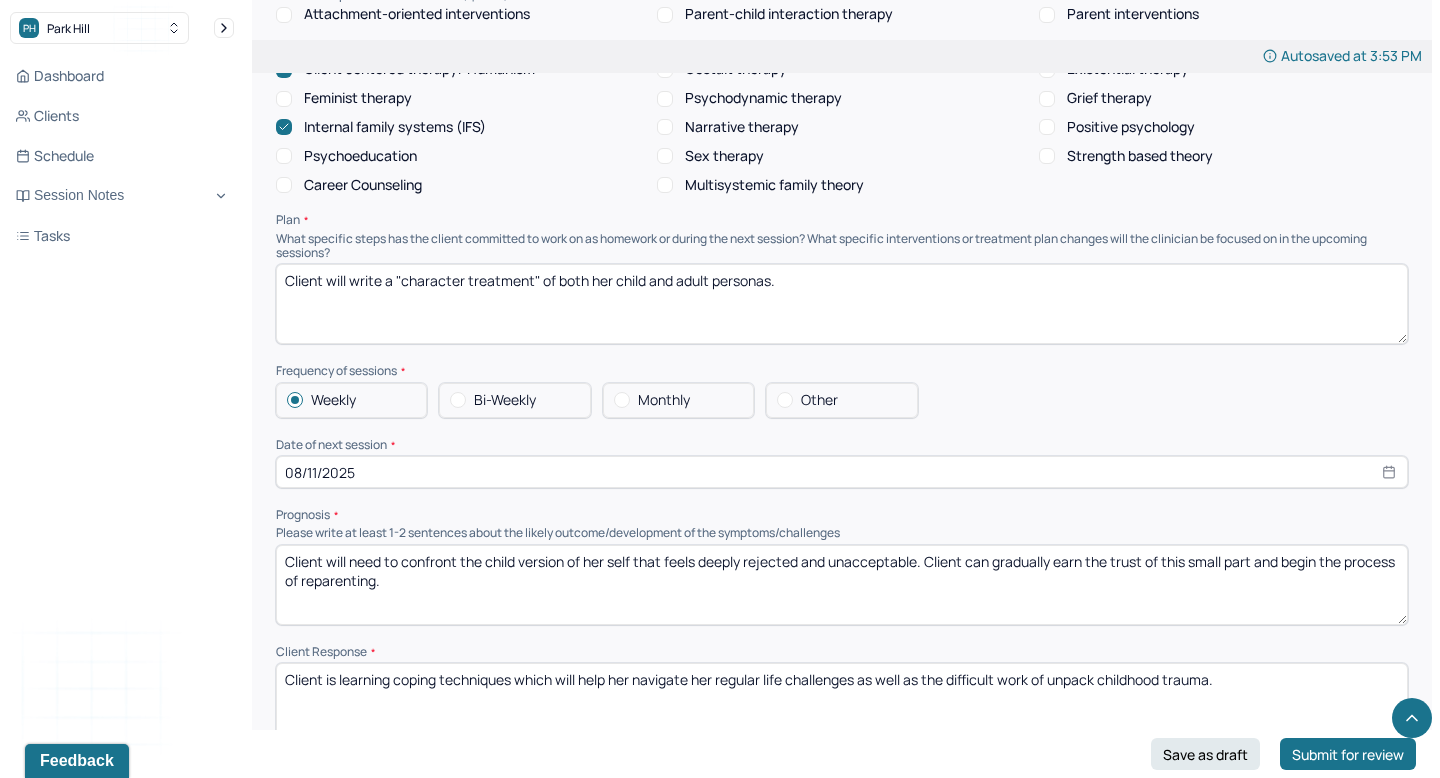 click on "Client will need to confront the child version of her self that feels deeply rejected and unacceptable. Client can gradually earn the trust of this small part and begin the process of reparenting." at bounding box center [842, 585] 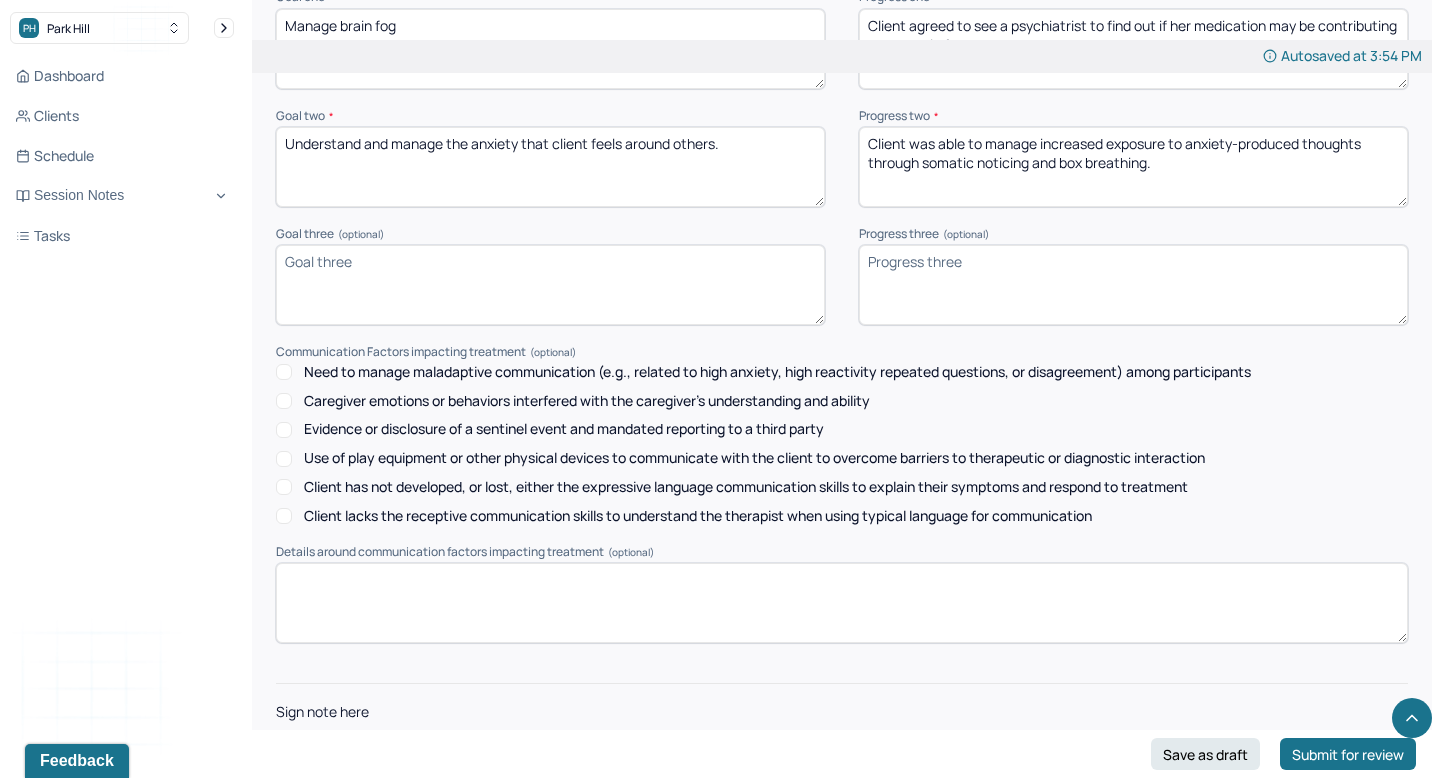 scroll, scrollTop: 2607, scrollLeft: 0, axis: vertical 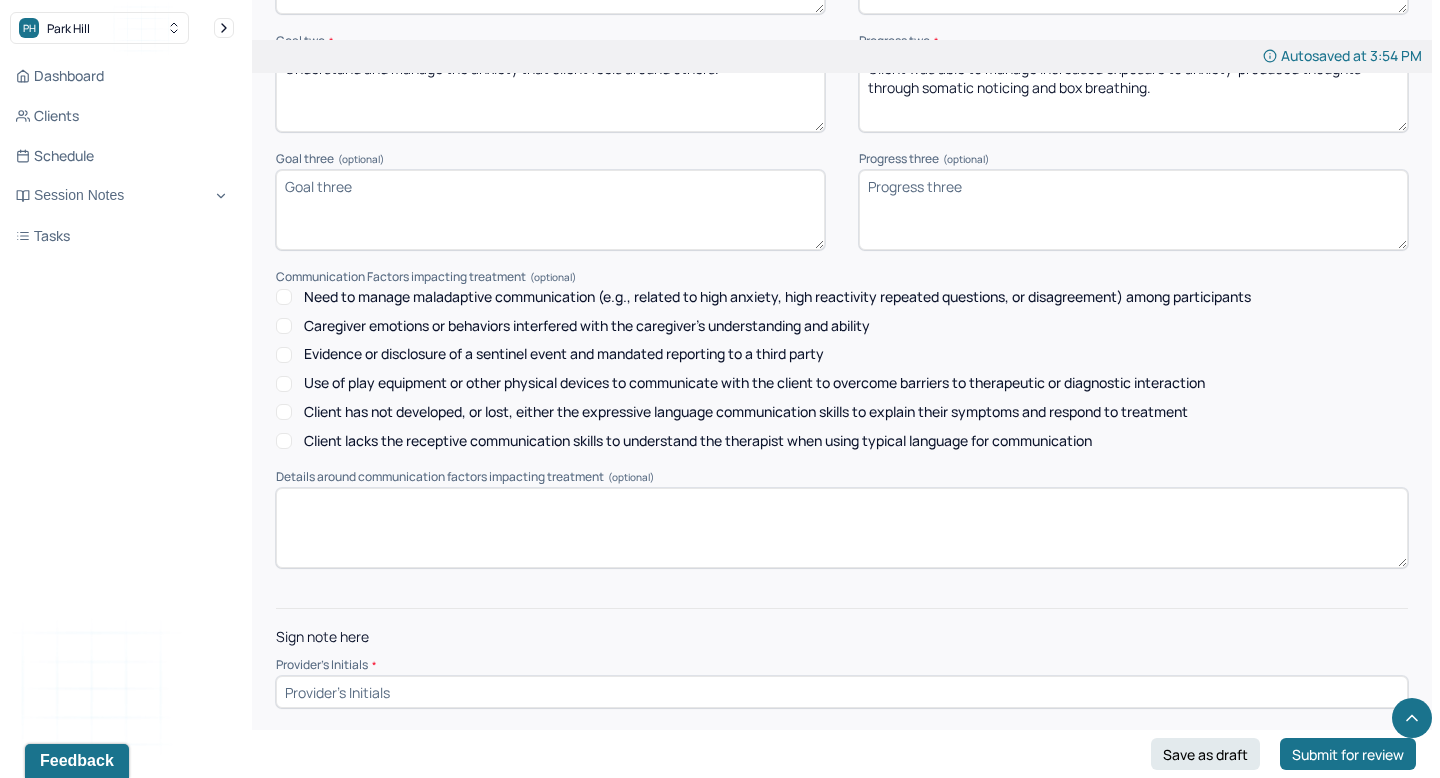 type on "Client will need to confront the parts of herself that make it difficult for her to sooth and reassure the inner child." 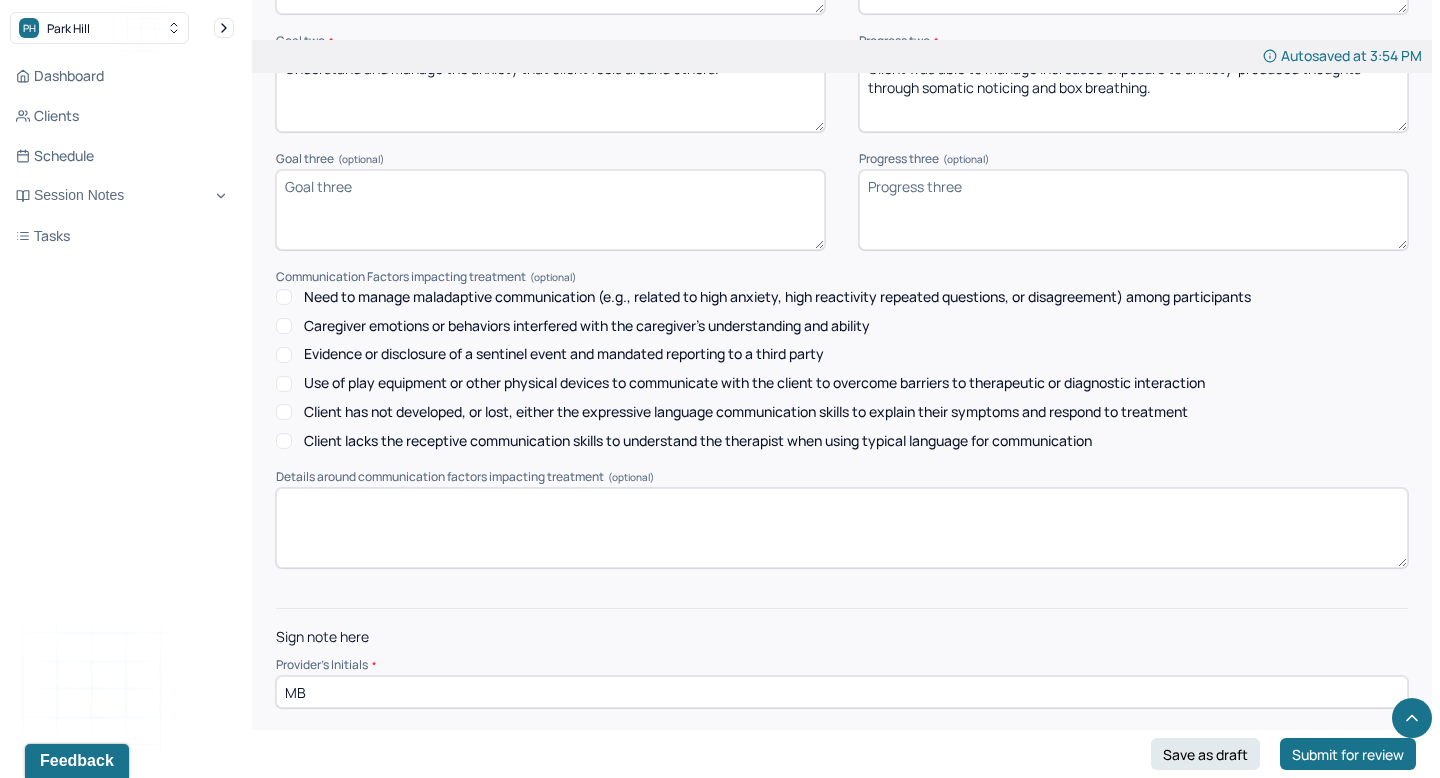 type on "MB" 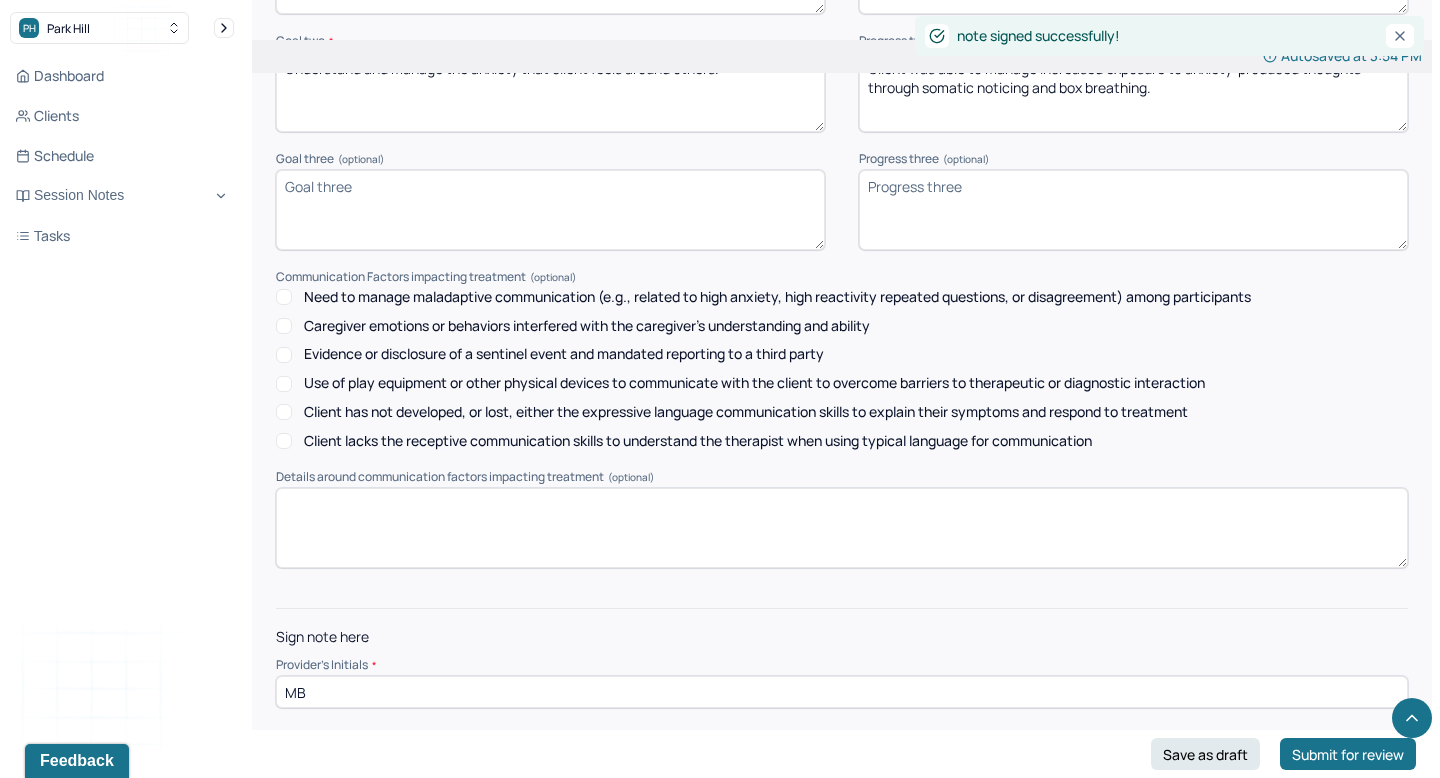 scroll, scrollTop: 0, scrollLeft: 0, axis: both 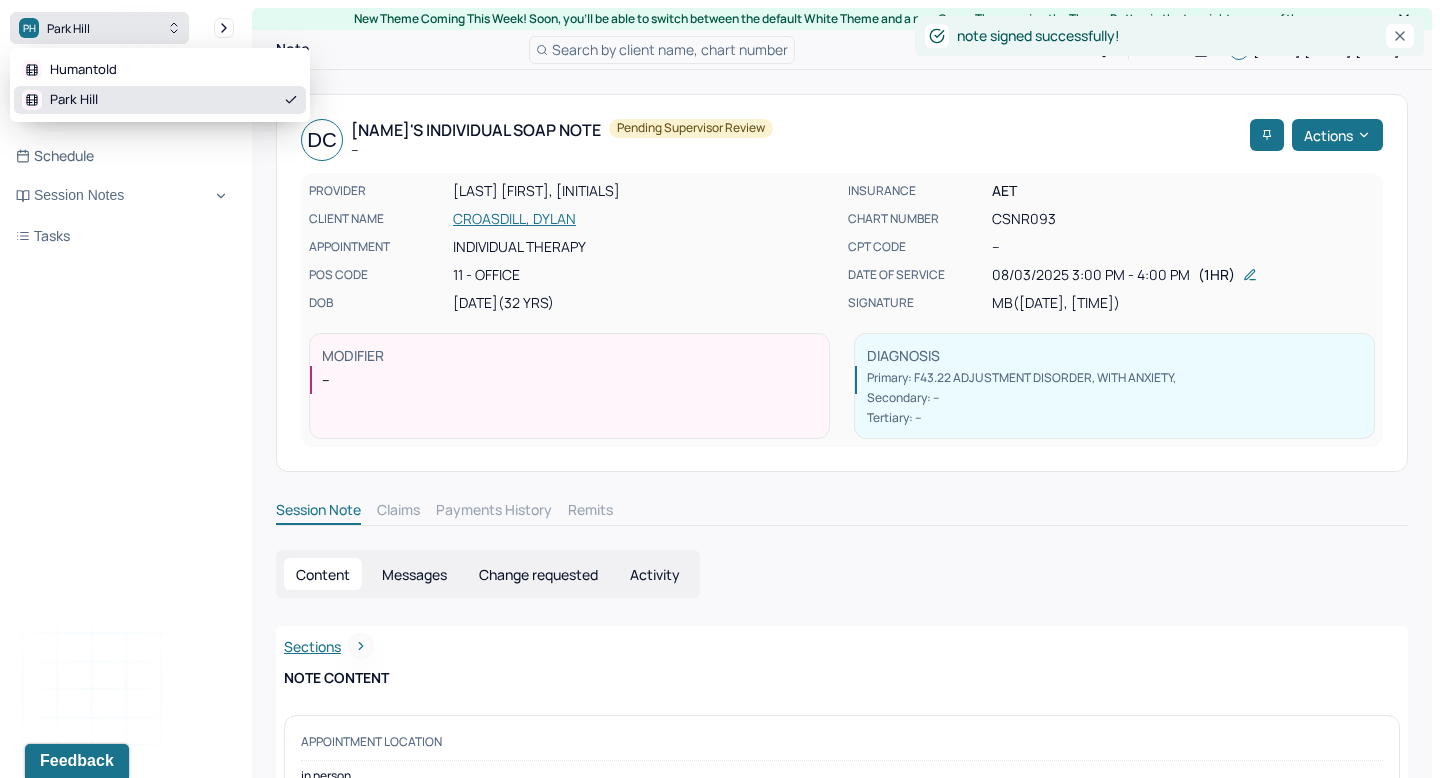 click on "PH Park Hill" at bounding box center (99, 28) 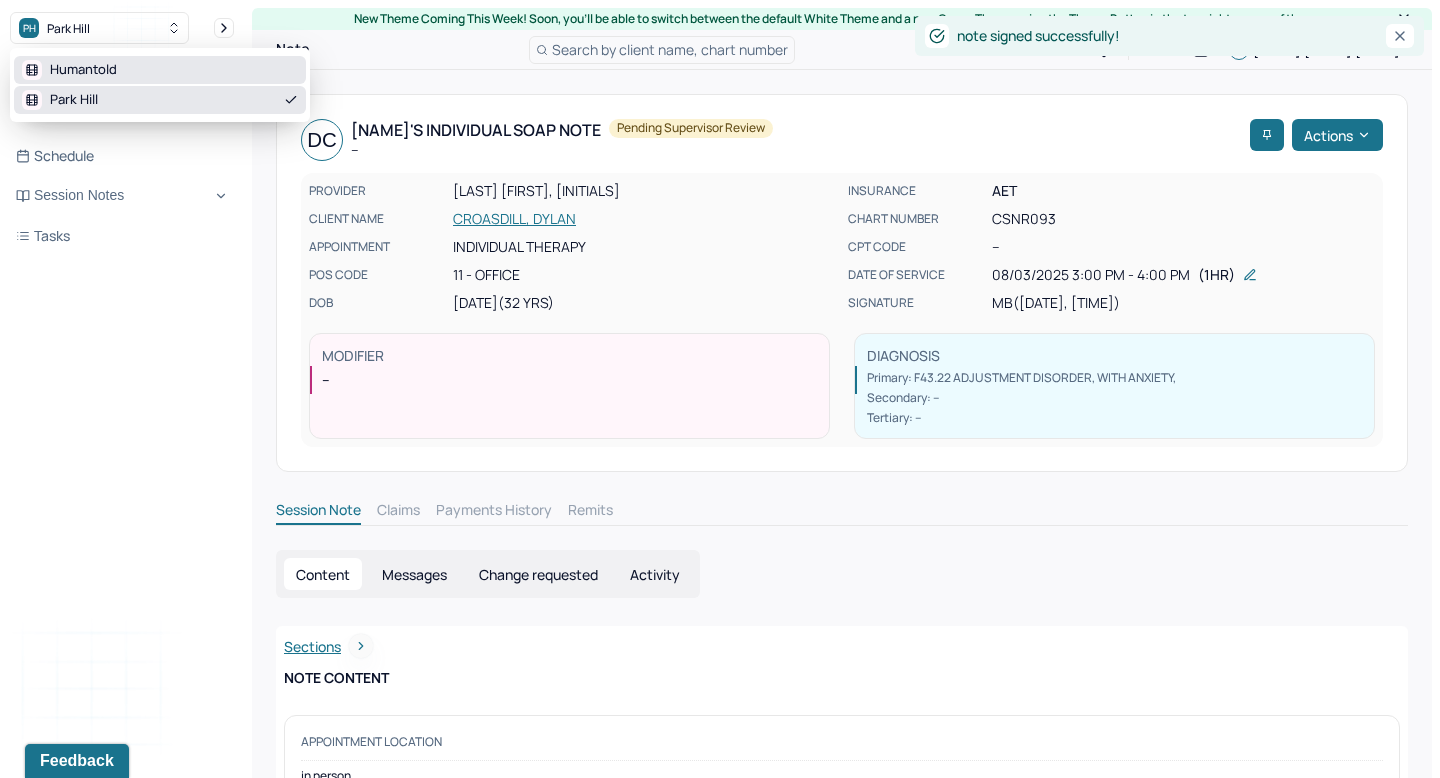 click on "Humantold" at bounding box center (160, 70) 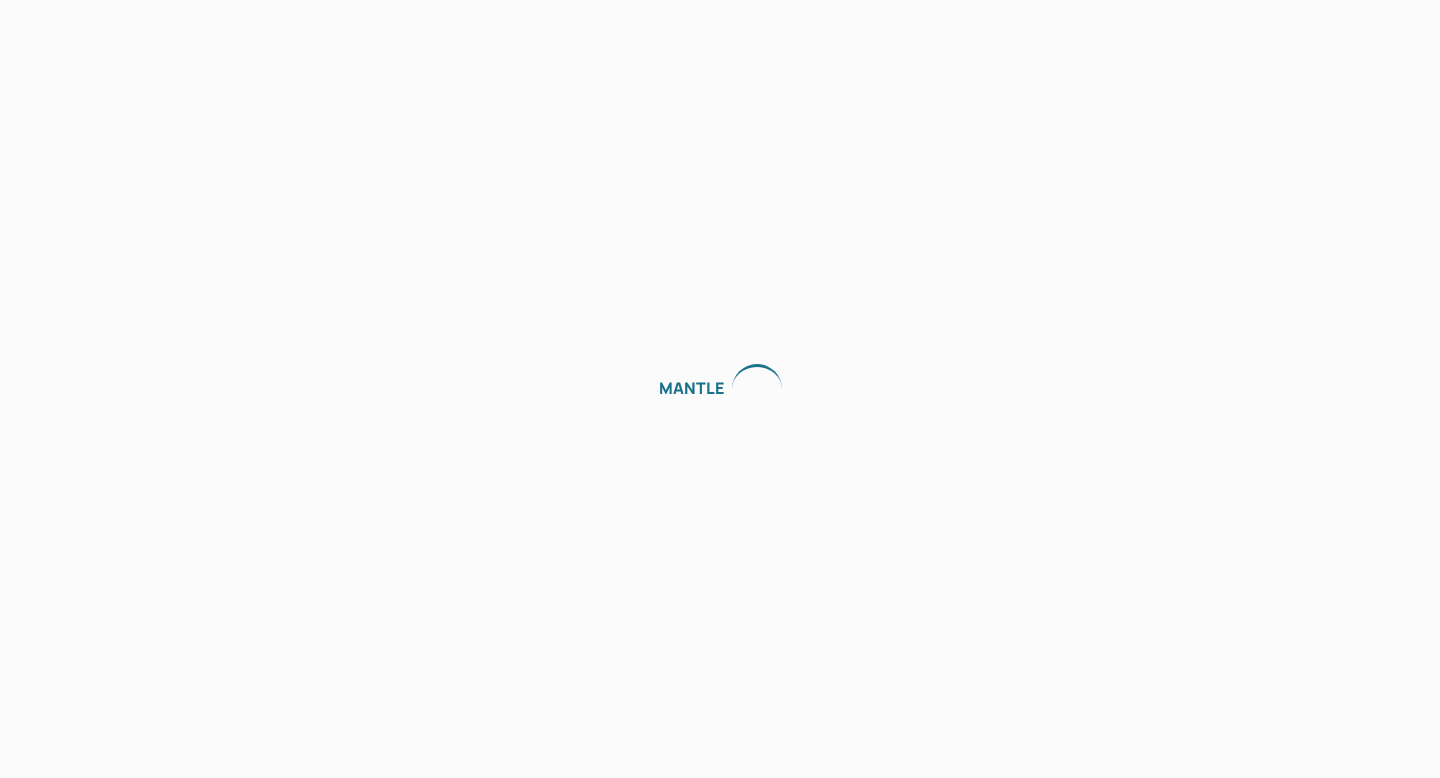 scroll, scrollTop: 0, scrollLeft: 0, axis: both 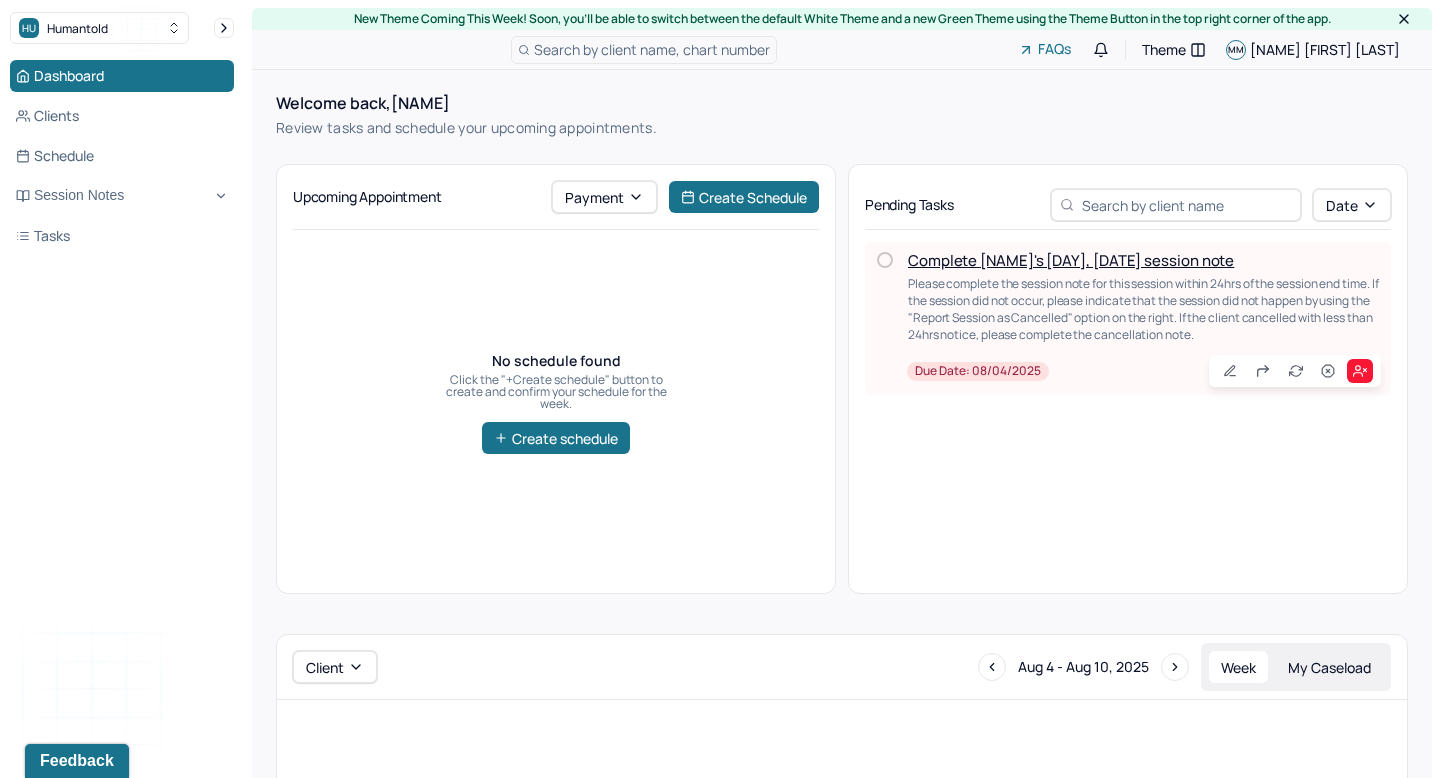 click on "Complete Melissa's Sun, 08/03 session note Please complete the session note for this session within 24hrs of the session end time. If the session did not occur, please indicate that the session did not happen by using the "Report Session as Cancelled" option on the right. If the client cancelled with less than 24hrs notice, please complete the cancellation note. Due date: 08/04/2025" at bounding box center (1128, 318) 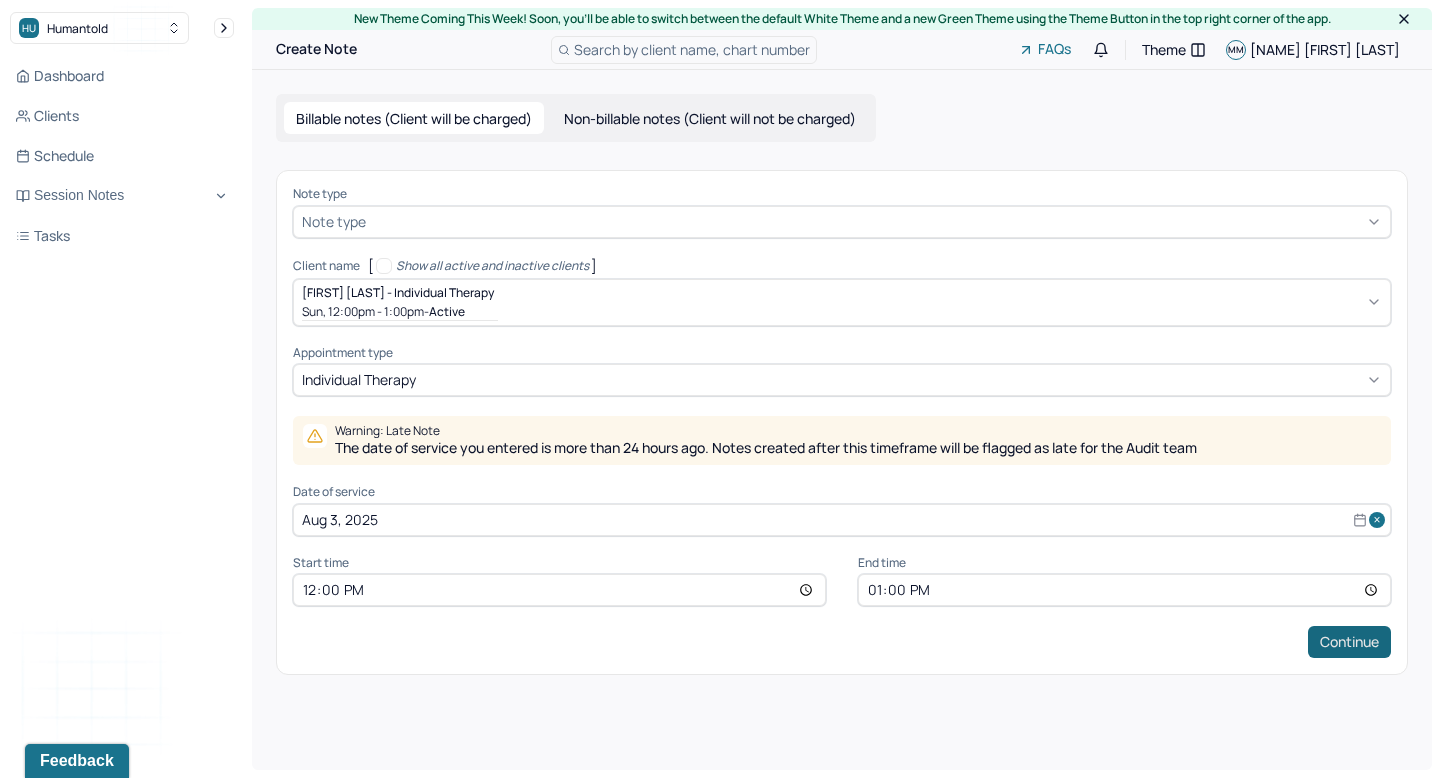 click on "Continue" at bounding box center [1349, 642] 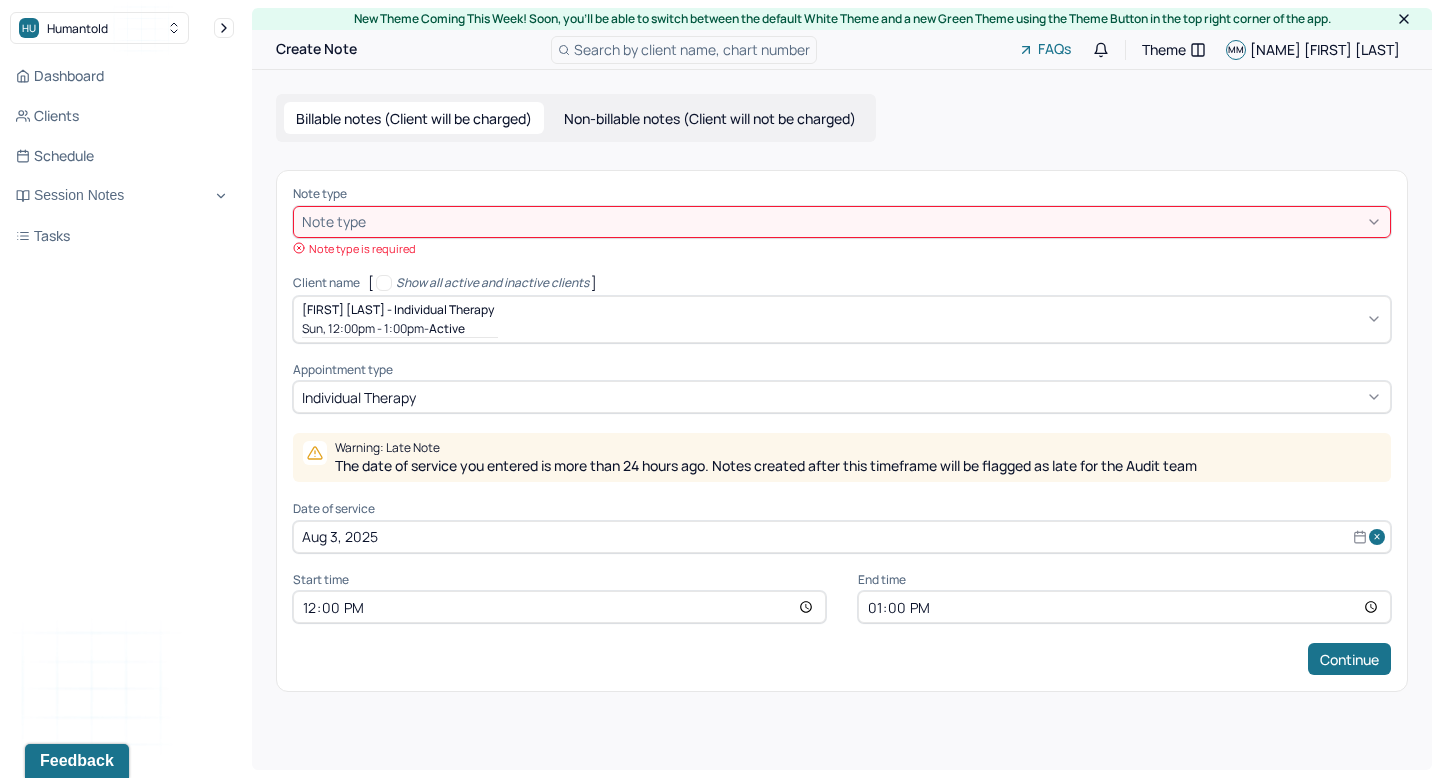 click on "Note type" at bounding box center [842, 222] 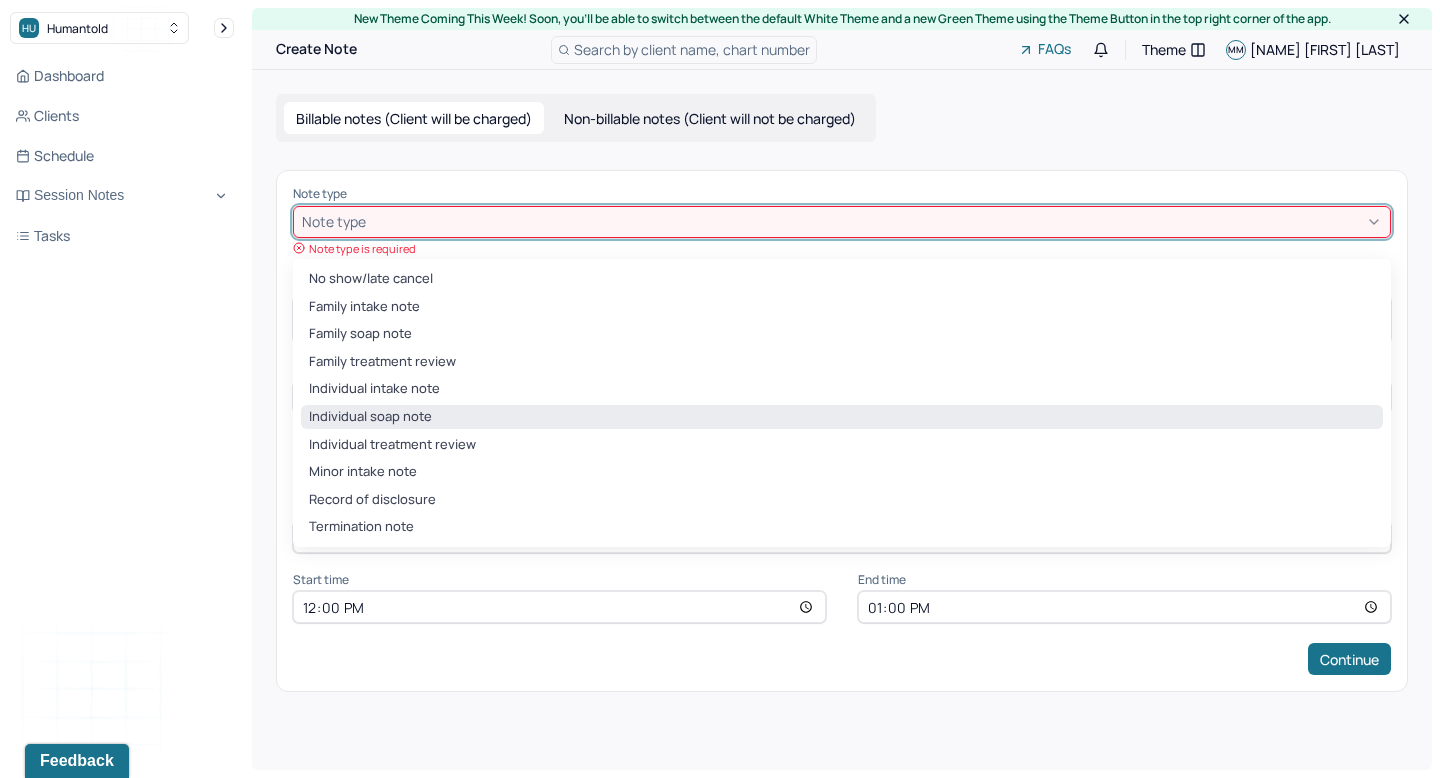 click on "Individual soap note" at bounding box center (842, 417) 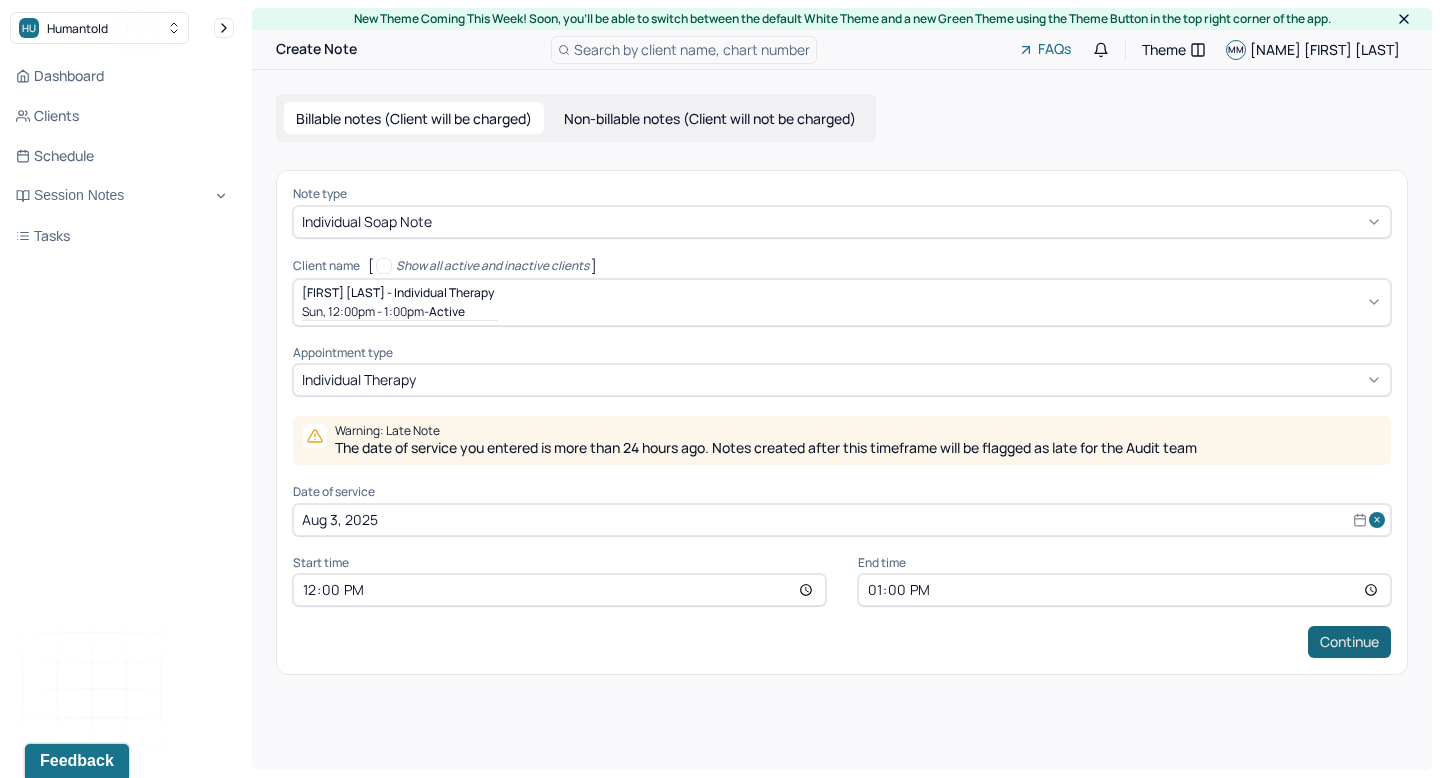 click on "Continue" at bounding box center (1349, 642) 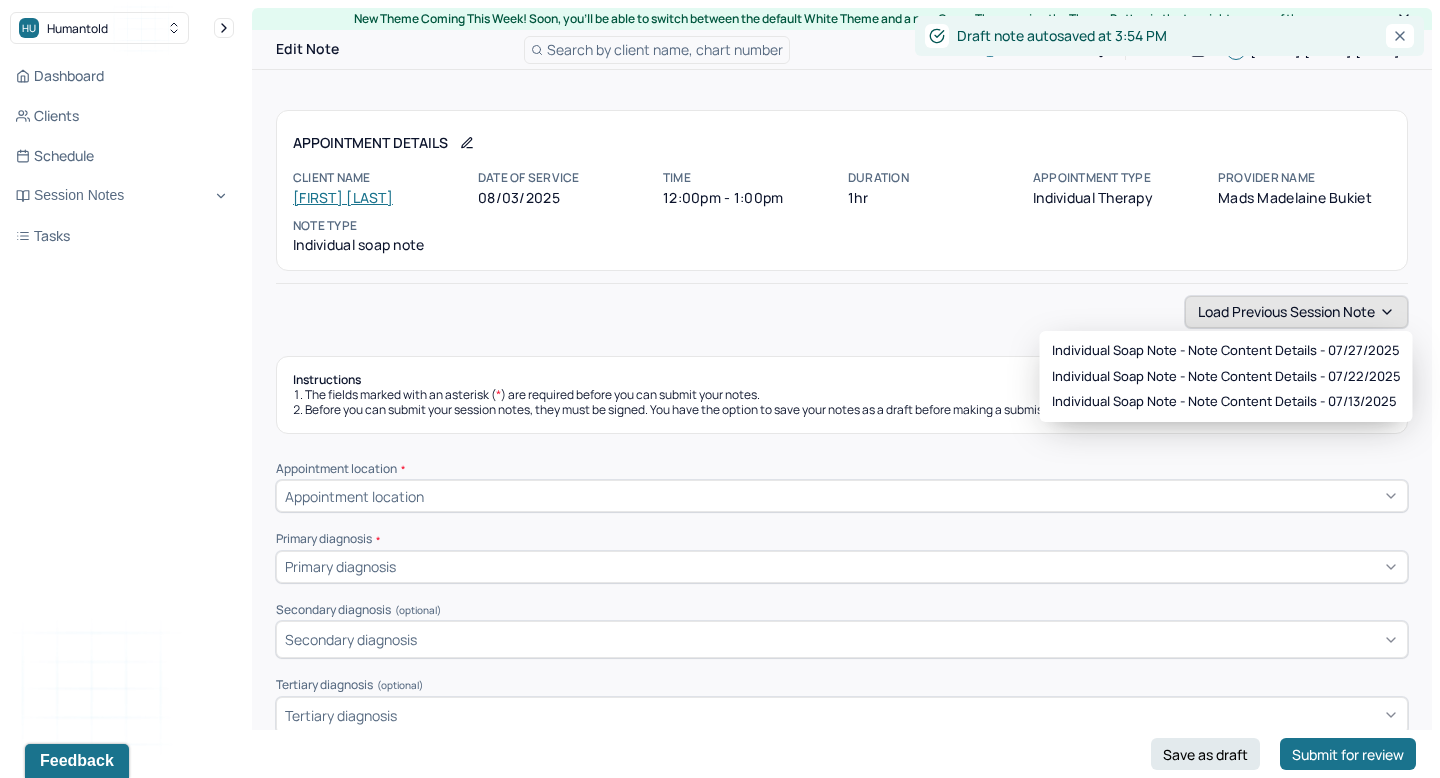 click on "Load previous session note" at bounding box center (1296, 312) 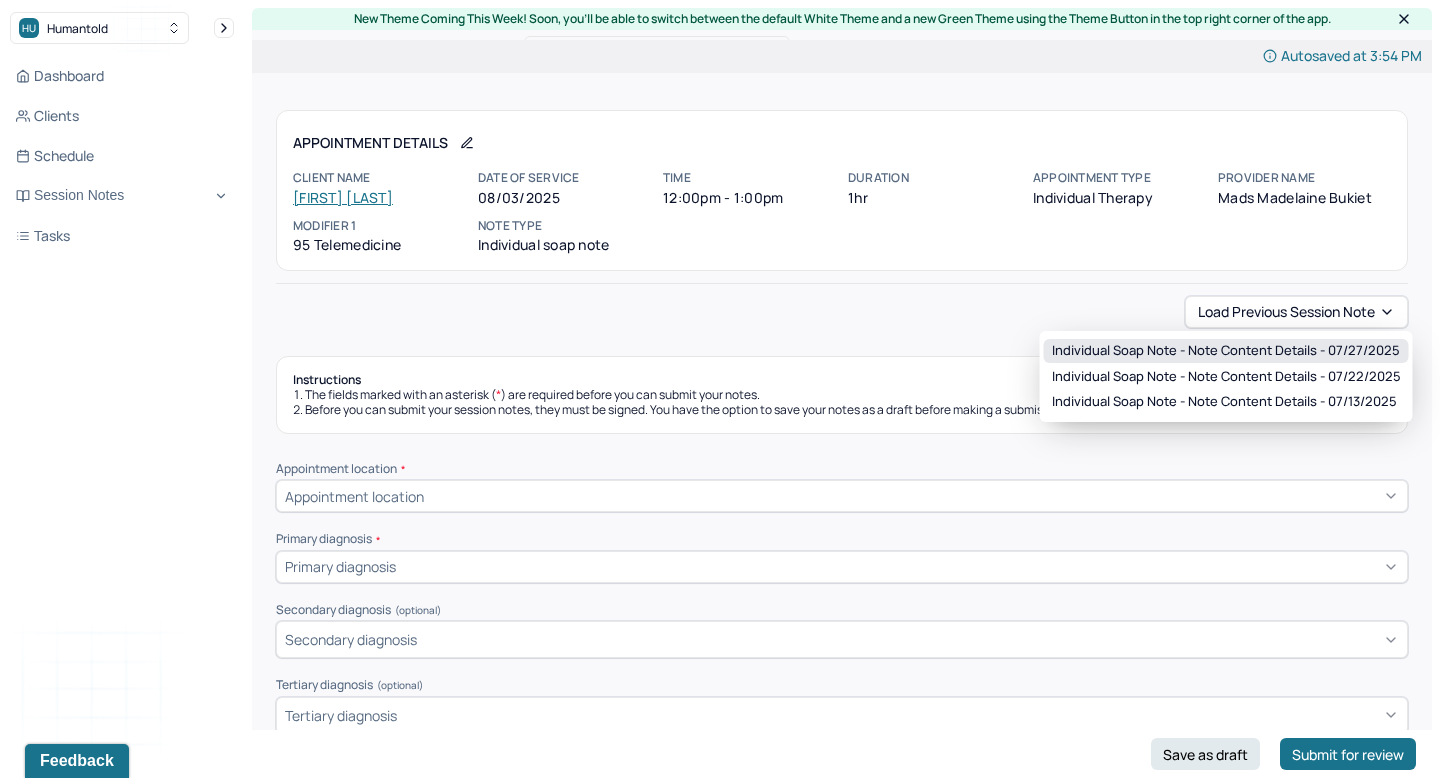 click on "Individual soap note   - Note content Details -   07/27/2025" at bounding box center [1226, 351] 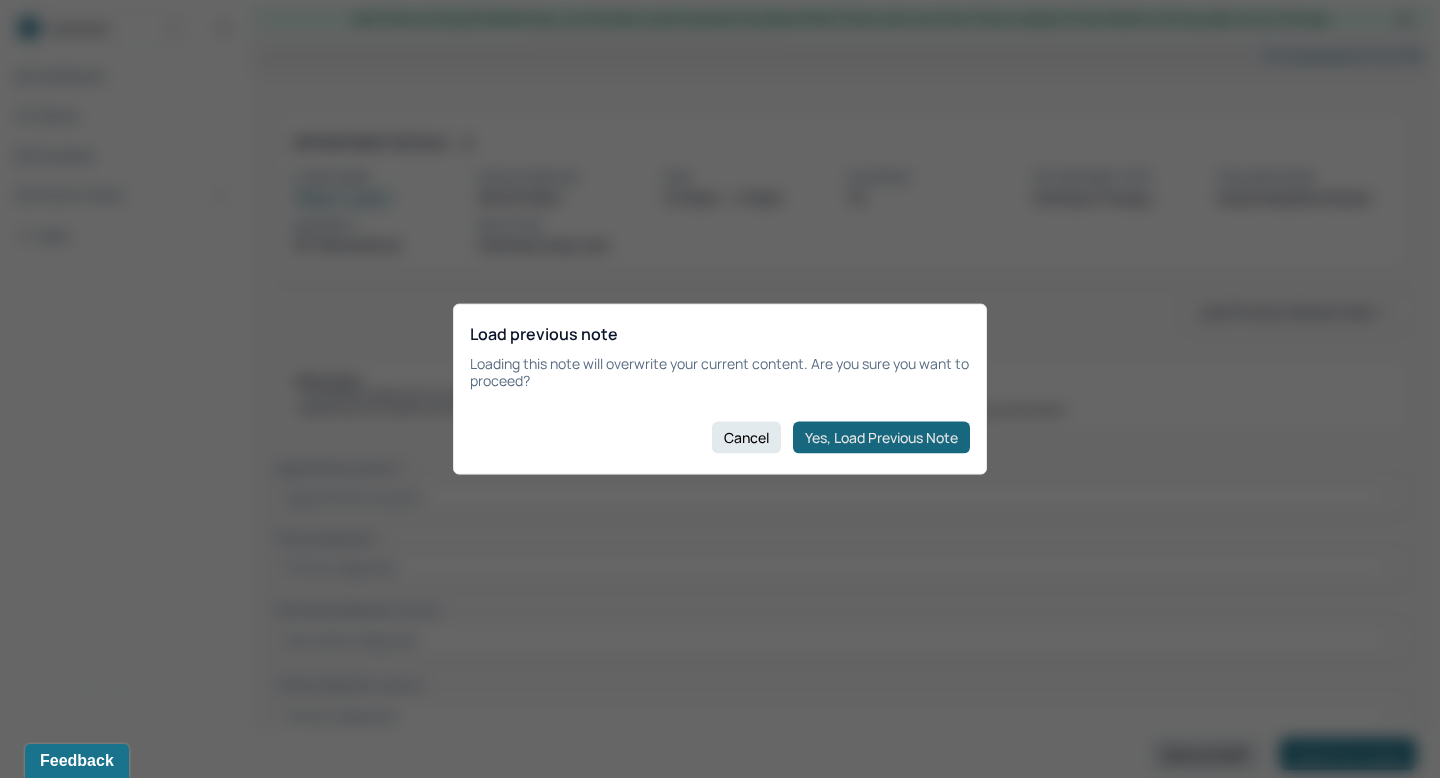 click on "Yes, Load Previous Note" at bounding box center (881, 437) 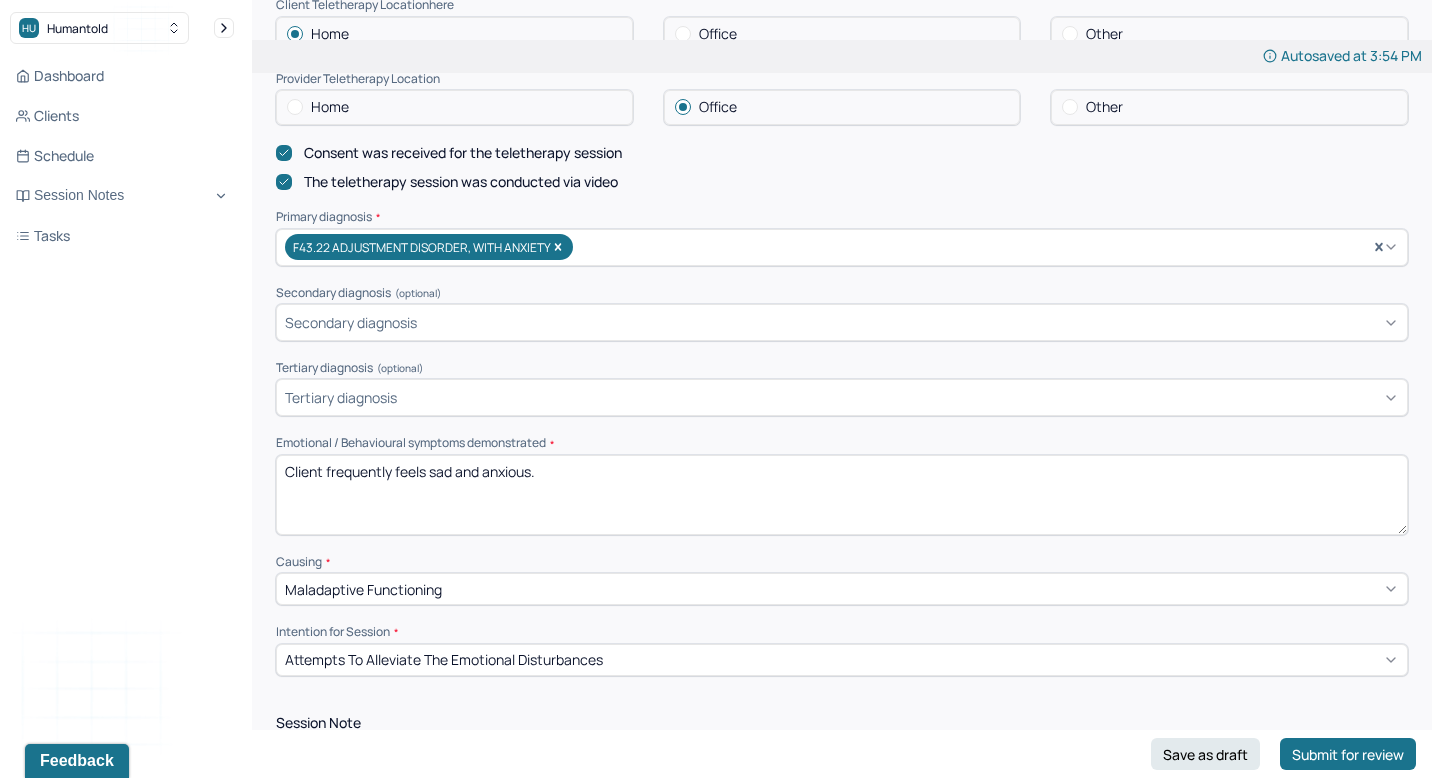 scroll, scrollTop: 537, scrollLeft: 0, axis: vertical 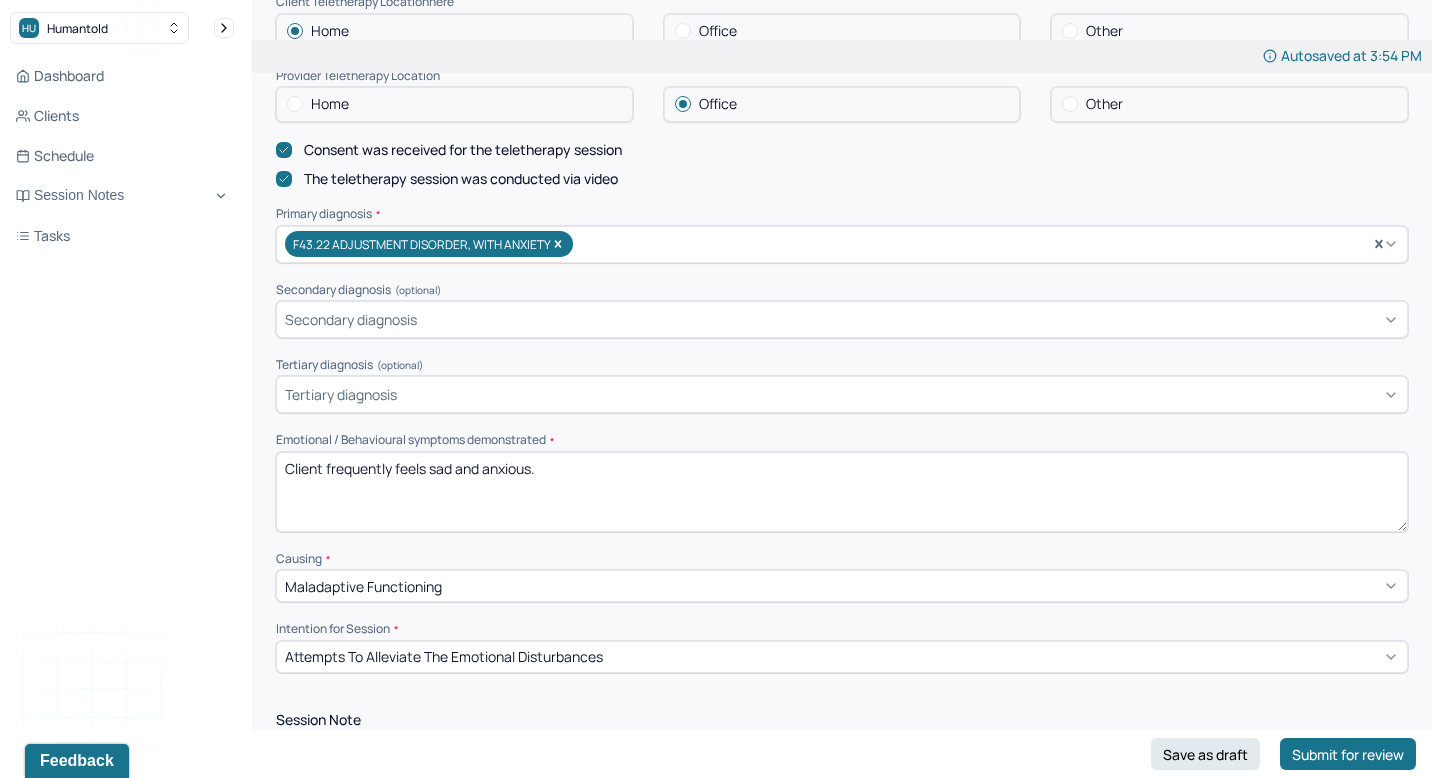 click on "Client frequently feels sad and anxious." at bounding box center [842, 492] 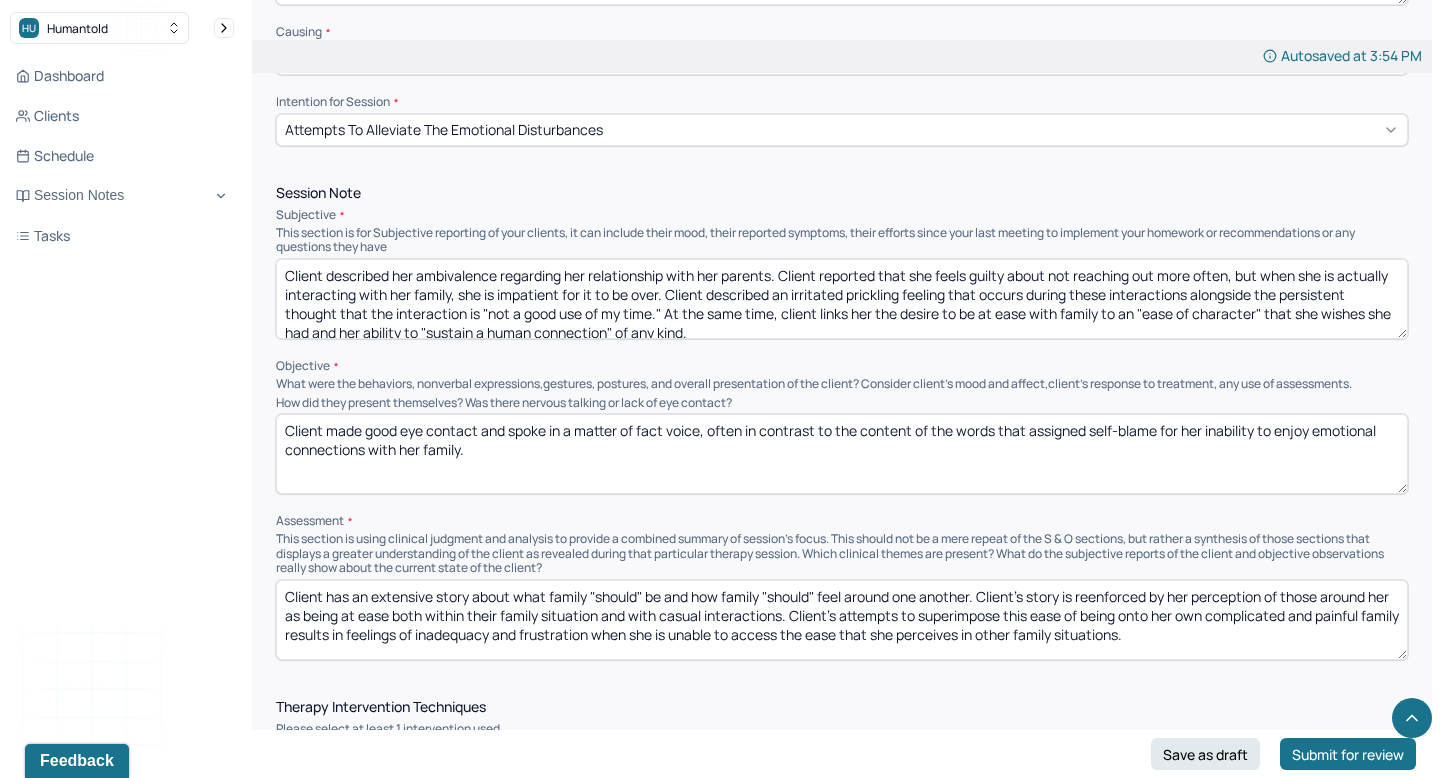 scroll, scrollTop: 1087, scrollLeft: 0, axis: vertical 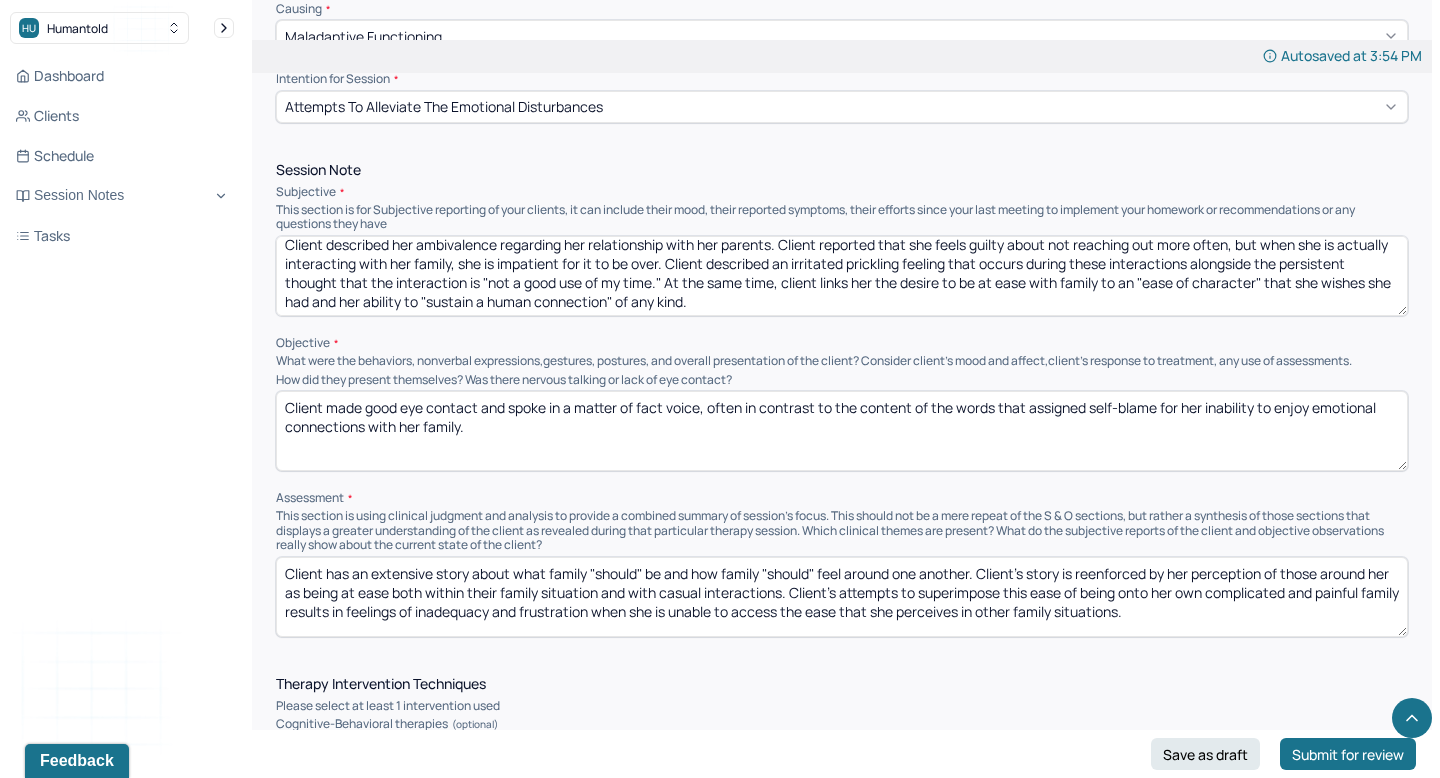 click on "Client described her ambivalence regarding her relationship with her parents. Client reported that she feels guilty about not reaching out more often, but when she is actually interacting with her family, she is impatient for it to be over. Client described an irritated prickling feeling that occurs during these interactions alongside the persistent thought that the interaction is "not a good use of my time." At the same time, client links her the desire to be at ease with family to an "ease of character" that she wishes she had and her ability to "sustain a human connection" of any kind." at bounding box center [842, 276] 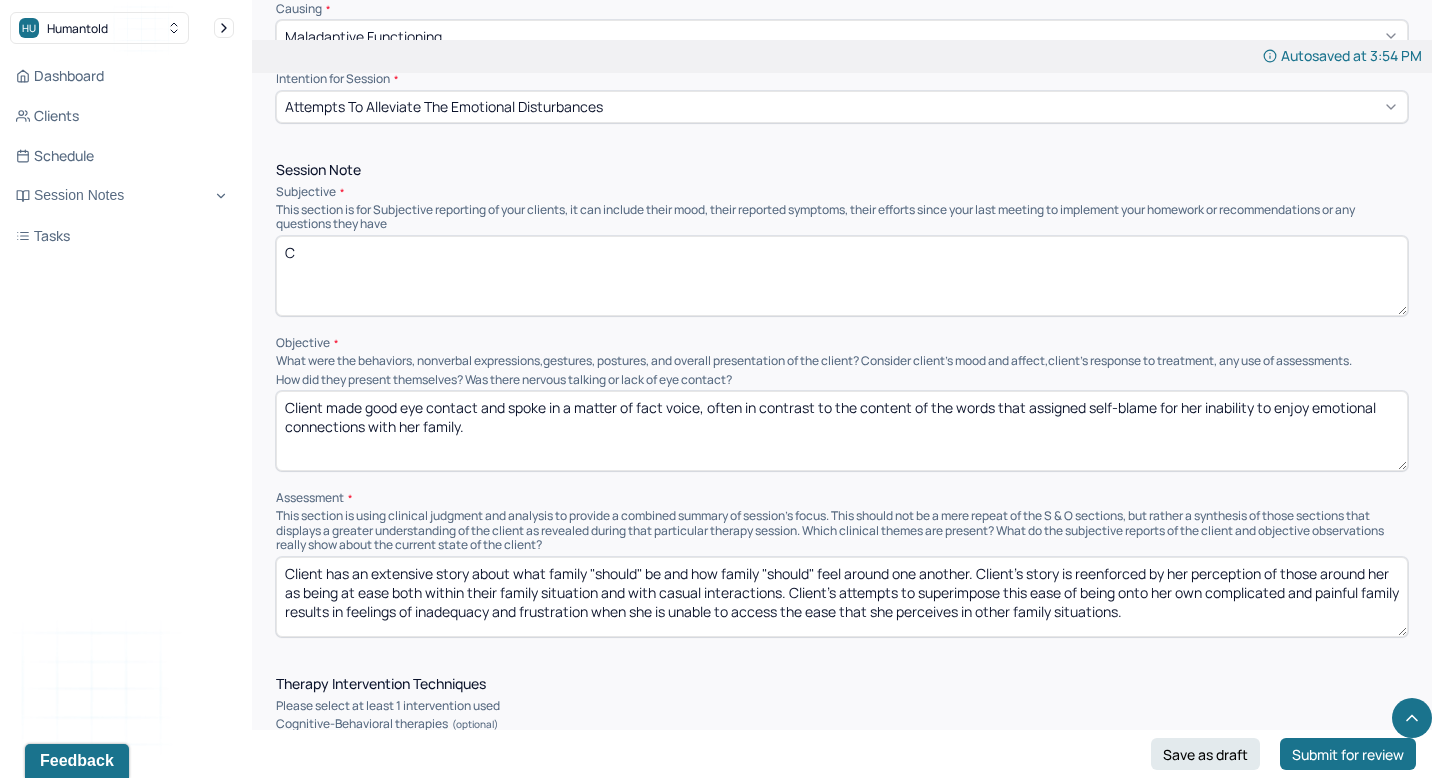 scroll, scrollTop: 0, scrollLeft: 0, axis: both 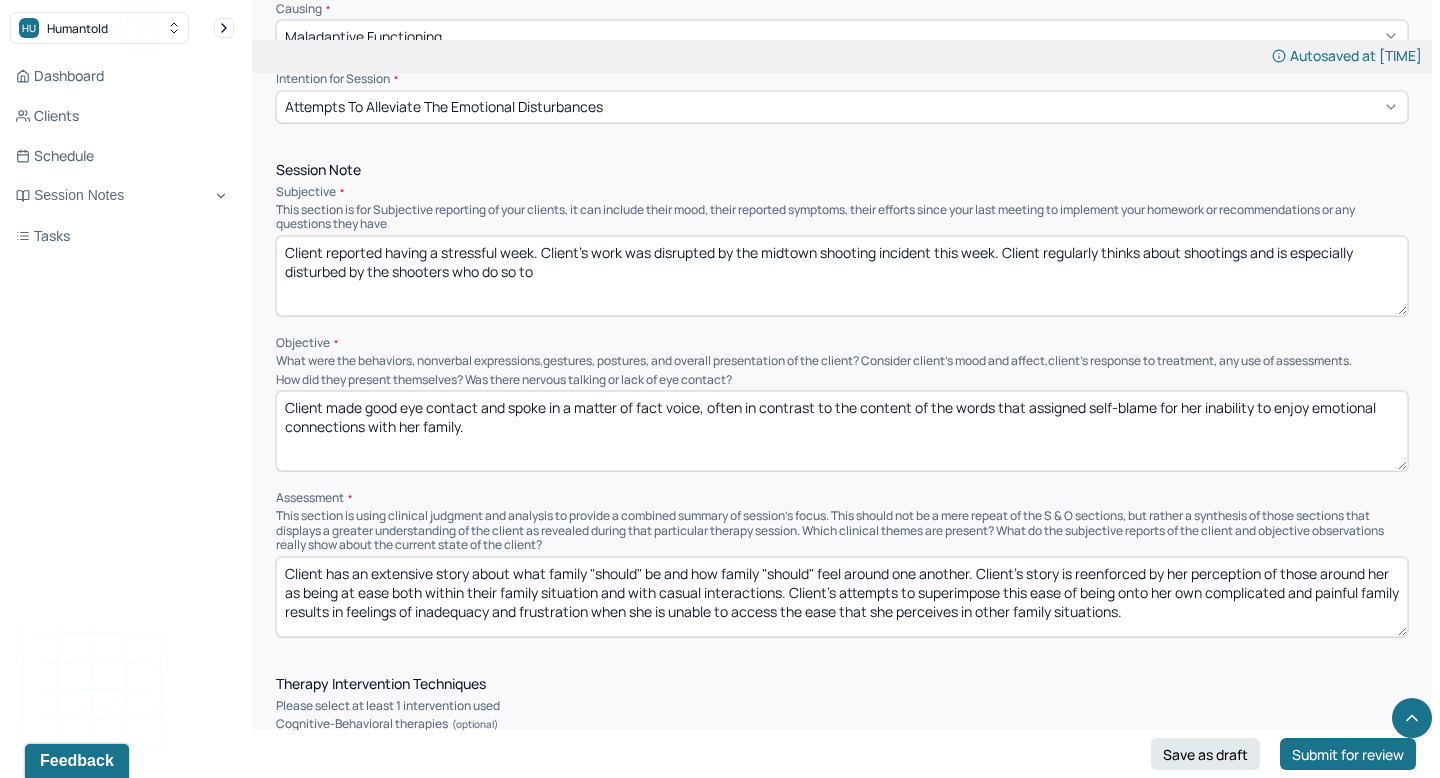 click on "Client reported having a stressful week. Client's work was disrupted by the midtown shooting incident this week. Client regularly thinks about shootings and is especially distubed by the shooters who do so to" at bounding box center (842, 276) 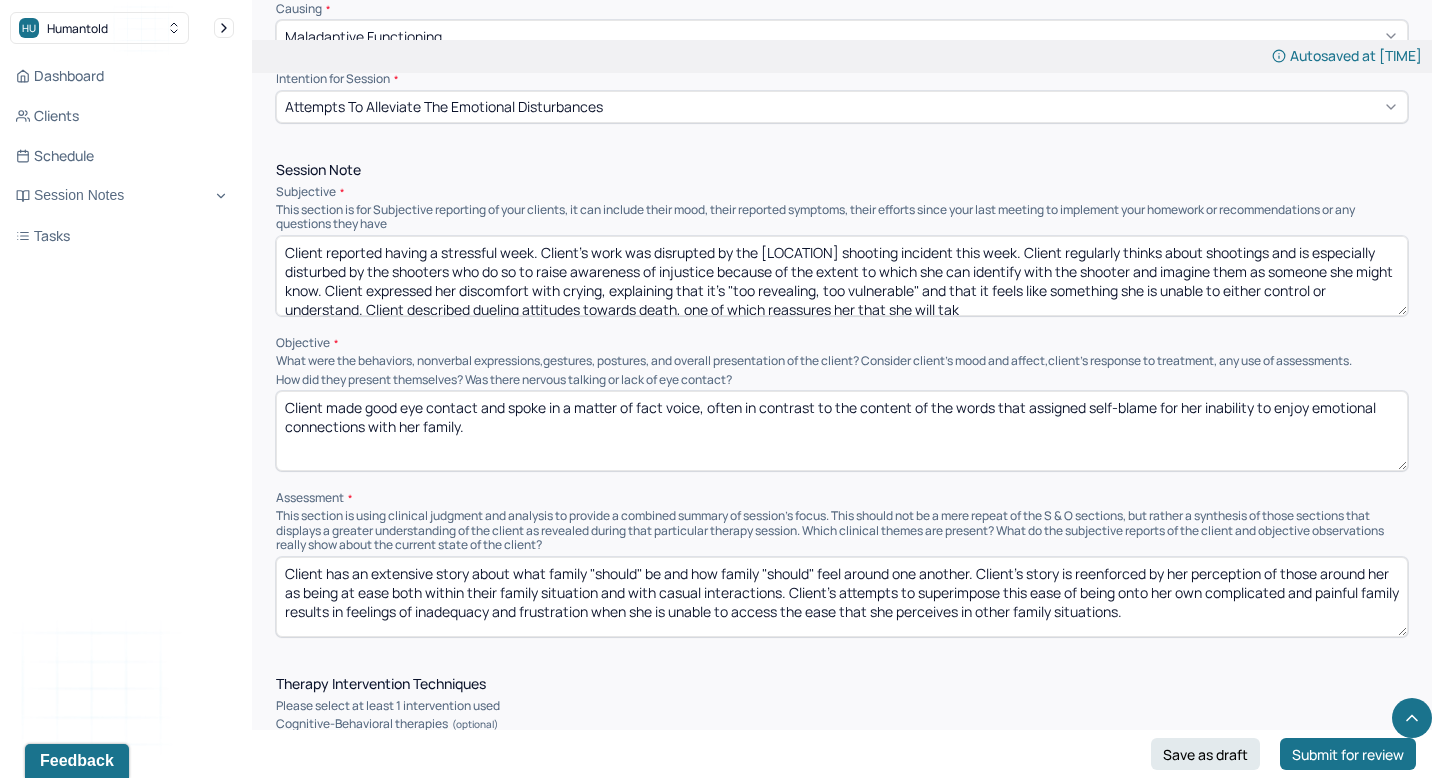 click on "Client reported having a stressful week. Client's work was disrupted by the [LOCATION] shooting incident this week. Client regularly thinks about shootings and is especially disturbed by the shooters who do so to raise awareness of injustice because of the extent to which she can identify with the shooter and imagine them as someone she might know. Client expressed her discomfort with crying, explaining that it's "too revealing, too vulnerable" and that it feels like something she is unable to either control or understand. Client described dueling attitudes towards death, one of which reassures her that she will tak" at bounding box center [842, 276] 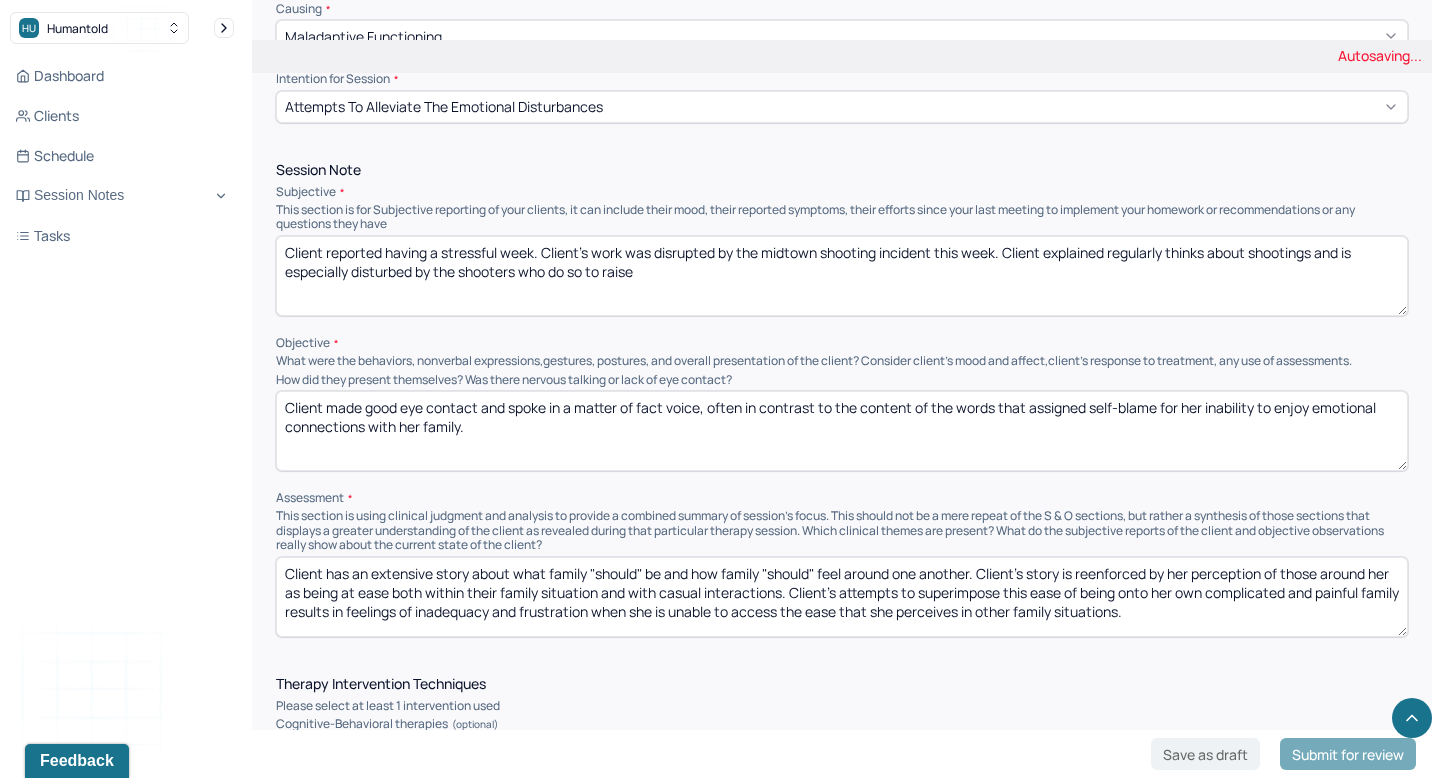 click on "Client reported having a stressful week. Client's work was disrupted by the [LOCATION] shooting incident this week. Client regularly thinks about shootings and is especially disturbed by the shooters who do so to raise awareness of injustice because of the extent to which she can identify with the shooter and imagine them as someone she might know. Client expressed her discomfort with crying, explaining that it's "too revealing, too vulnerable" and that it feels like something she is unable to either control or understand. Client described dueling attitudes towards death, one of which reassures her that she will tak" at bounding box center [842, 276] 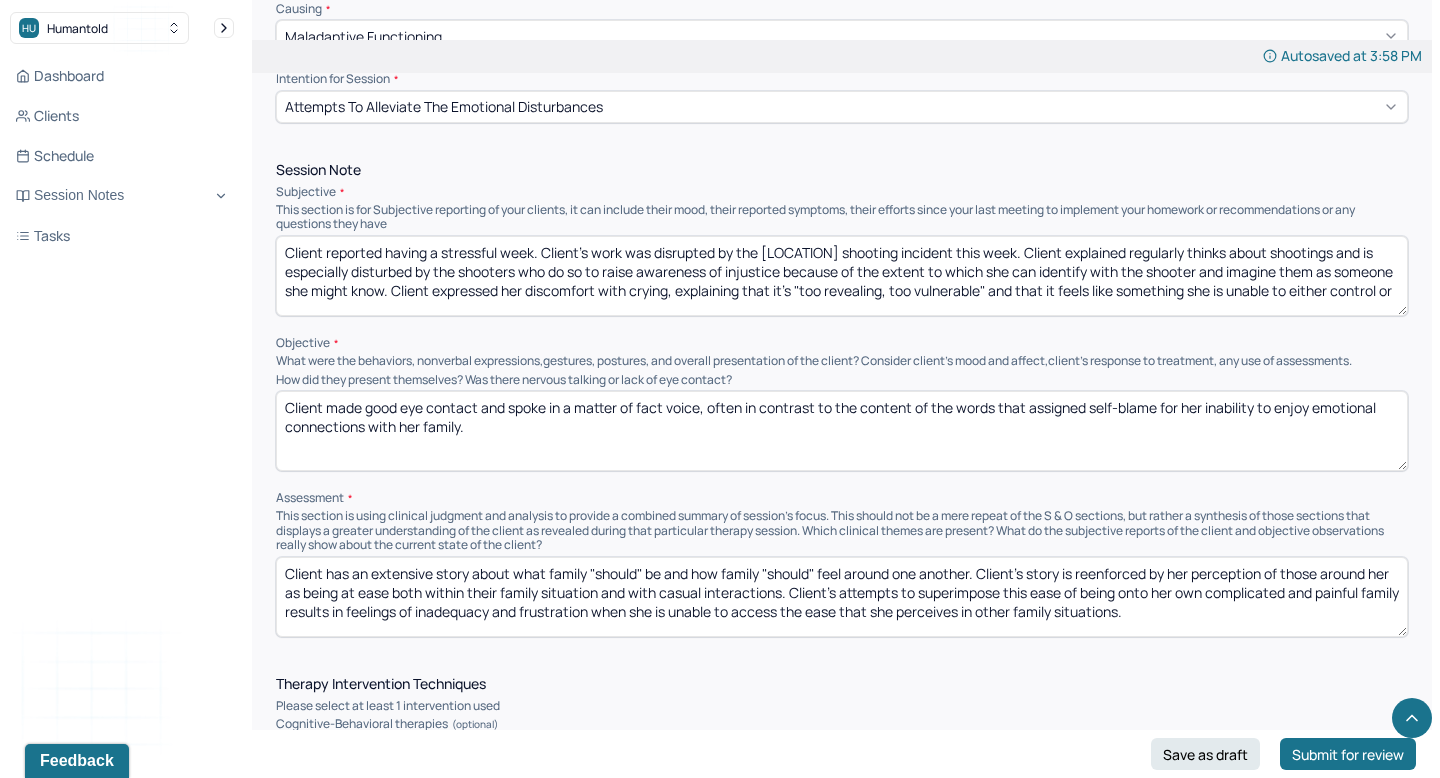 scroll, scrollTop: 3, scrollLeft: 0, axis: vertical 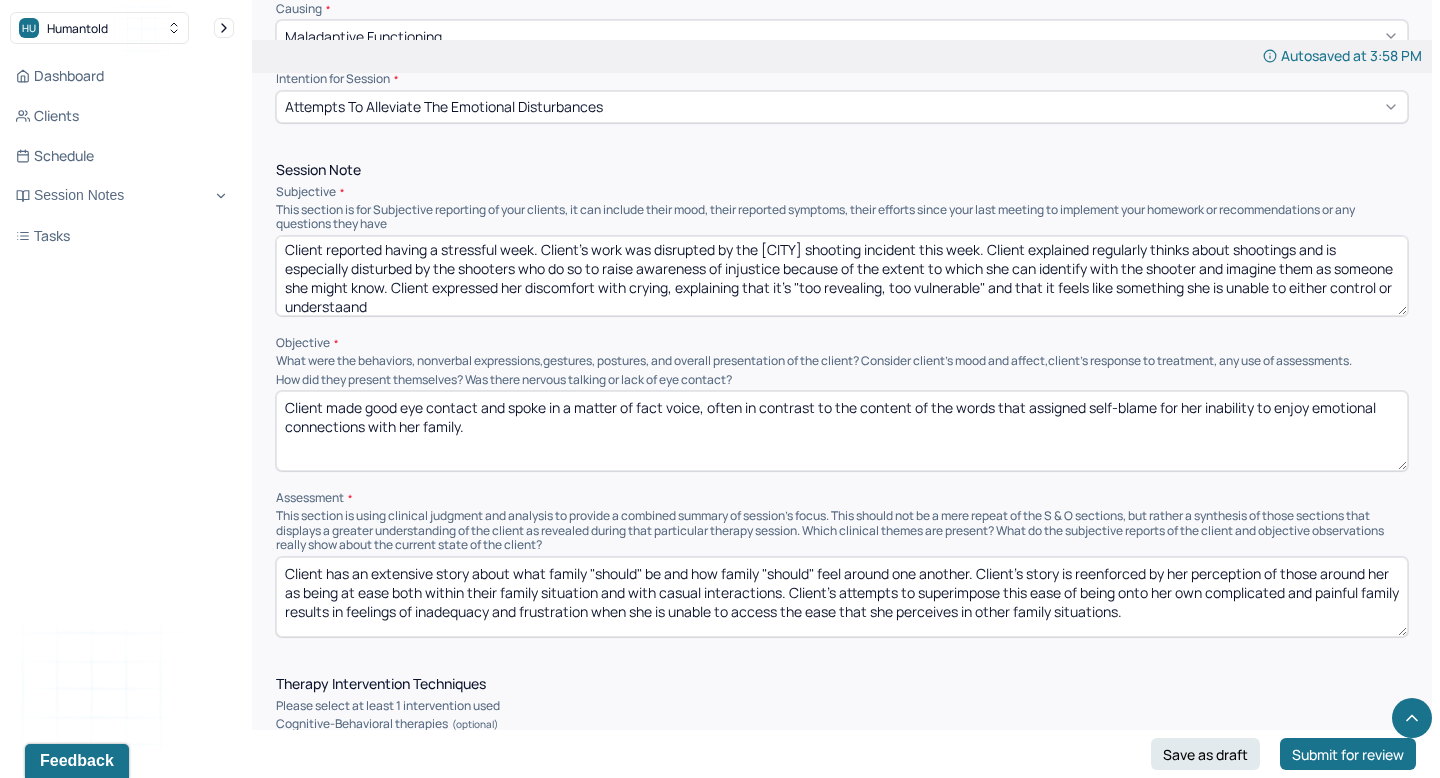 click on "Client reported having a stressful week. Client's work was disrupted by the [CITY] shooting incident this week. Client explained regularly thinks about shootings and is especially disturbed by the shooters who do so to raise awareness of injustice because of the extent to which she can identify with the shooter and imagine them as someone she might know. Client expressed her discomfort with crying, explaining that it's "too revealing, too vulnerable" and that it feels like something she is unable to either control or understaand" at bounding box center (842, 276) 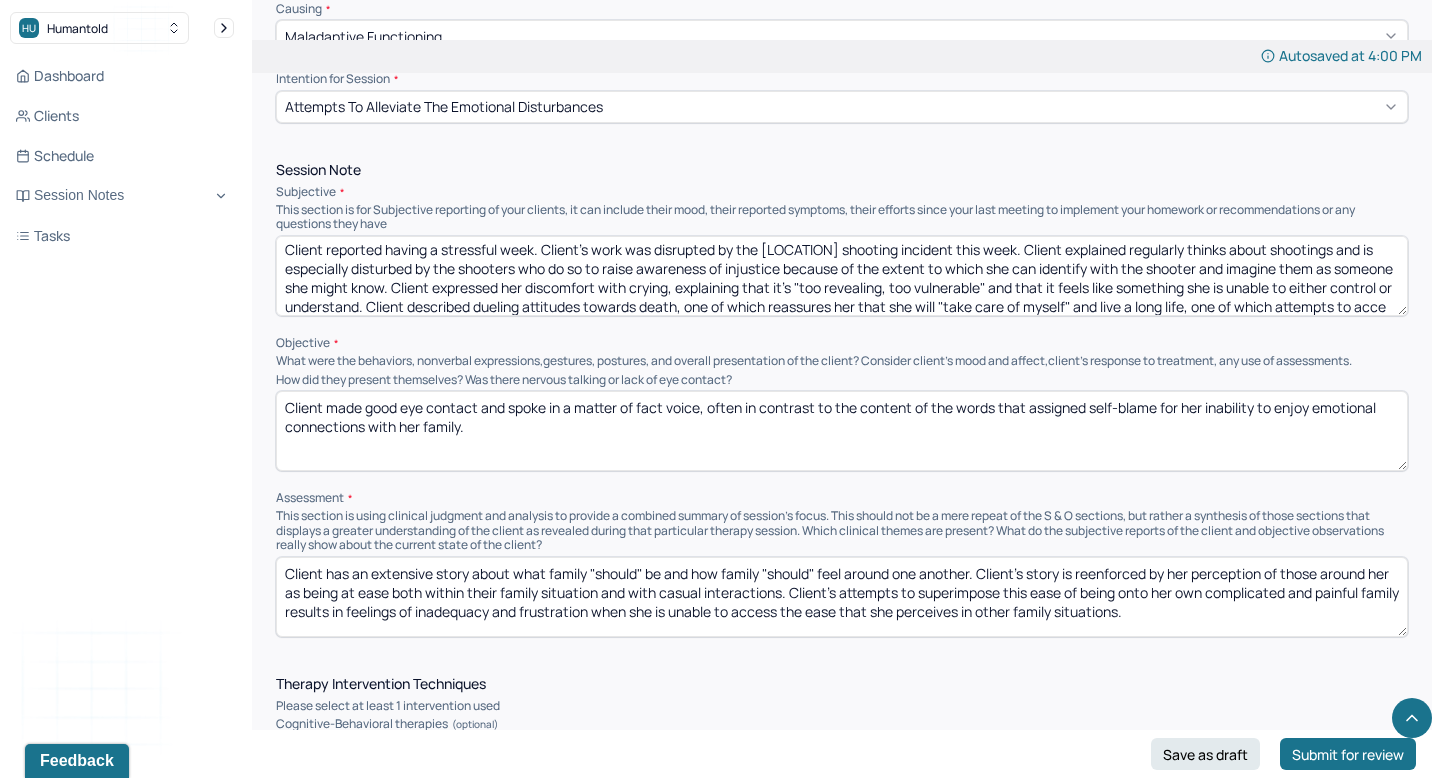 scroll, scrollTop: 22, scrollLeft: 0, axis: vertical 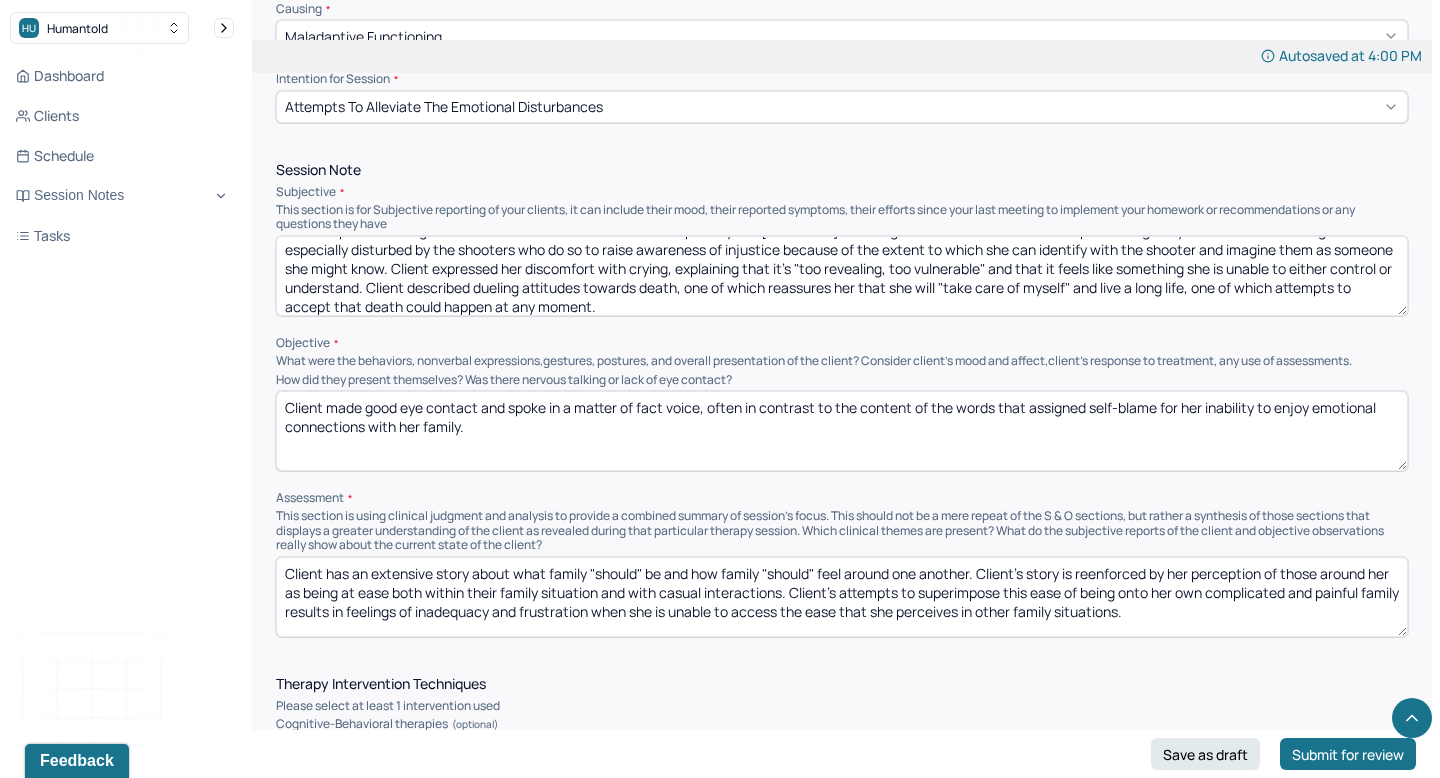 drag, startPoint x: 393, startPoint y: 268, endPoint x: 381, endPoint y: 285, distance: 20.808653 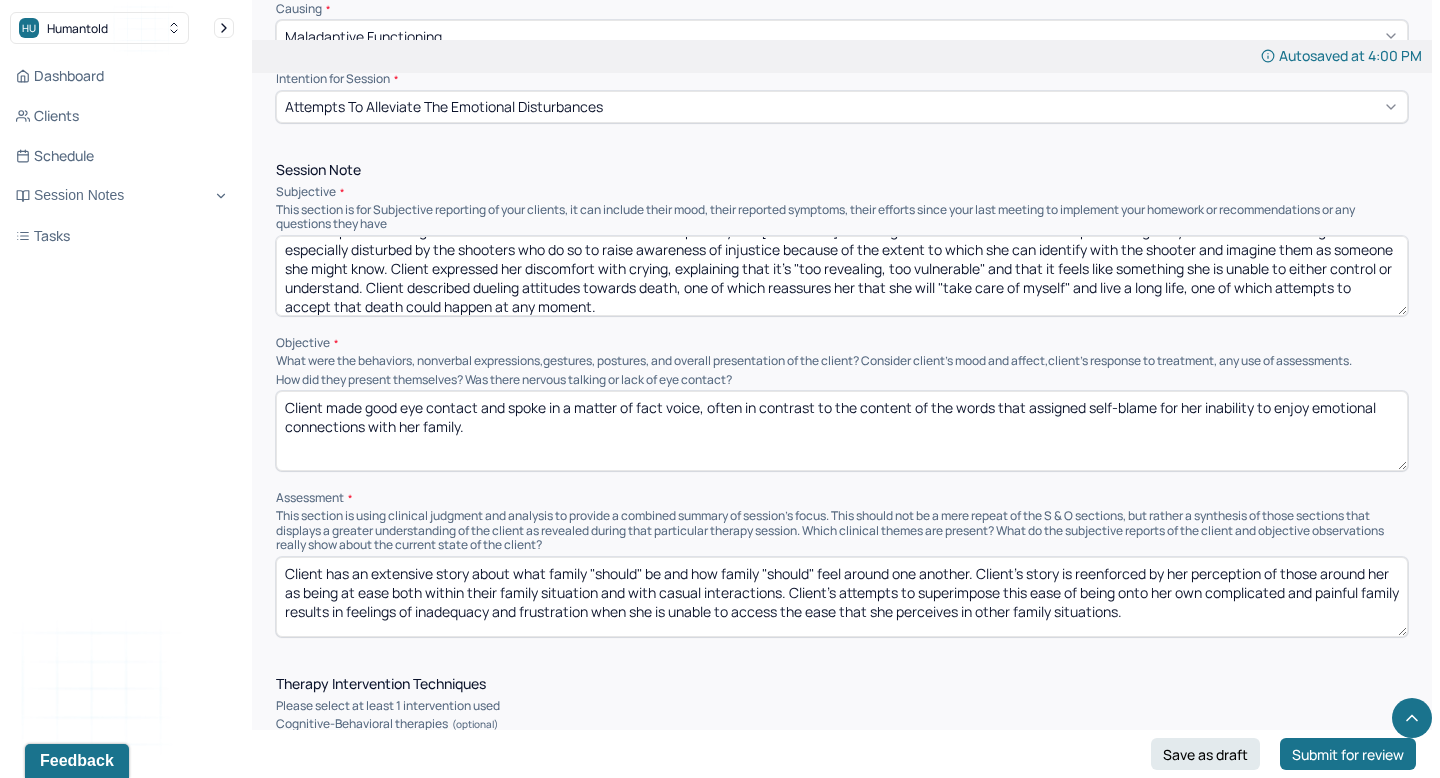 click on "Client reported having a stressful week. Client's work was disrupted by the [LOCATION] shooting incident this week. Client explained regularly thinks about shootings and is especially disturbed by the shooters who do so to raise awareness of injustice because of the extent to which she can identify with the shooter and imagine them as someone she might know. Client expressed her discomfort with crying, explaining that it's "too revealing, too vulnerable" and that it feels like something she is unable to either control or understand. Client described dueling attitudes towards death, one of which reassures her that she will "take care of myself" and live a long life, one of which attempts to accept that death could happen at any moment." at bounding box center [842, 276] 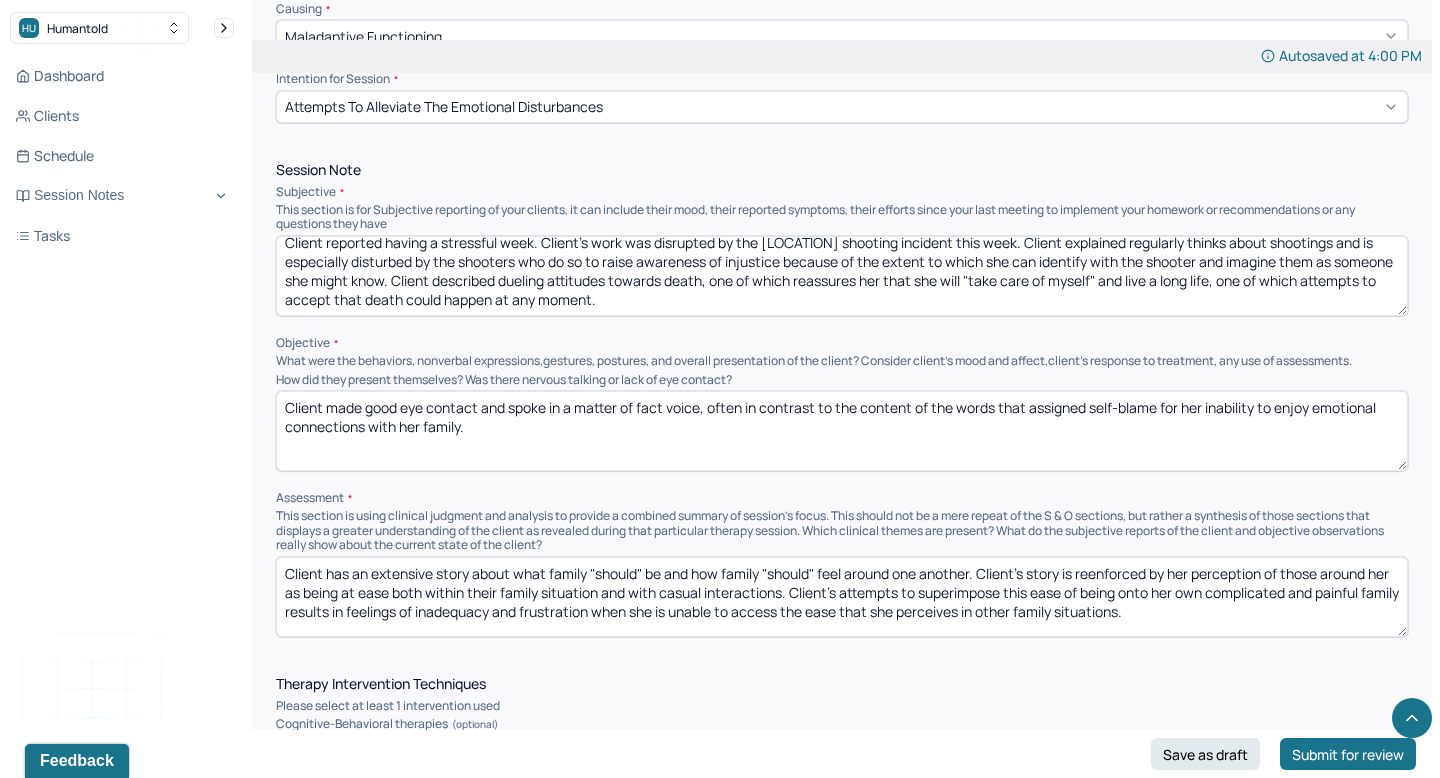 scroll, scrollTop: 9, scrollLeft: 0, axis: vertical 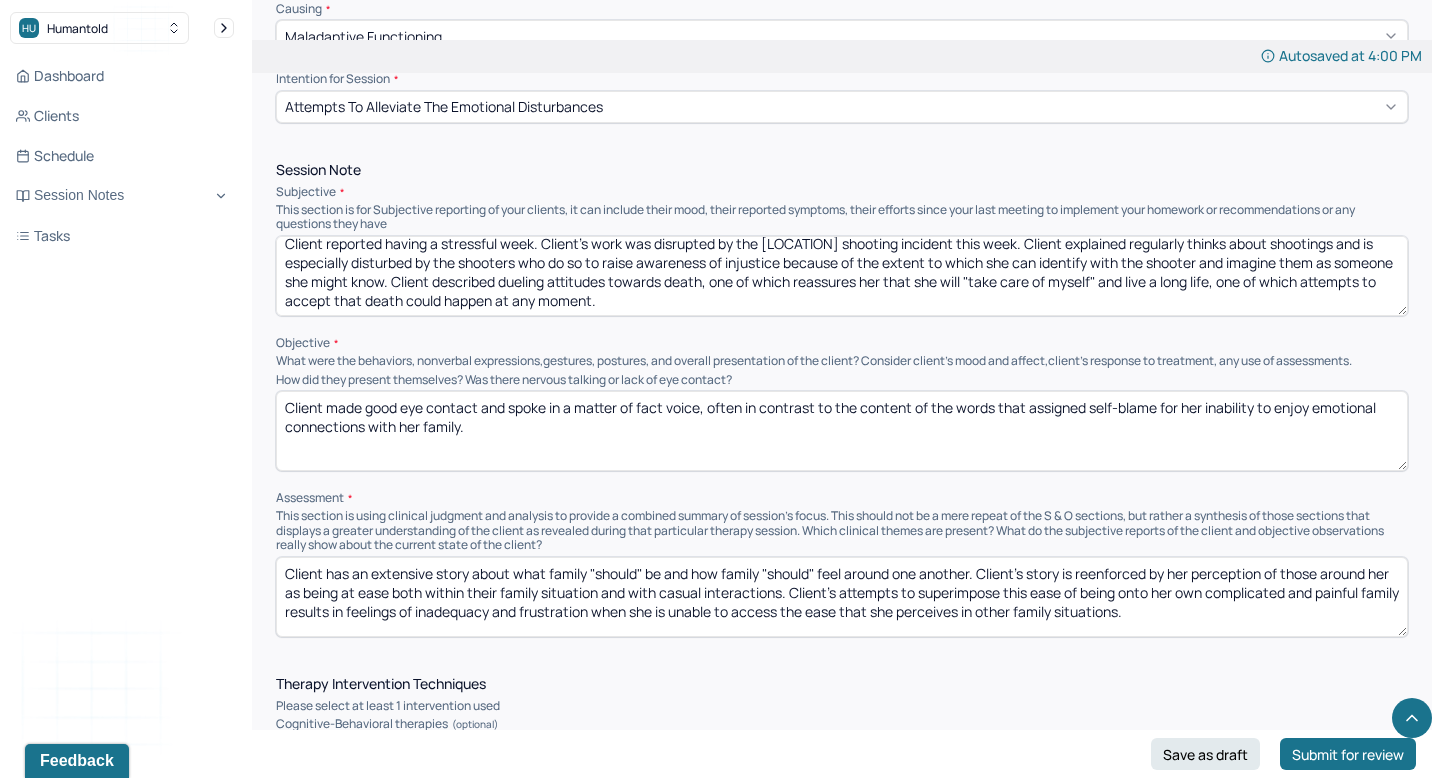 click on "Client reported having a stressful week. Client's work was disrupted by the [LOCATION] shooting incident this week. Client explained regularly thinks about shootings and is especially disturbed by the shooters who do so to raise awareness of injustice because of the extent to which she can identify with the shooter and imagine them as someone she might know. Client expressed her discomfort with crying, explaining that it's "too revealing, too vulnerable" and that it feels like something she is unable to either control or understand. Client described dueling attitudes towards death, one of which reassures her that she will "take care of myself" and live a long life, one of which attempts to accept that death could happen at any moment." at bounding box center (842, 276) 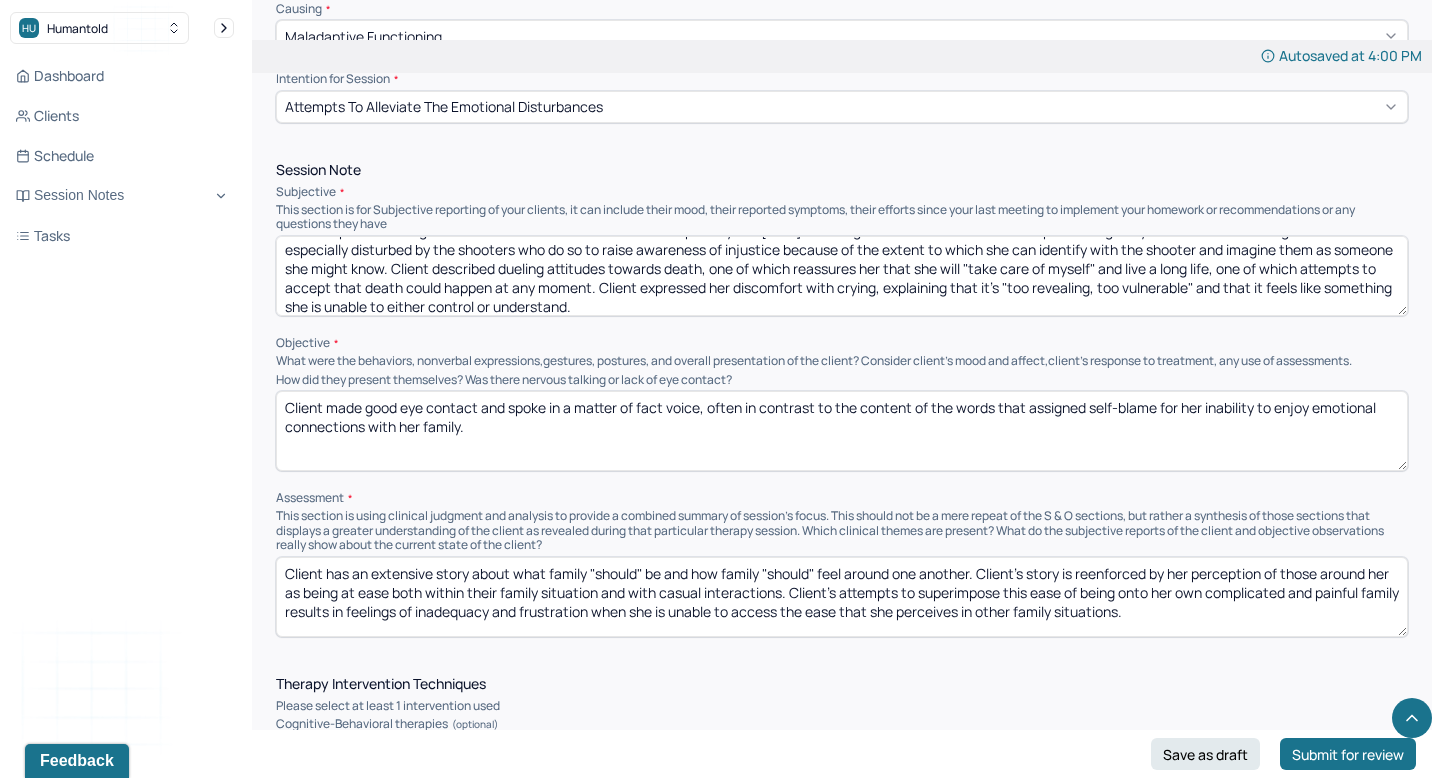 scroll, scrollTop: 28, scrollLeft: 0, axis: vertical 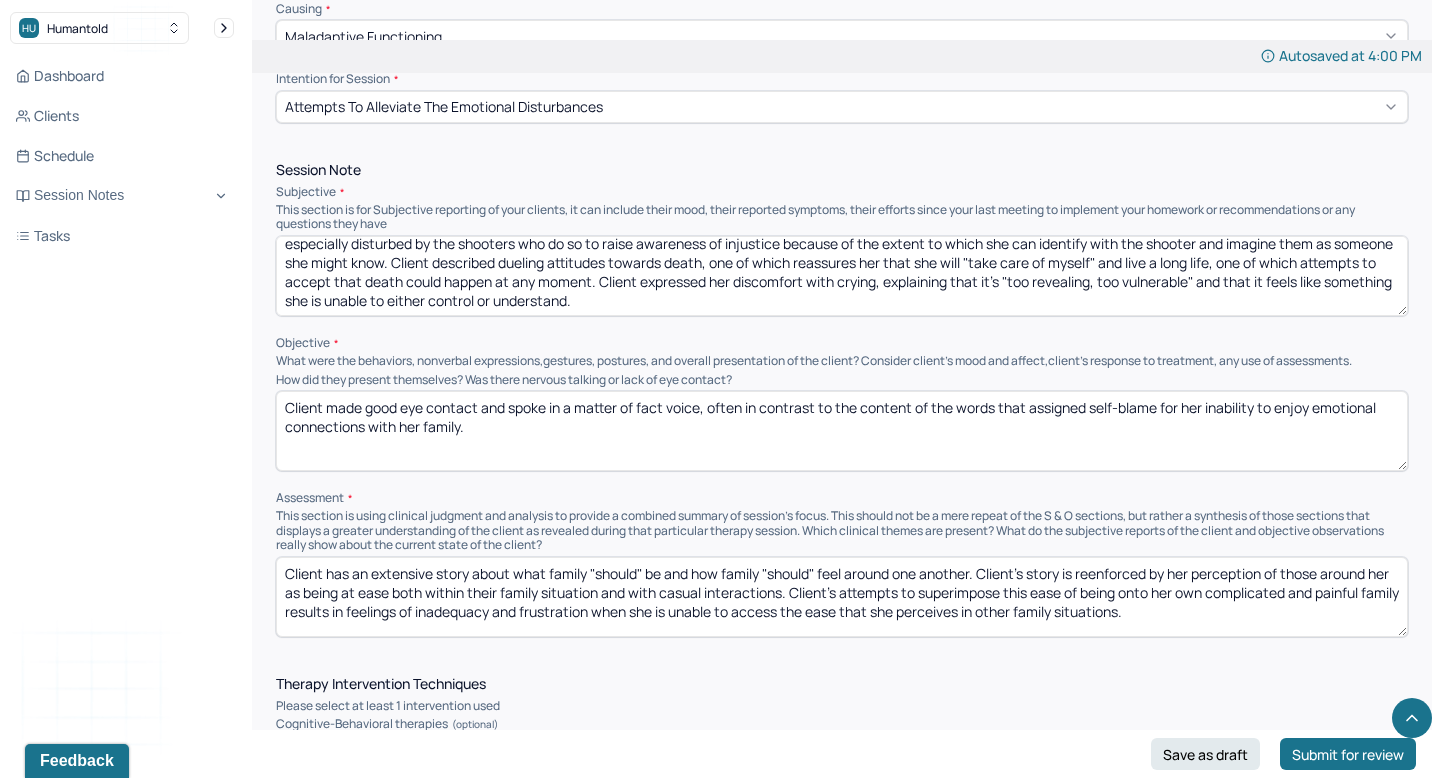 type on "Client reported having a stressful week. Client's work was disrupted by the [CITY] shooting incident this week. Client explained regularly thinks about shootings and is especially disturbed by the shooters who do so to raise awareness of injustice because of the extent to which she can identify with the shooter and imagine them as someone she might know. Client described dueling attitudes towards death, one of which reassures her that she will "take care of myself" and live a long life, one of which attempts to accept that death could happen at any moment. Client expressed her discomfort with crying, explaining that it's "too revealing, too vulnerable" and that it feels like something she is unable to either control or understand." 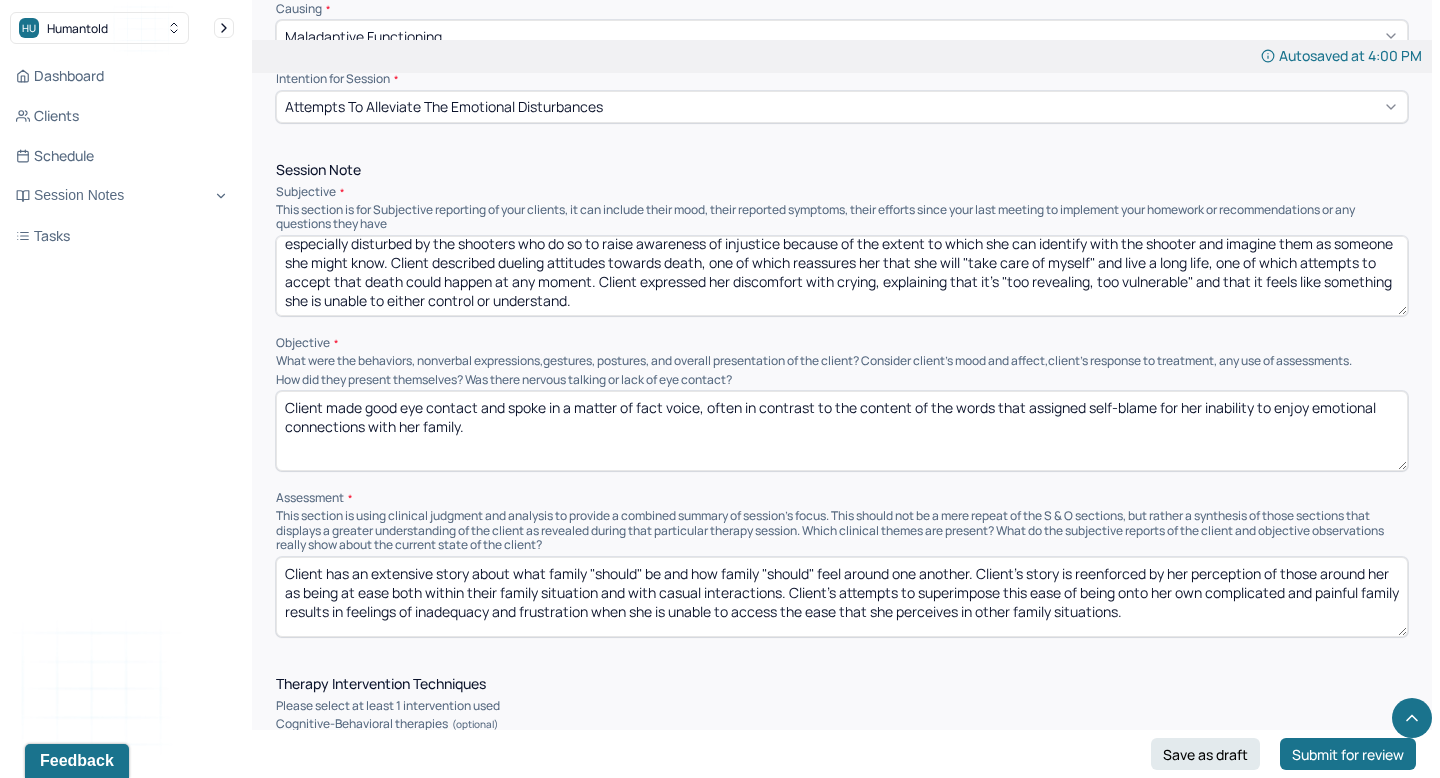 drag, startPoint x: 586, startPoint y: 427, endPoint x: 701, endPoint y: 400, distance: 118.12705 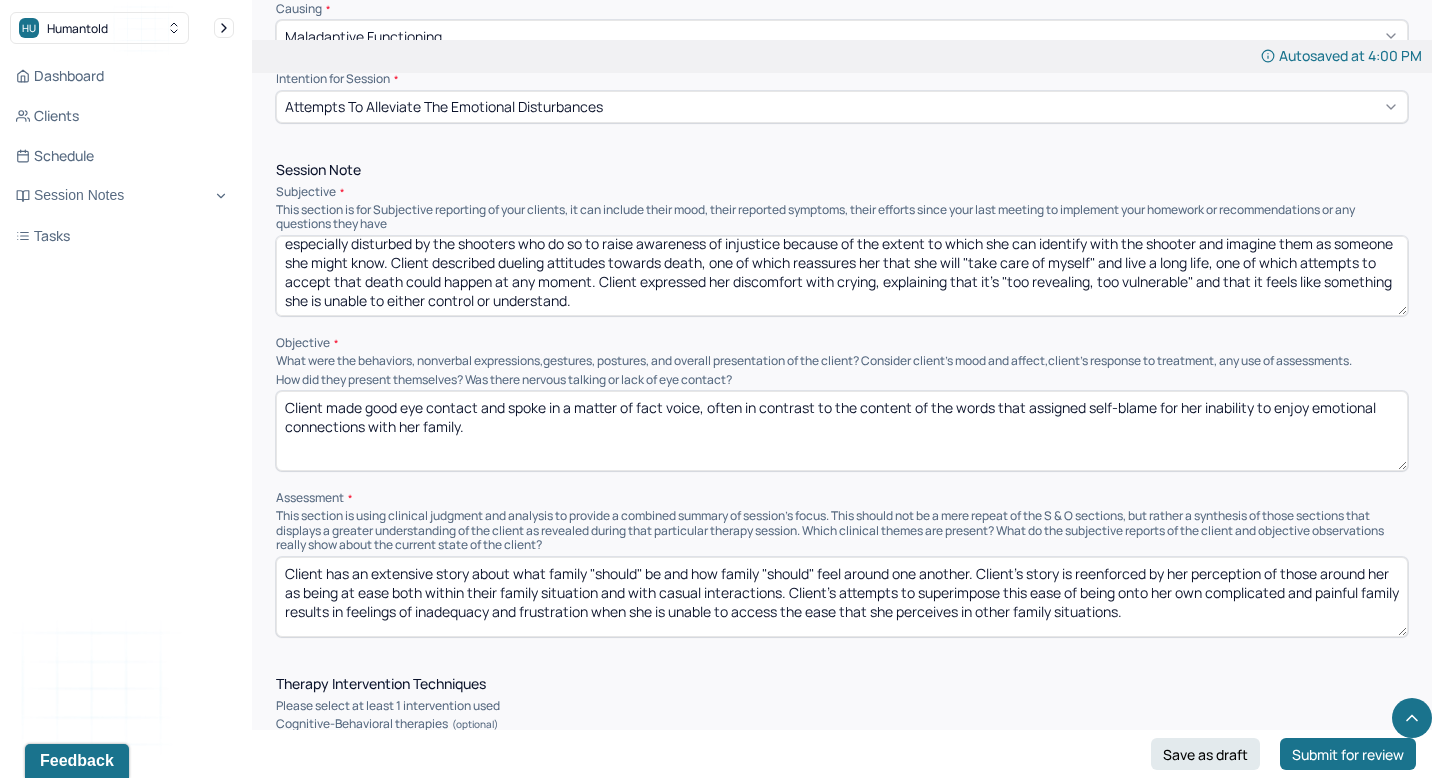 click on "Client made good eye contact and spoke in a matter of fact voice, often in contrast to the content of the words that assigned self-blame for her inability to enjoy emotional connections with her family." at bounding box center (842, 431) 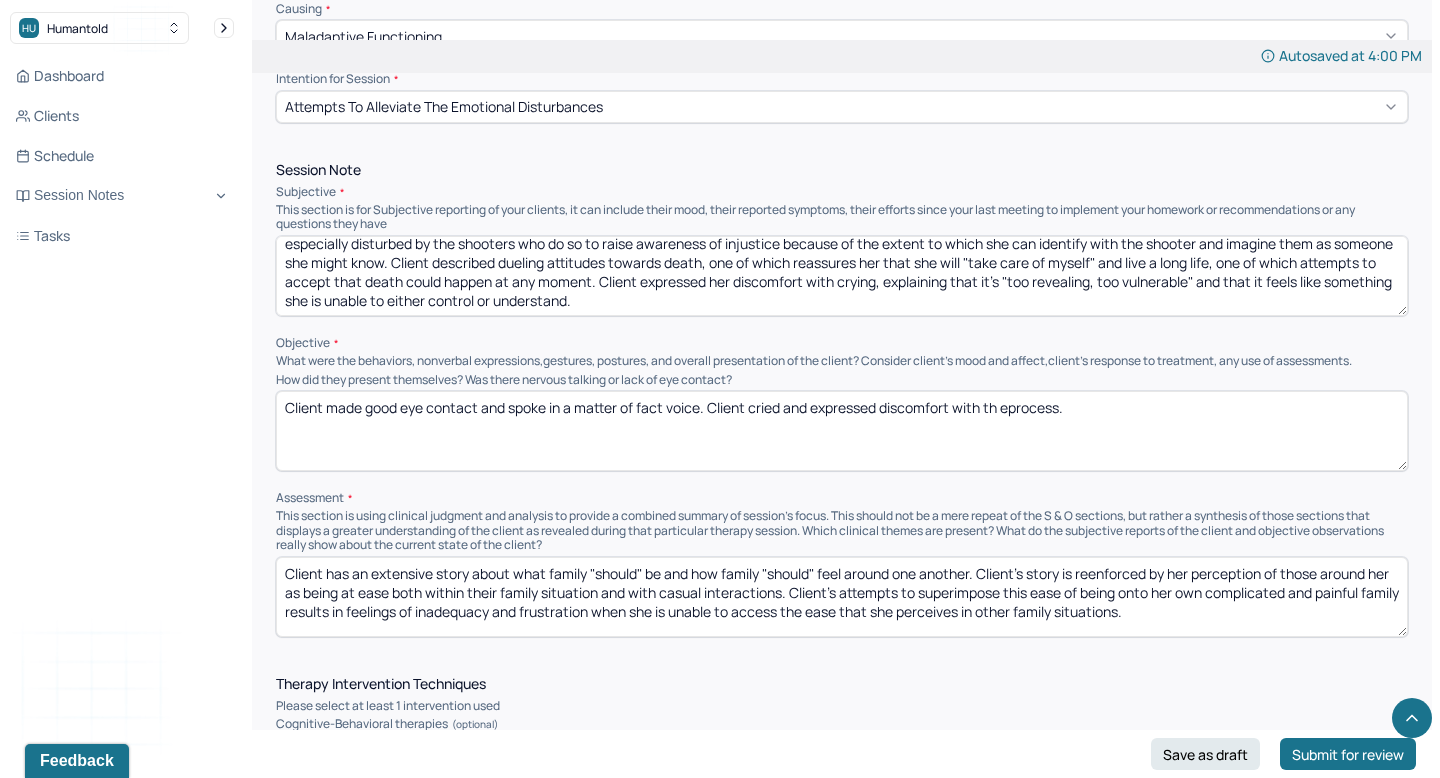 type on "Client made good eye contact and spoke in a matter of fact voice. Client cried and expressed discomfort with th eprocess." 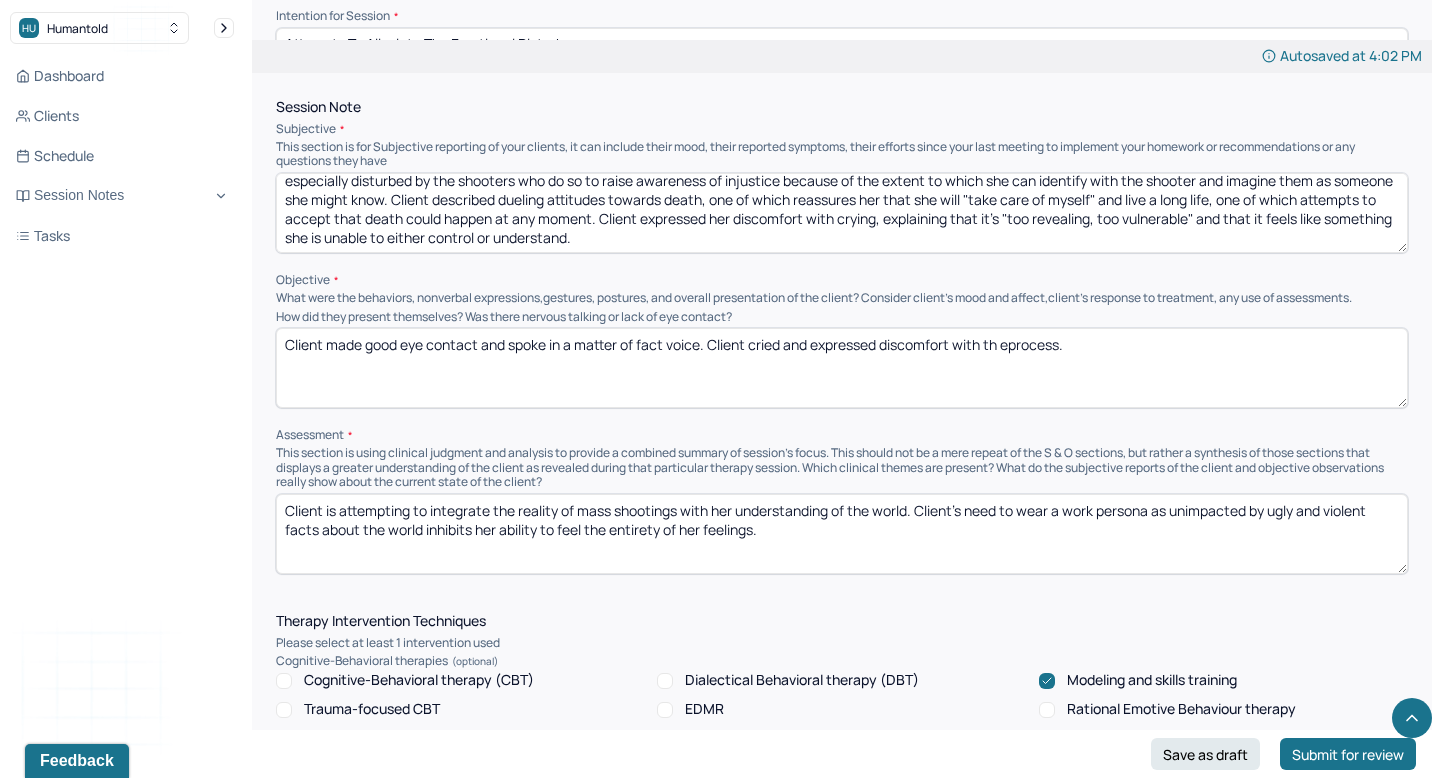 scroll, scrollTop: 1152, scrollLeft: 0, axis: vertical 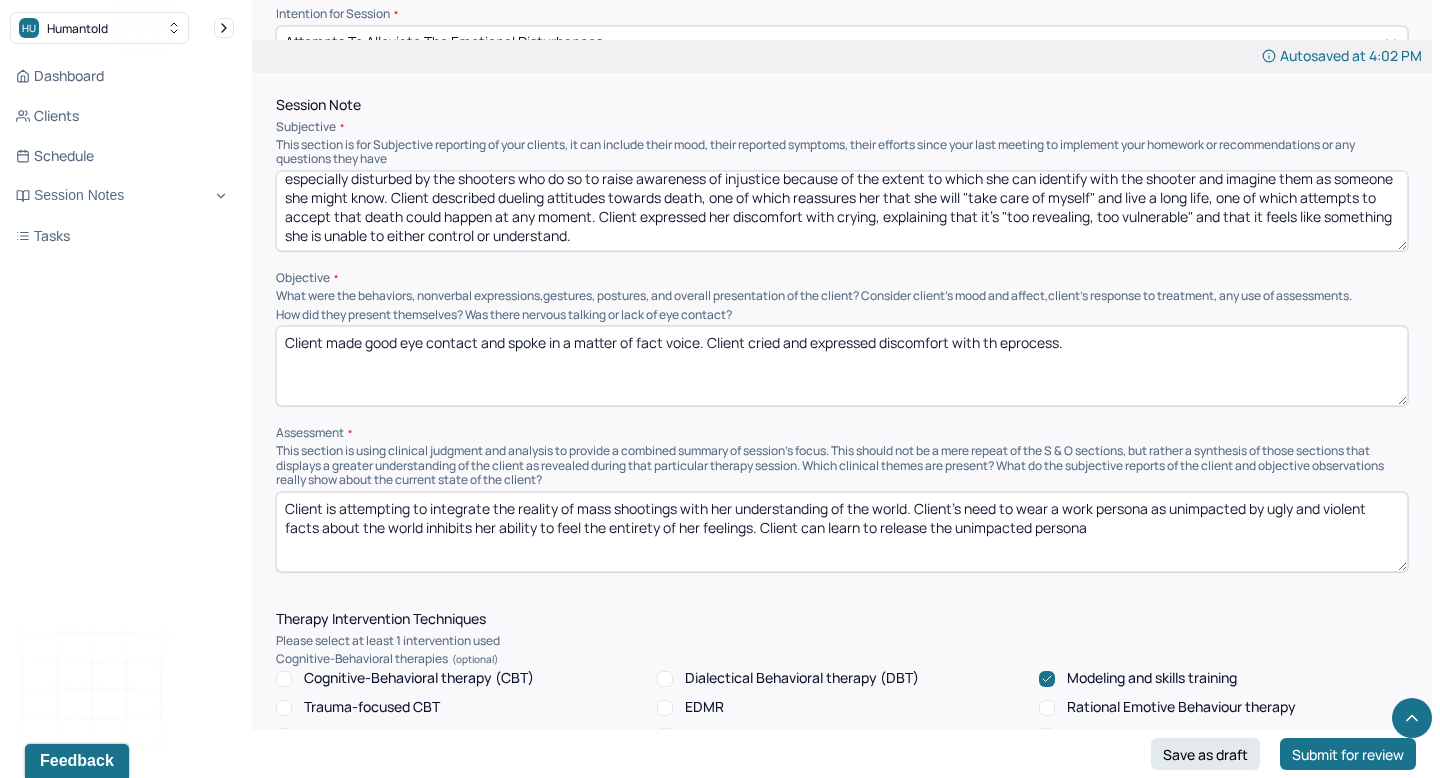 drag, startPoint x: 783, startPoint y: 517, endPoint x: 876, endPoint y: 585, distance: 115.2085 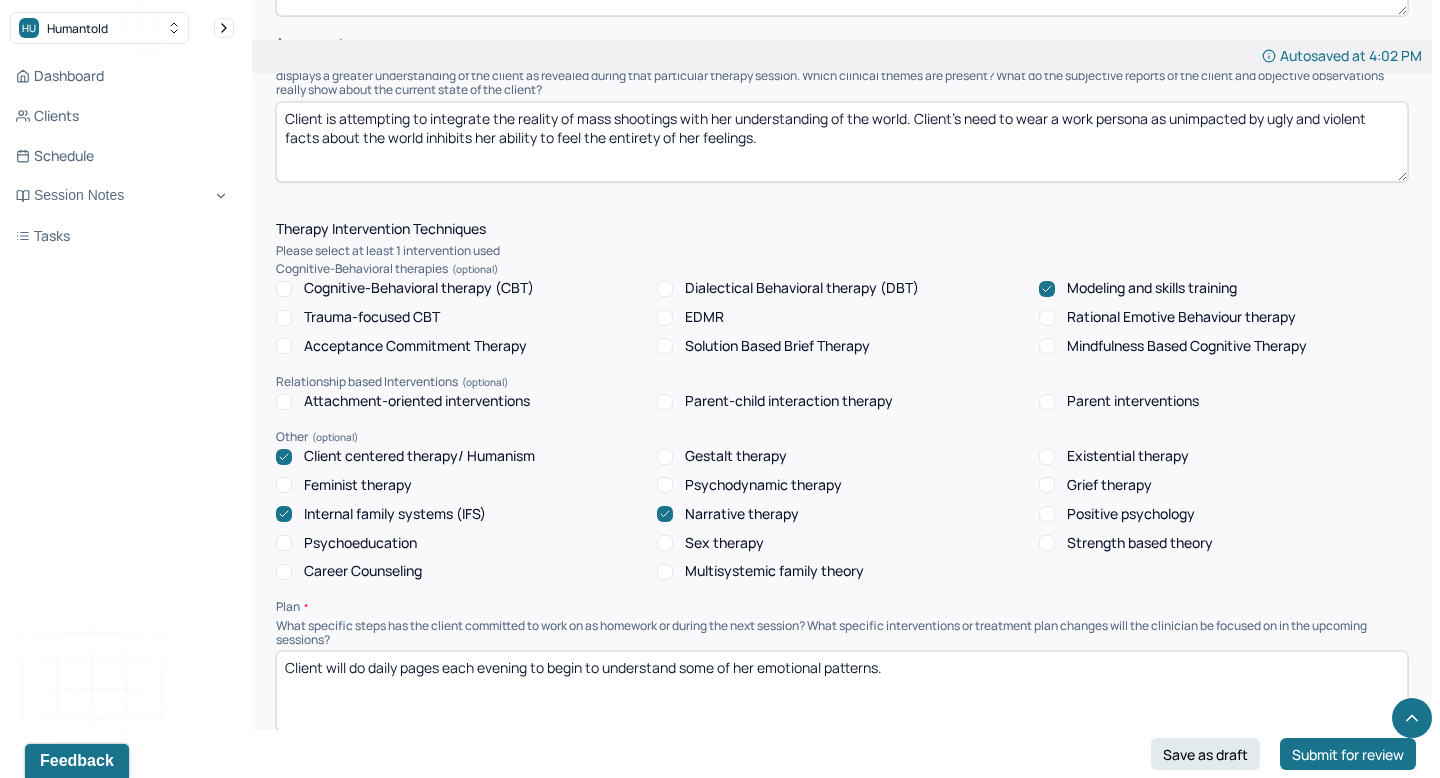scroll, scrollTop: 1549, scrollLeft: 0, axis: vertical 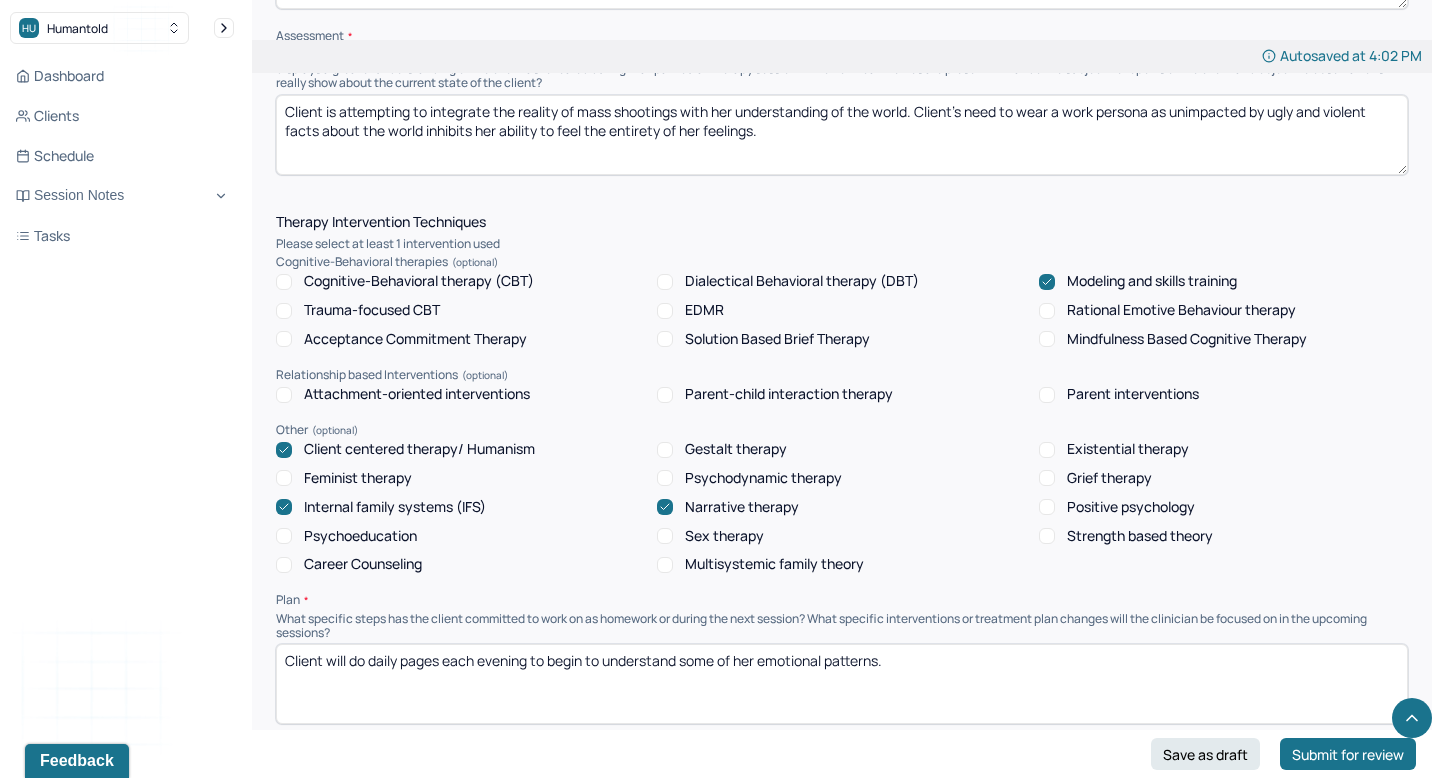 type on "Client is attempting to integrate the reality of mass shootings with her understanding of the world. Client's need to wear a work persona as unimpacted by ugly and violent facts about the world inhibits her ability to feel the entirety of her feelings." 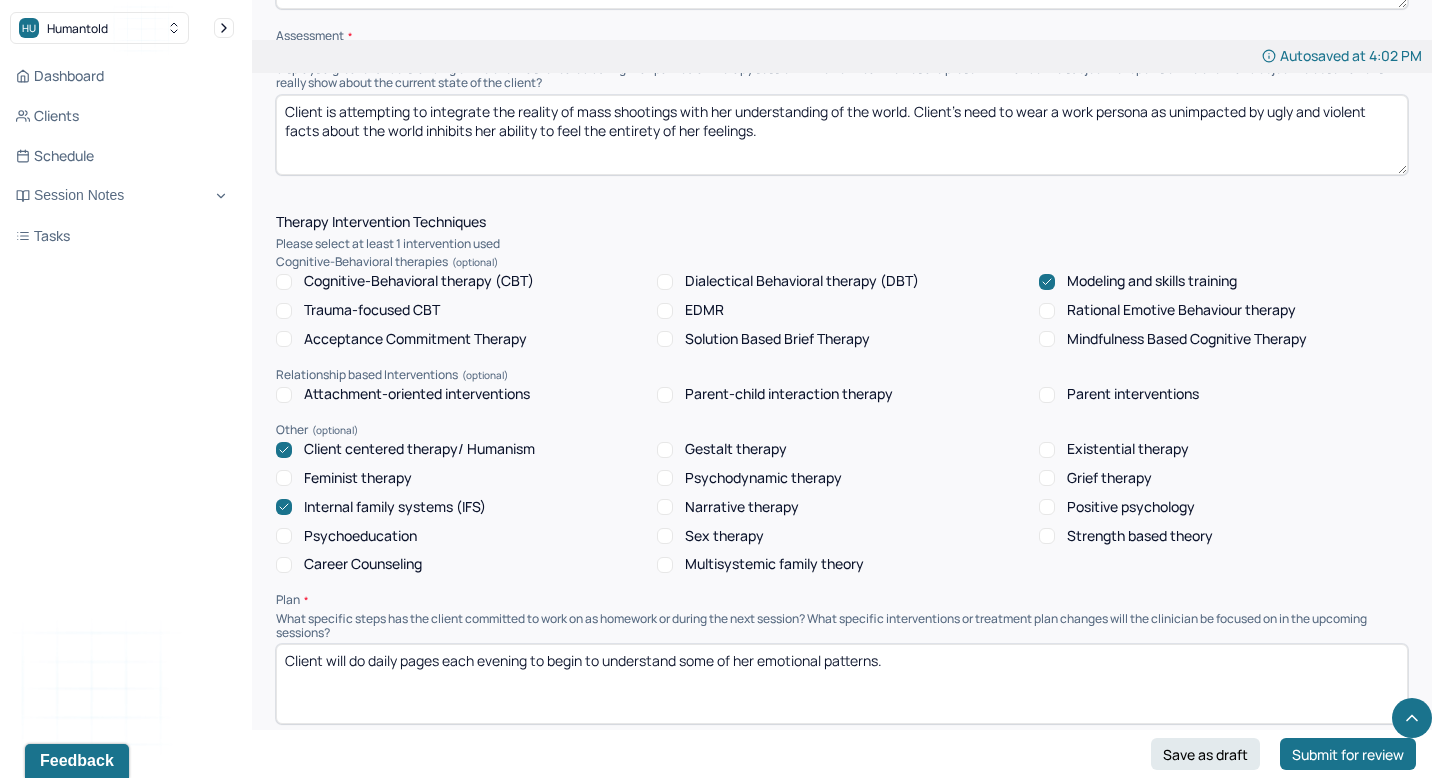 click on "Grief therapy" at bounding box center [1047, 478] 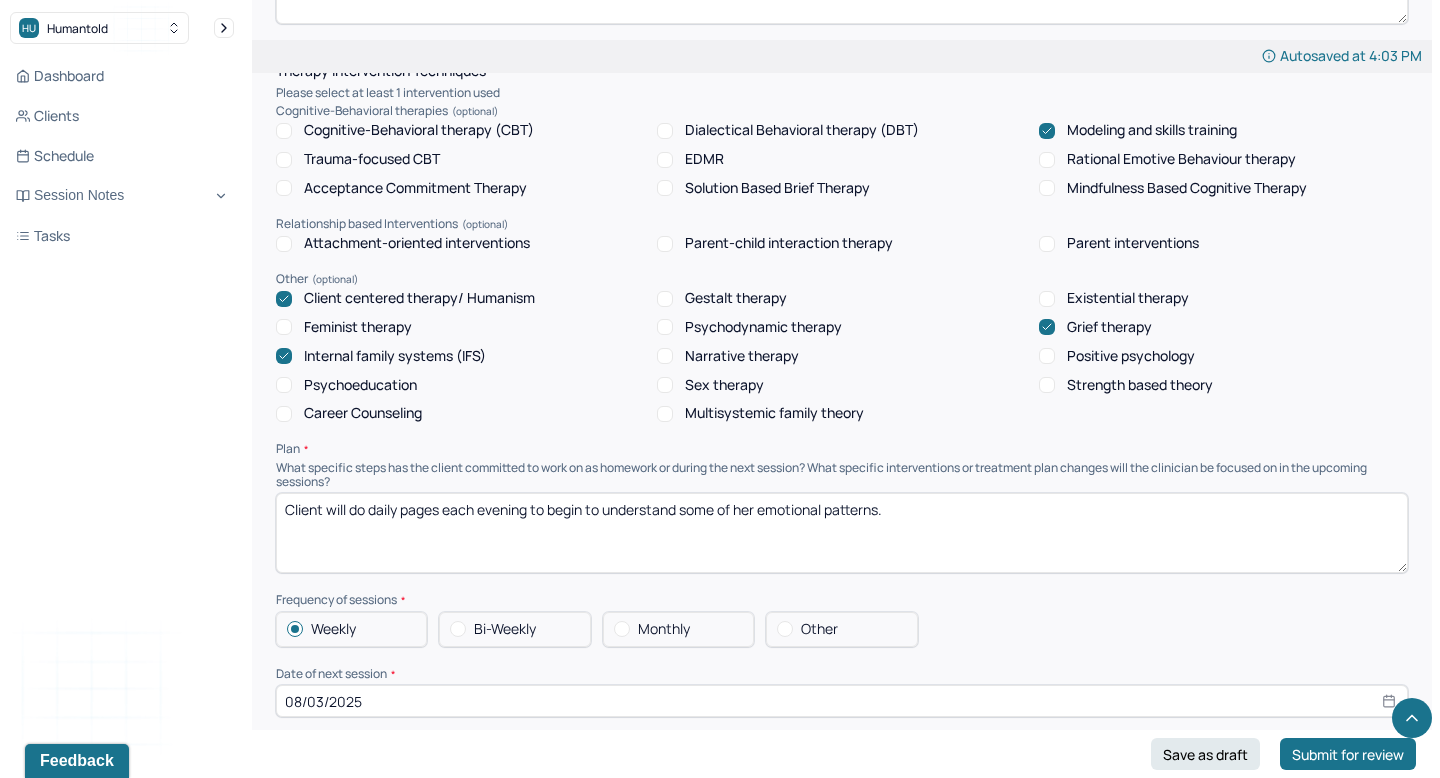 scroll, scrollTop: 1706, scrollLeft: 0, axis: vertical 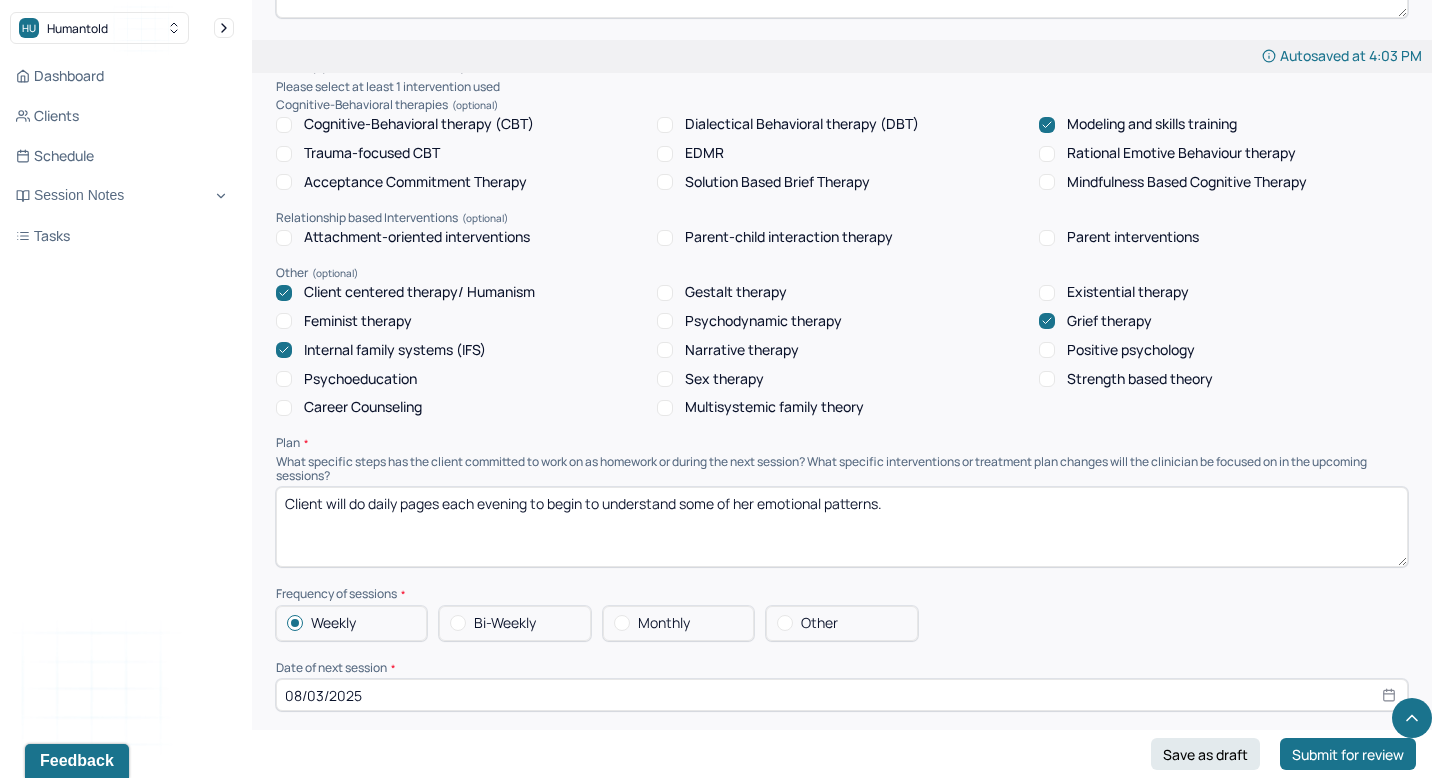 click on "Client will do daily pages each evening to begin to understand some of her emotional patterns." at bounding box center [842, 527] 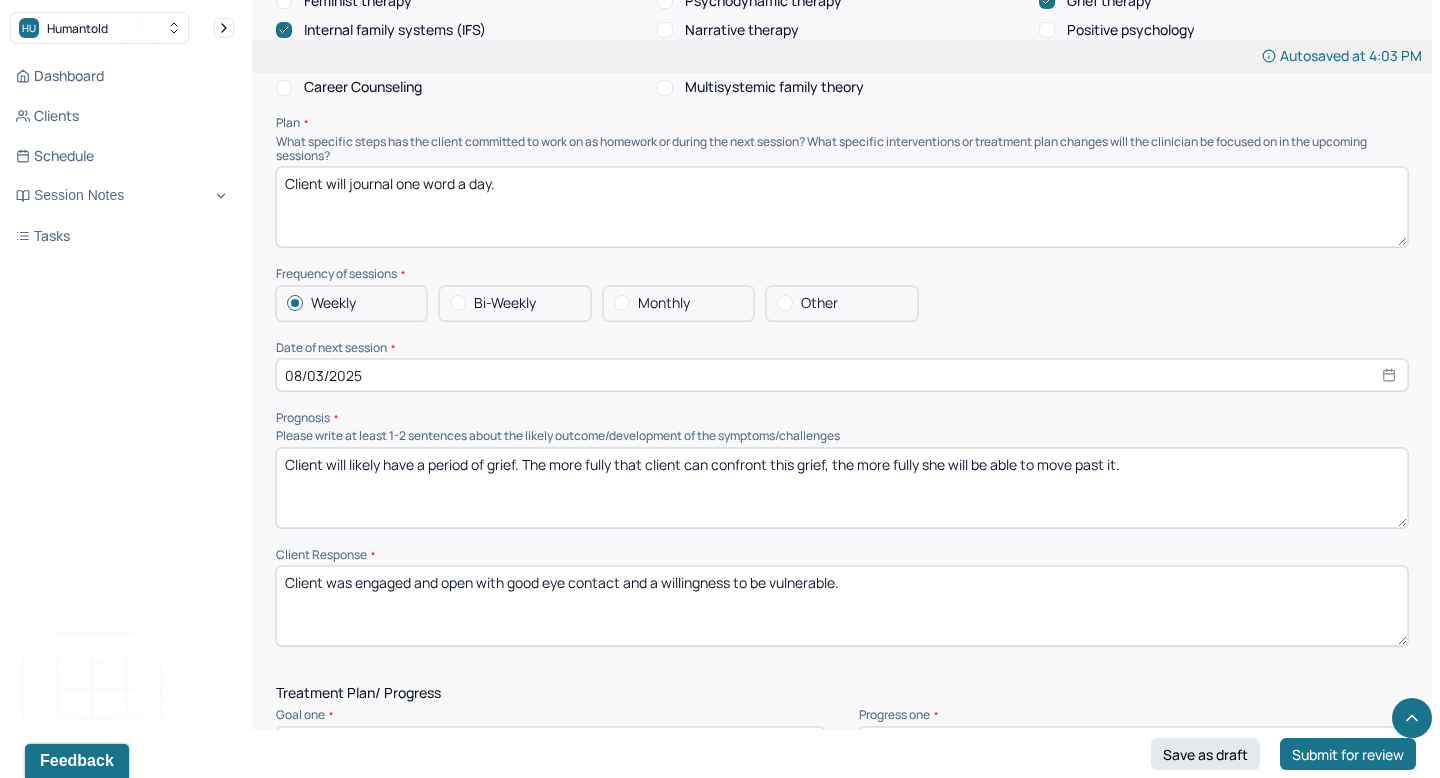 scroll, scrollTop: 2089, scrollLeft: 0, axis: vertical 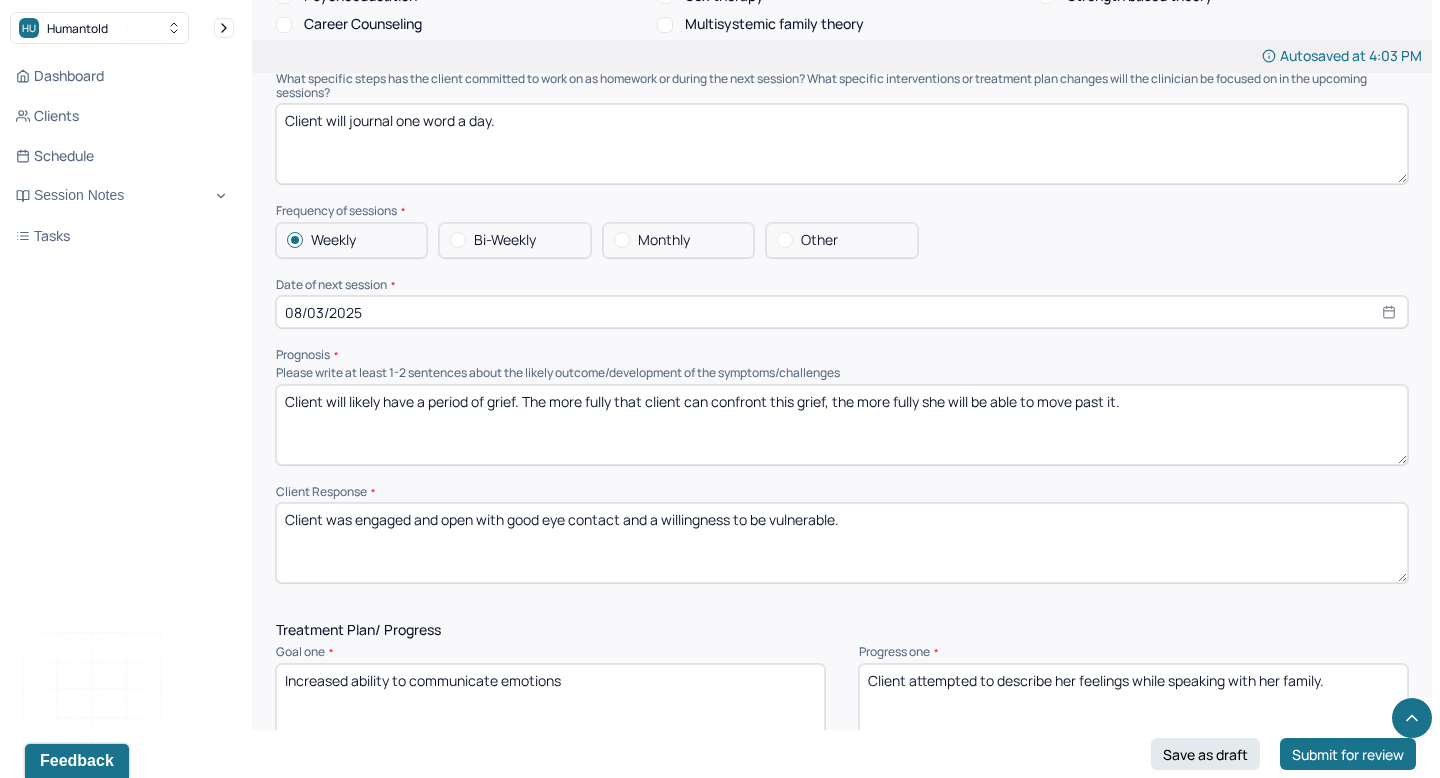type on "Client will journal one word a day." 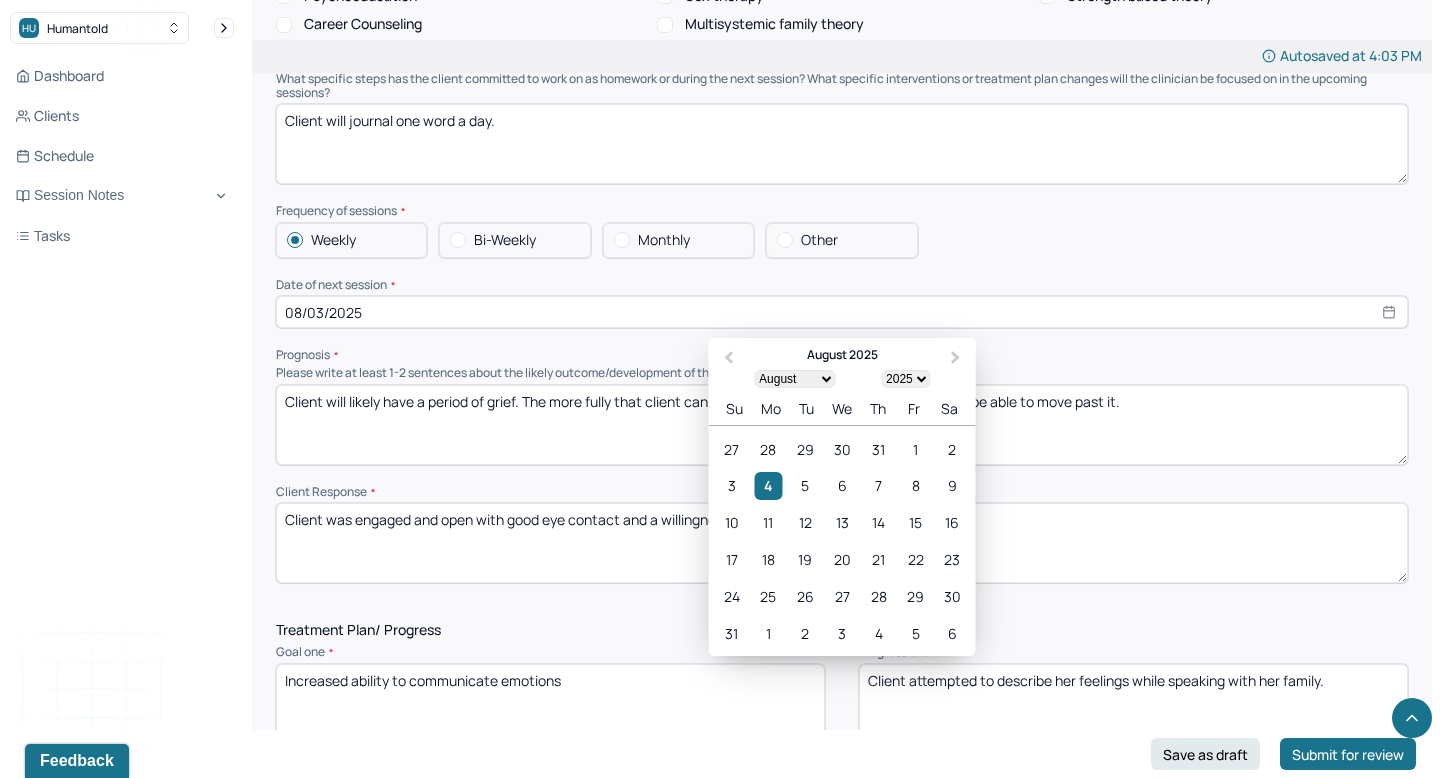 click on "08/03/2025" at bounding box center [842, 312] 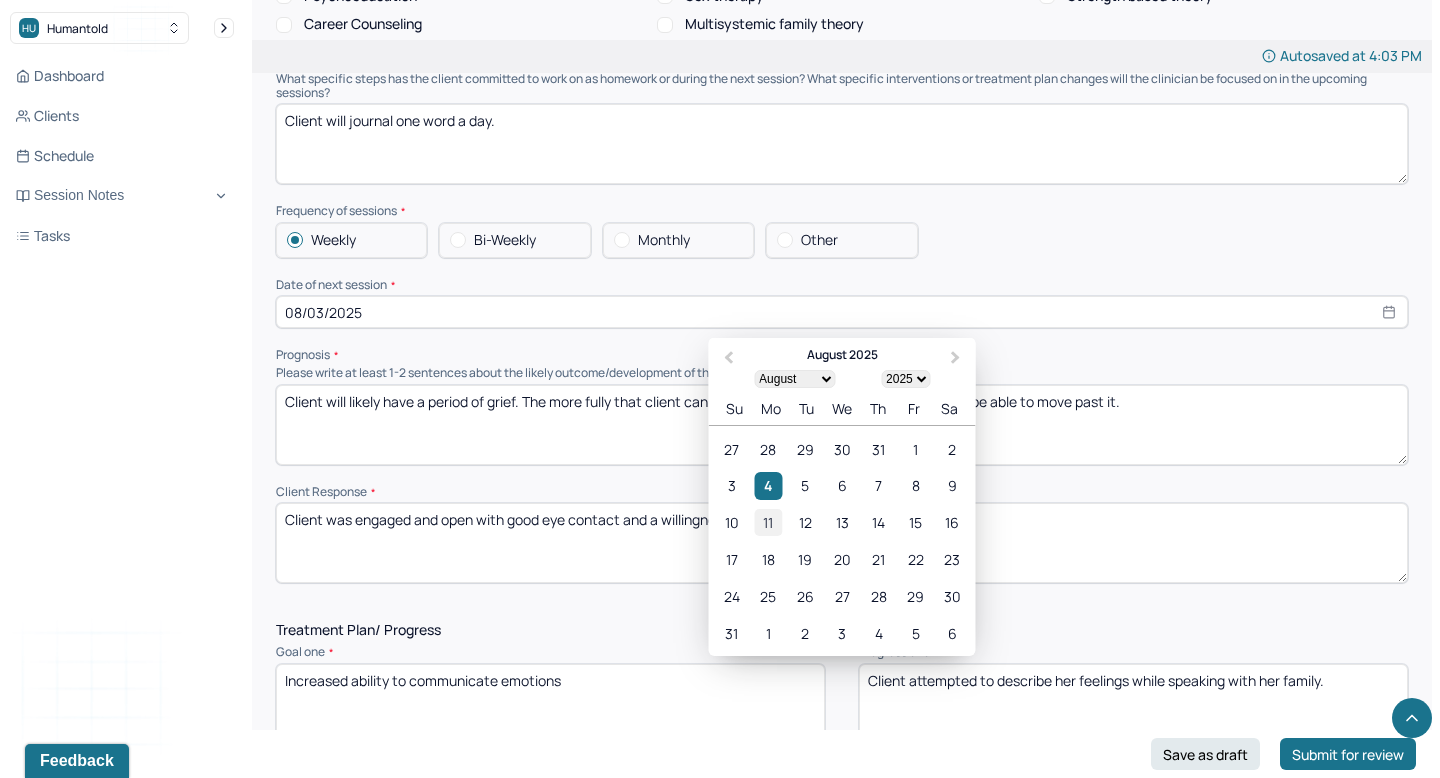 click on "11" at bounding box center [768, 522] 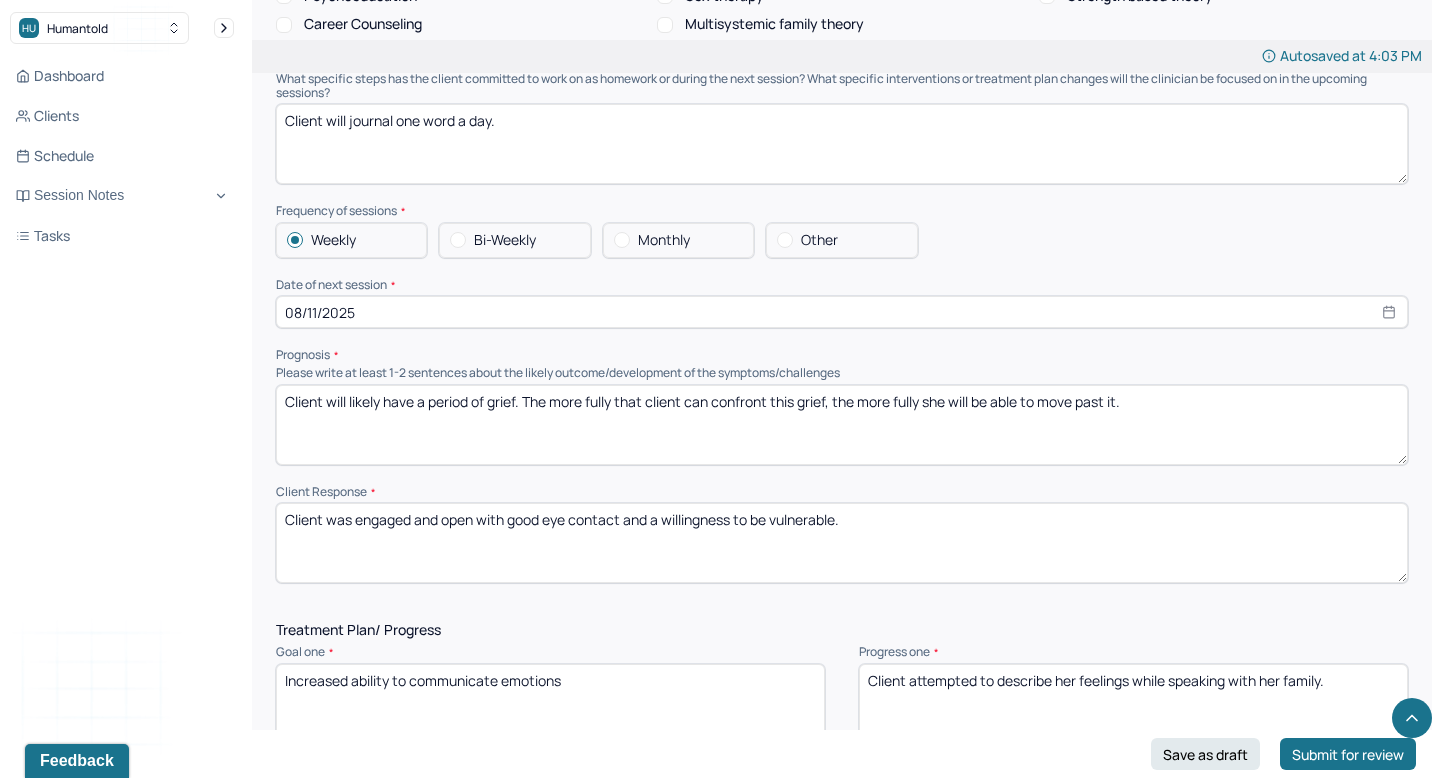 click on "Client will likely have a period of grief. The more fully that client can confront this grief, the more fully she will be able to move past it." at bounding box center [842, 425] 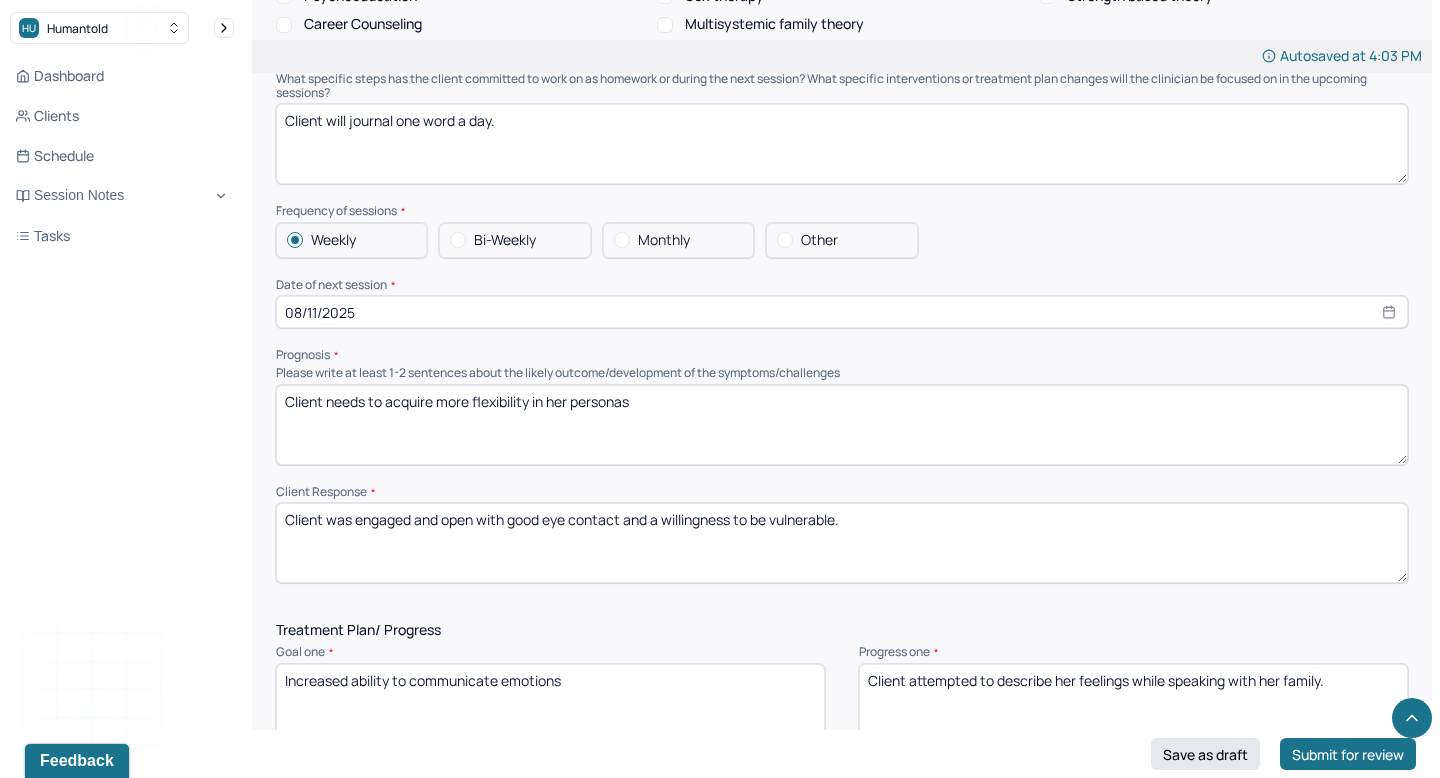 click on "Client needs to aquire more flexibility in her personas" at bounding box center [842, 425] 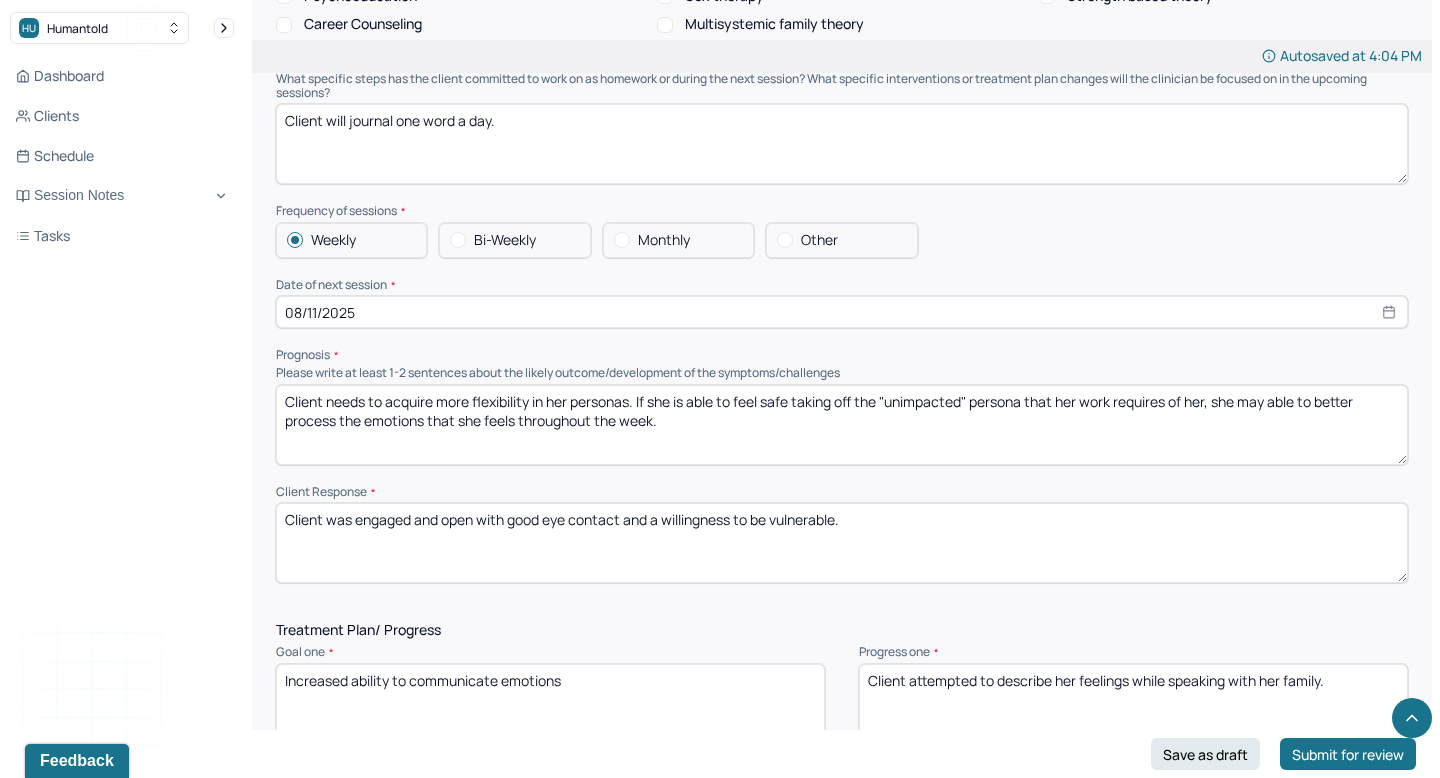 click on "Client needs to acquire more flexibility in her personas. If she is able to feel safe taking off the "unimpacted" persona that her work requires of her, she may able to better process the emotions that she feels throughout the week." at bounding box center (842, 425) 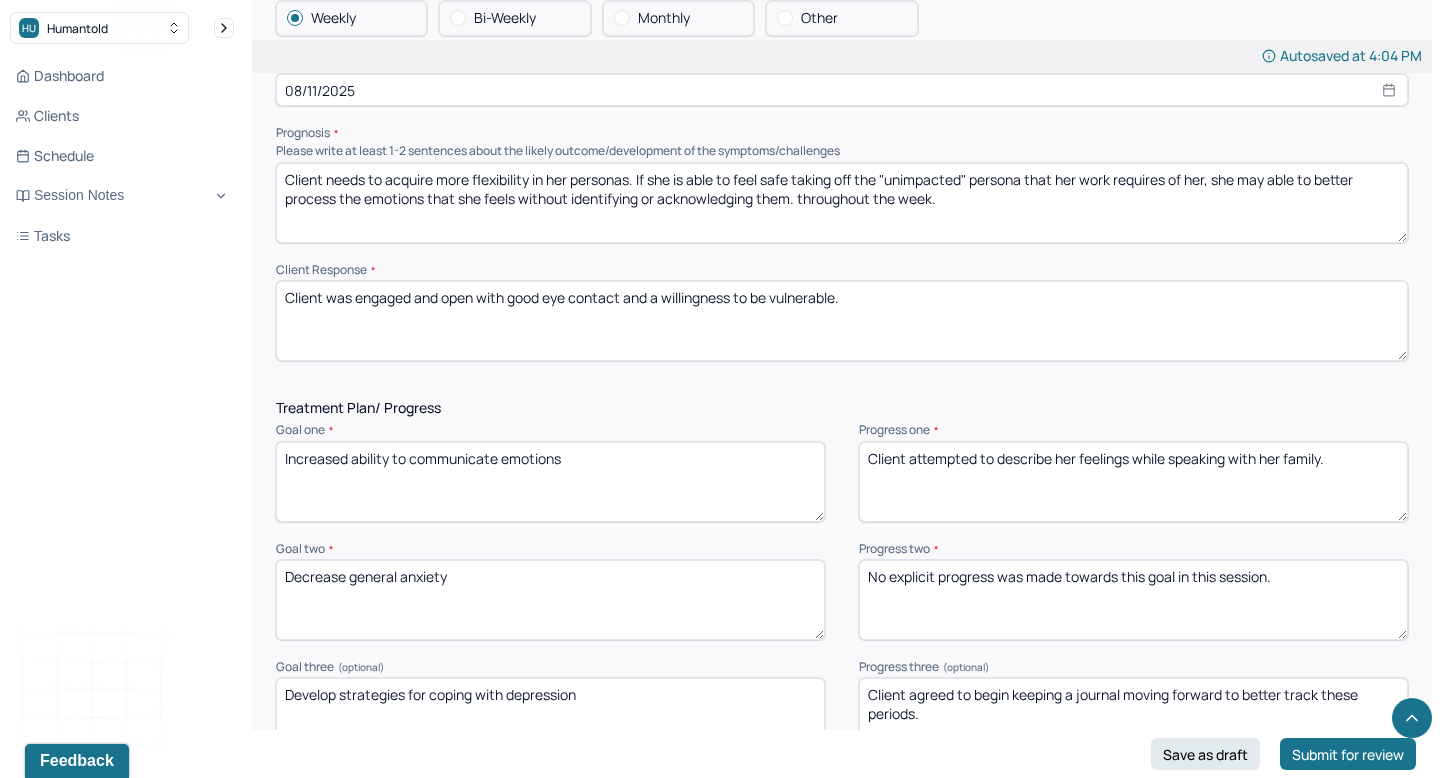 scroll, scrollTop: 2315, scrollLeft: 0, axis: vertical 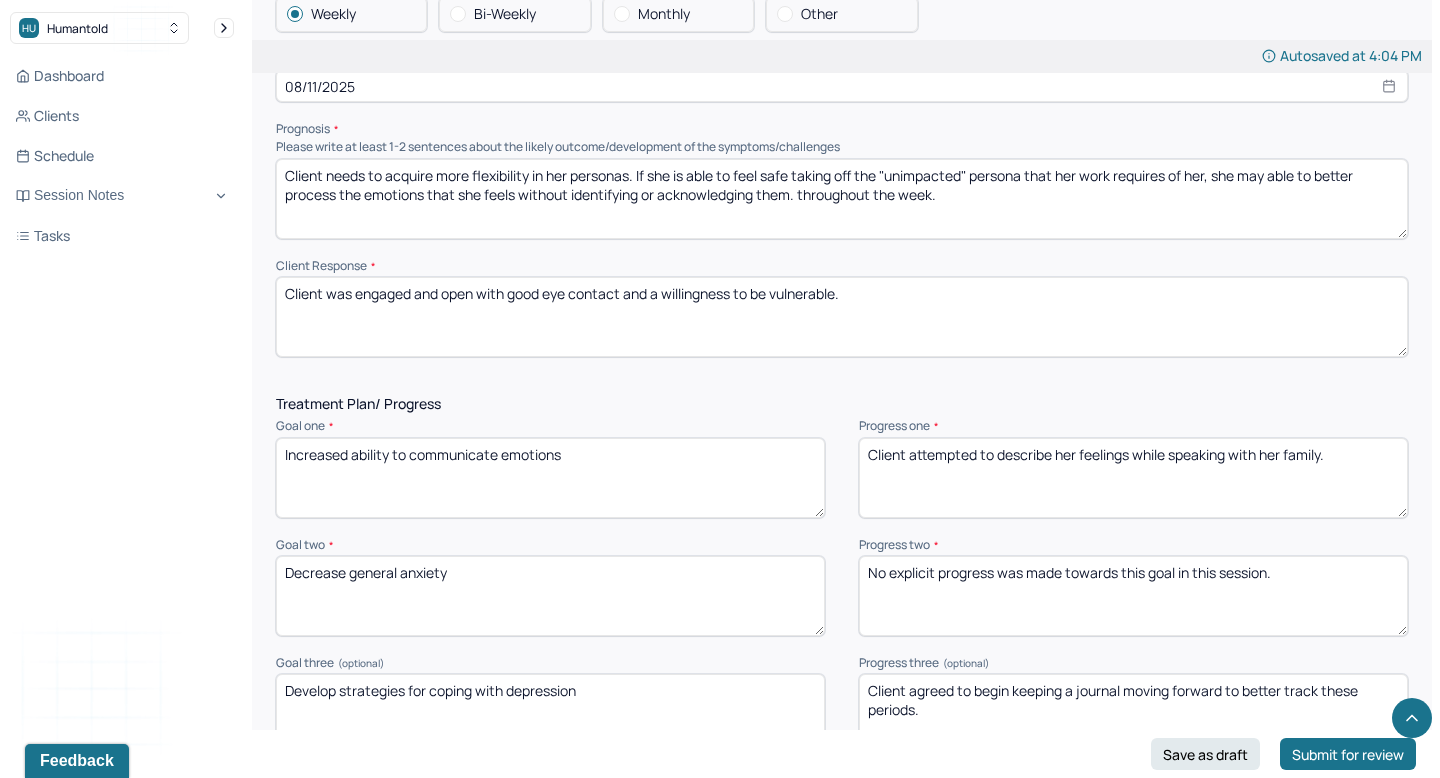 type on "Client needs to acquire more flexibility in her personas. If she is able to feel safe taking off the "unimpacted" persona that her work requires of her, she may able to better process the emotions that she feels without identifying or acknowledging them. throughout the week." 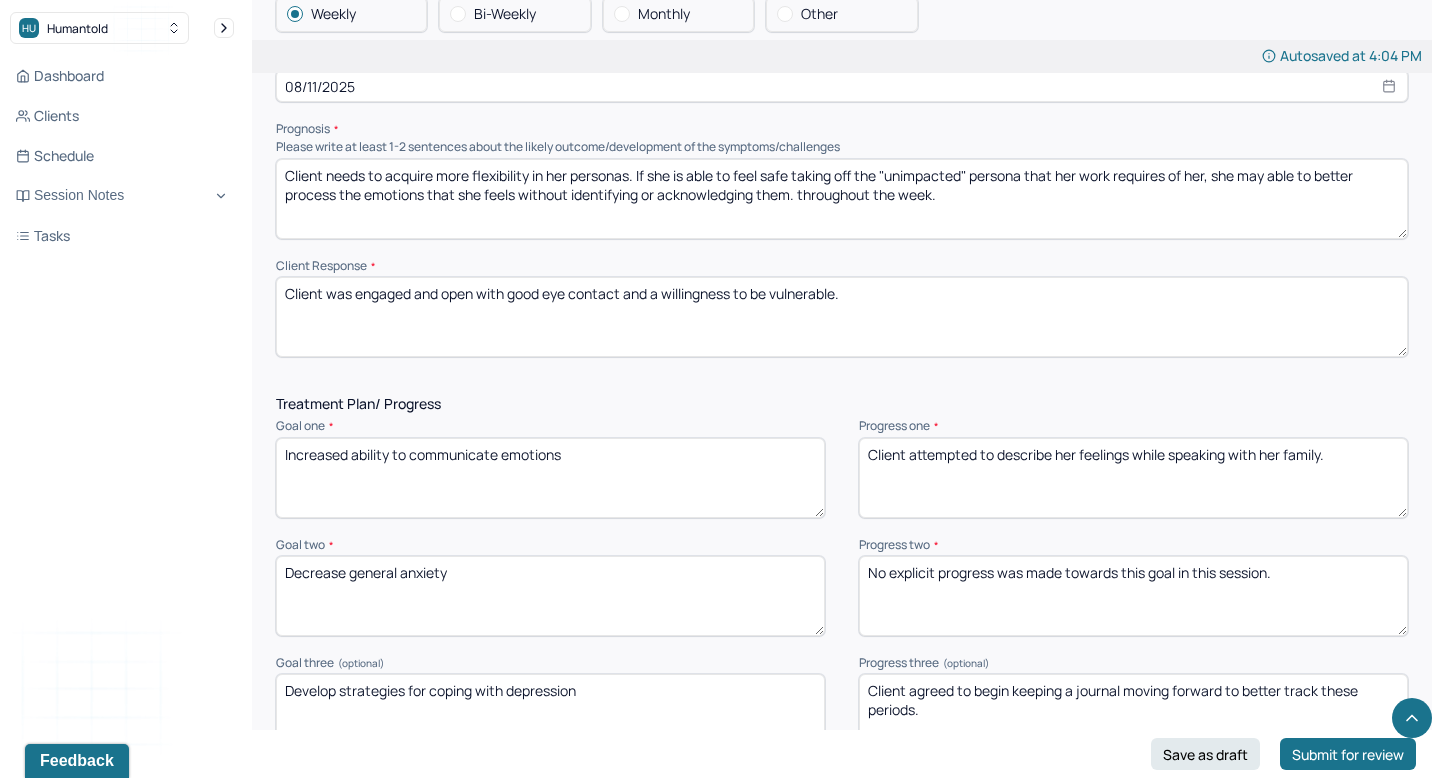 drag, startPoint x: 1310, startPoint y: 445, endPoint x: 1138, endPoint y: 449, distance: 172.04651 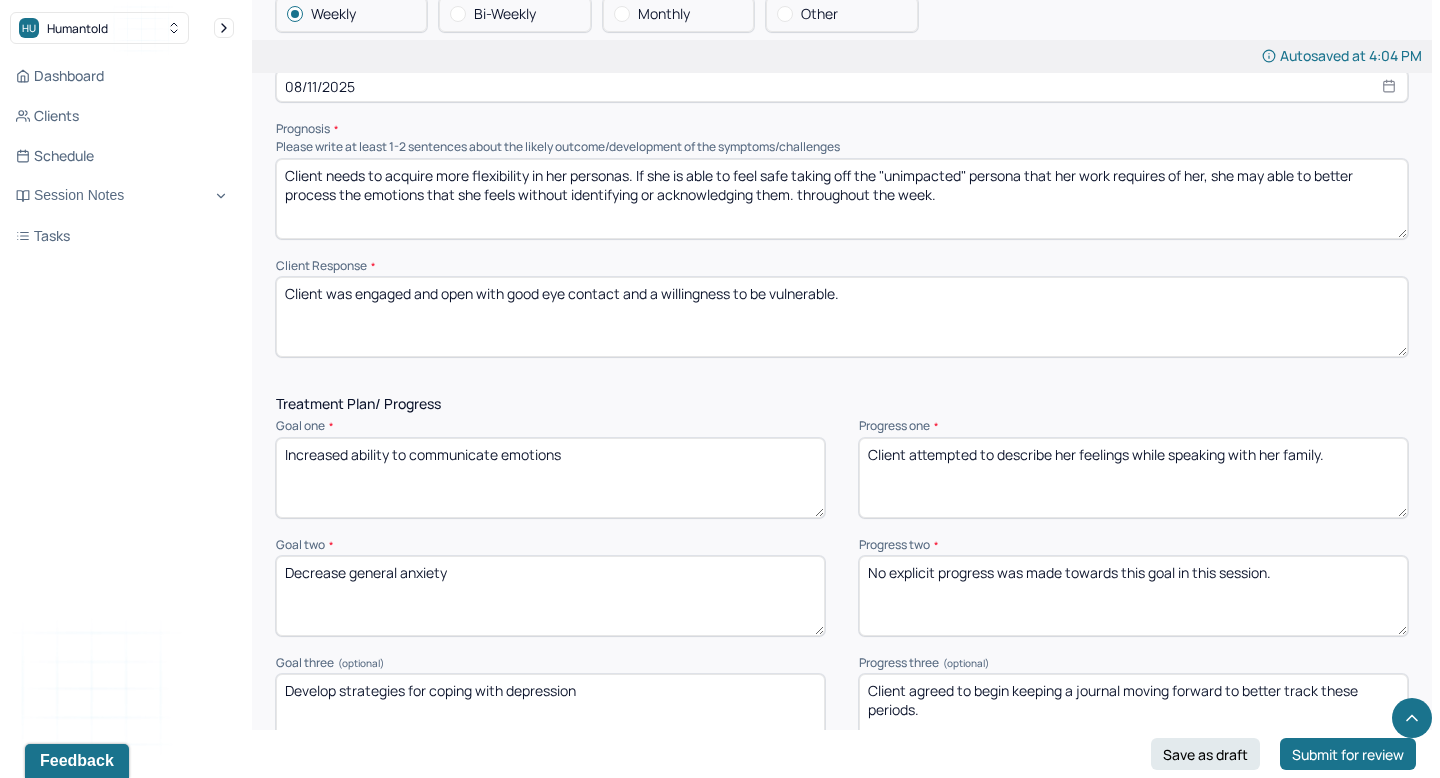 click on "Client attempted to describe her feelings while speaking with her family." at bounding box center [1133, 478] 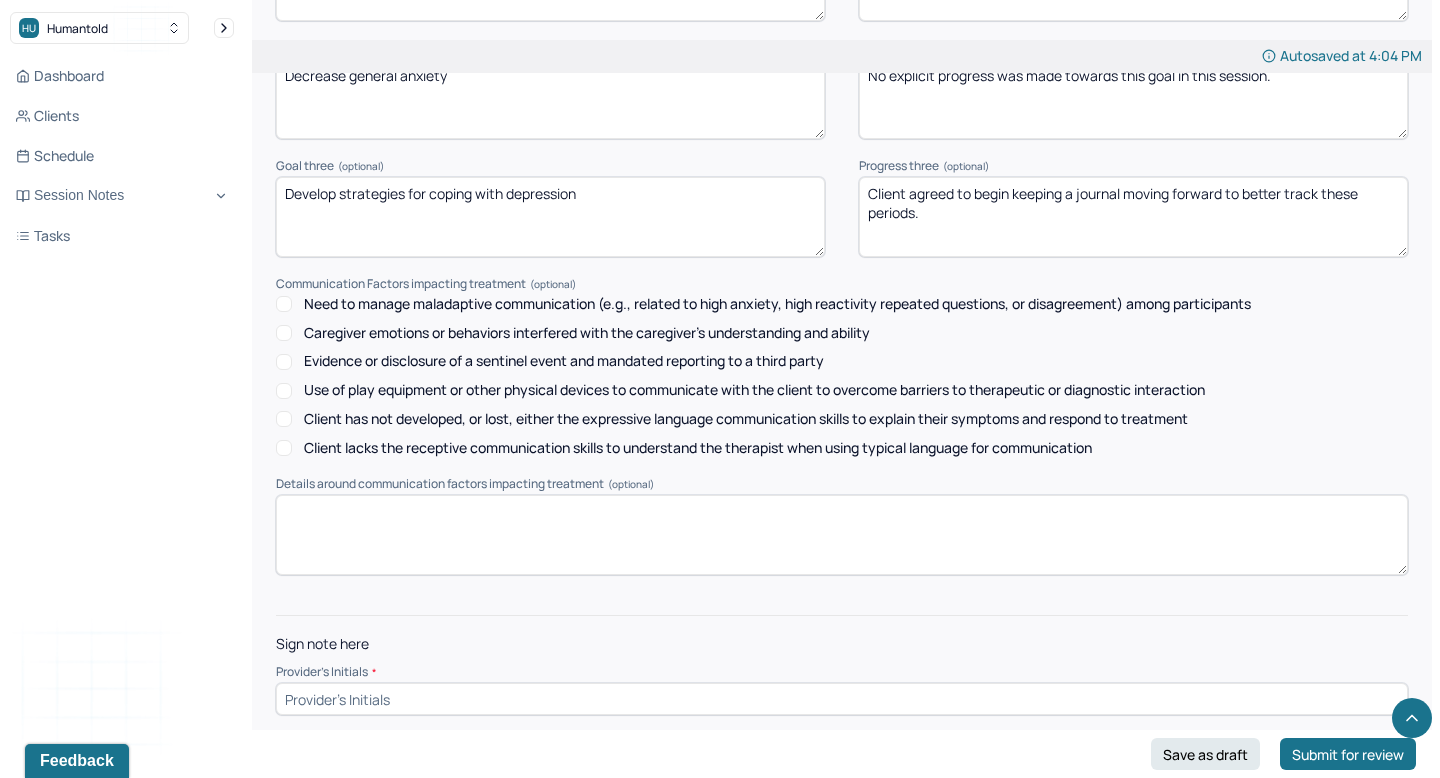 scroll, scrollTop: 2817, scrollLeft: 0, axis: vertical 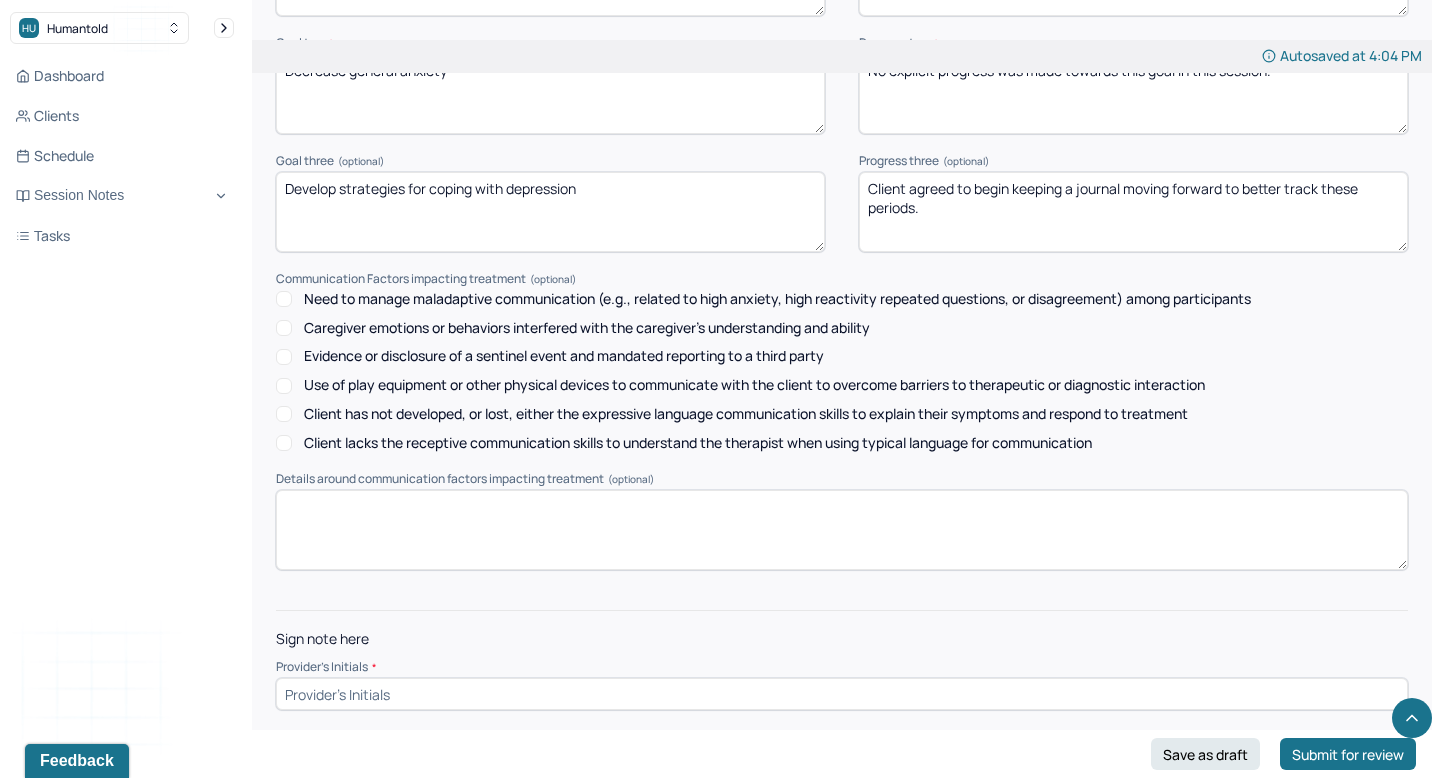 type on "Client attempted to describe her feelings surrounding death." 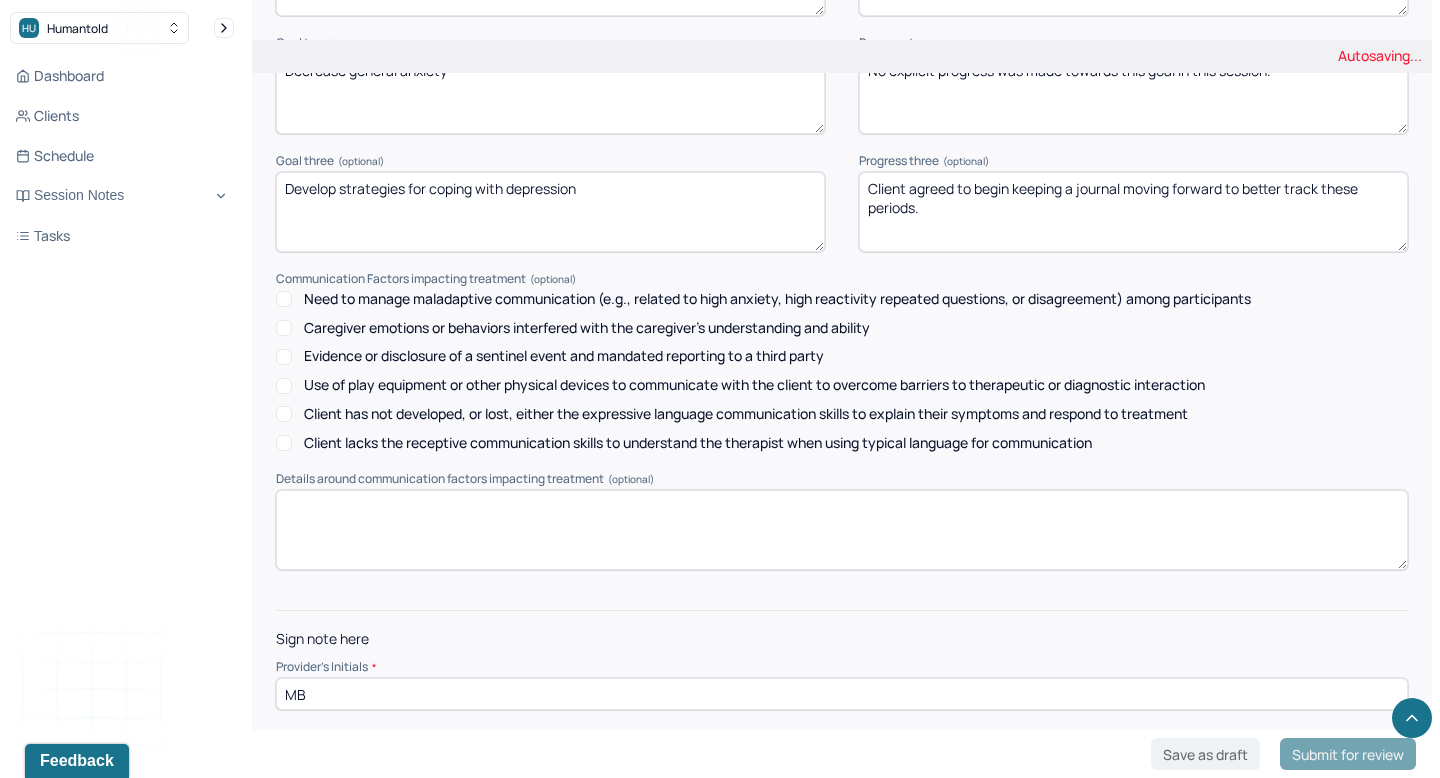 type on "MB" 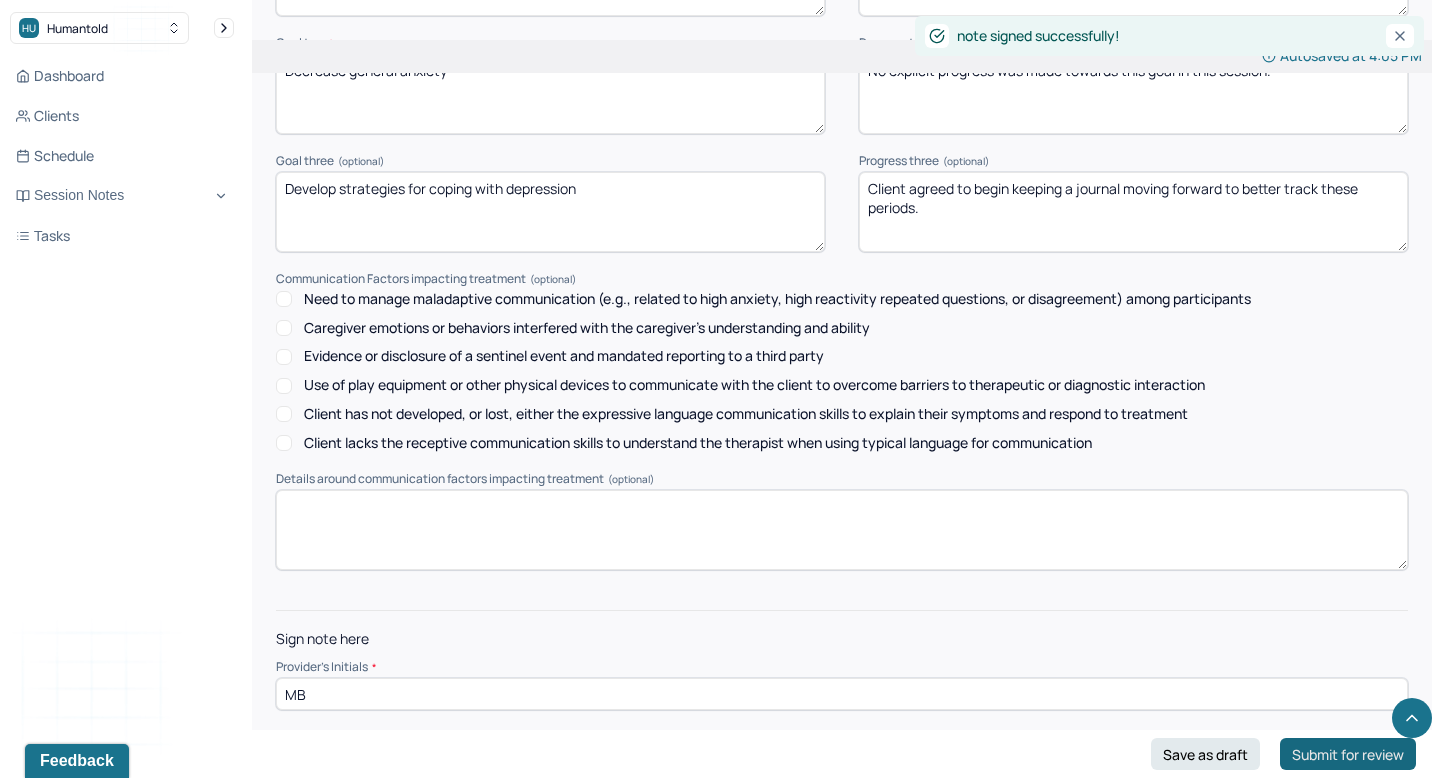 scroll, scrollTop: 0, scrollLeft: 0, axis: both 